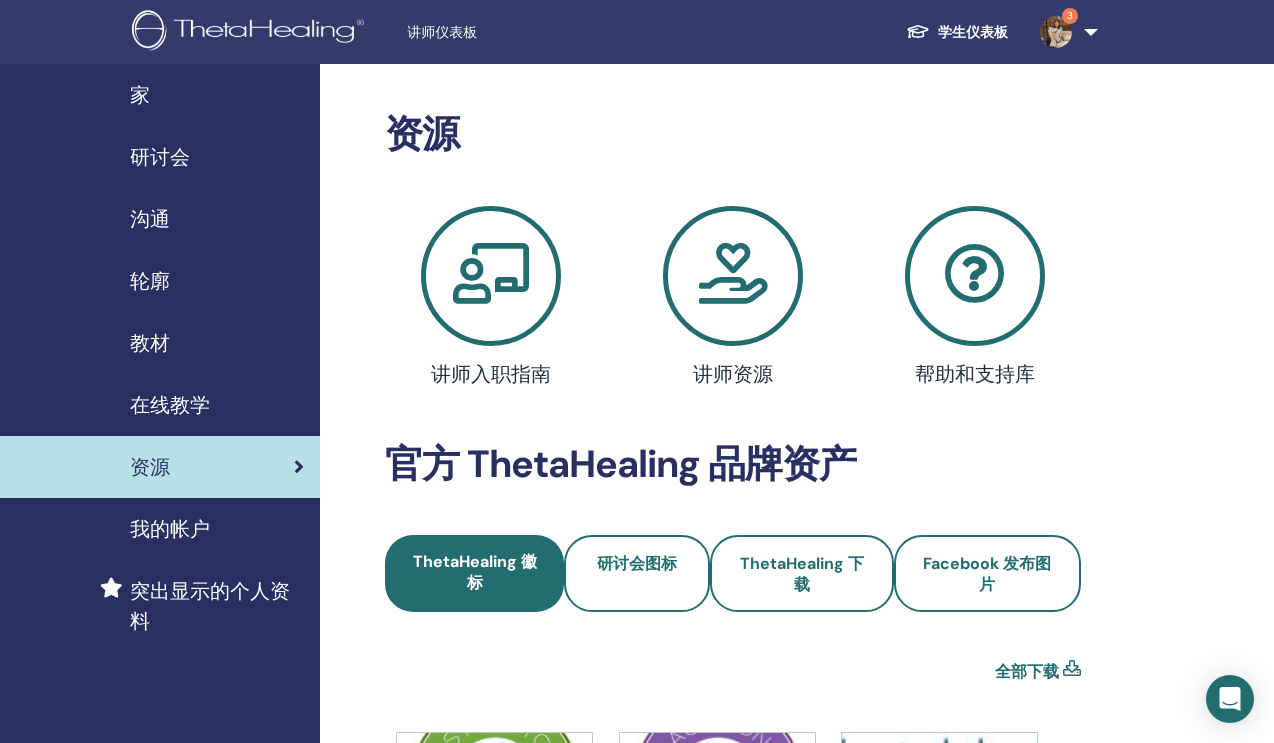 scroll, scrollTop: 0, scrollLeft: 0, axis: both 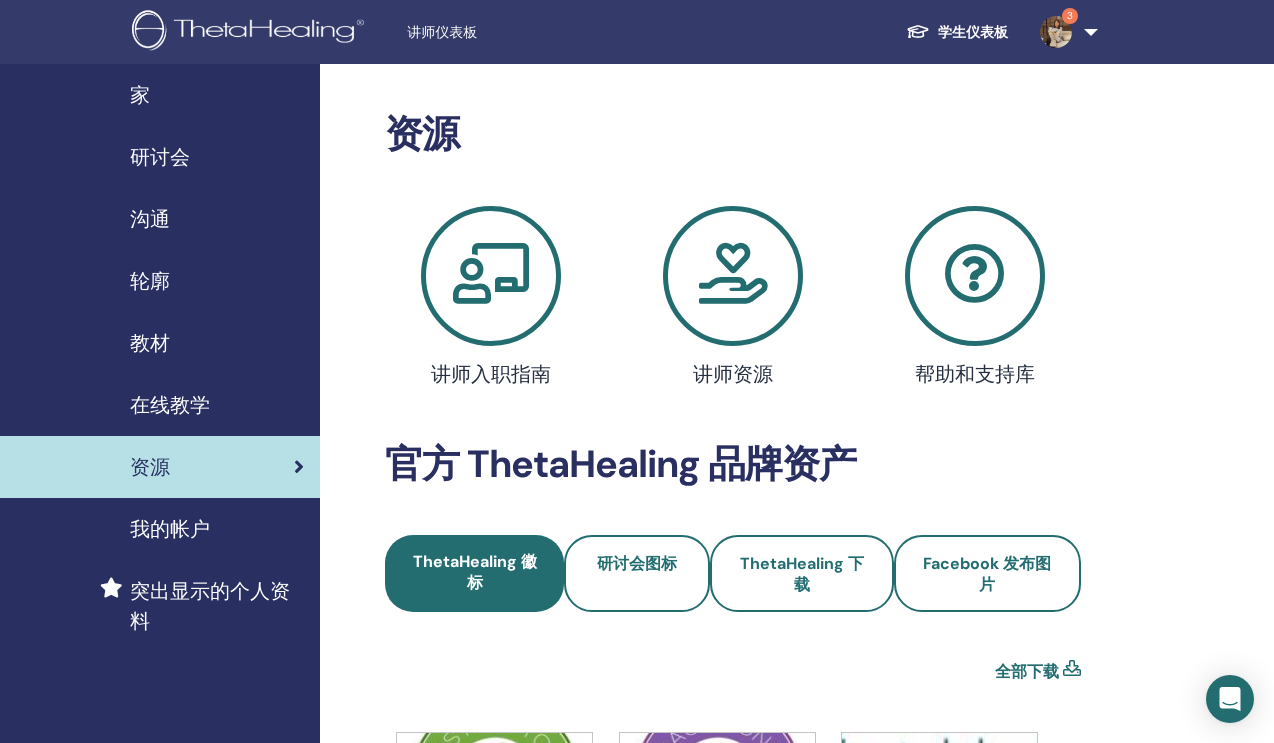 click on "研讨会" at bounding box center (160, 157) 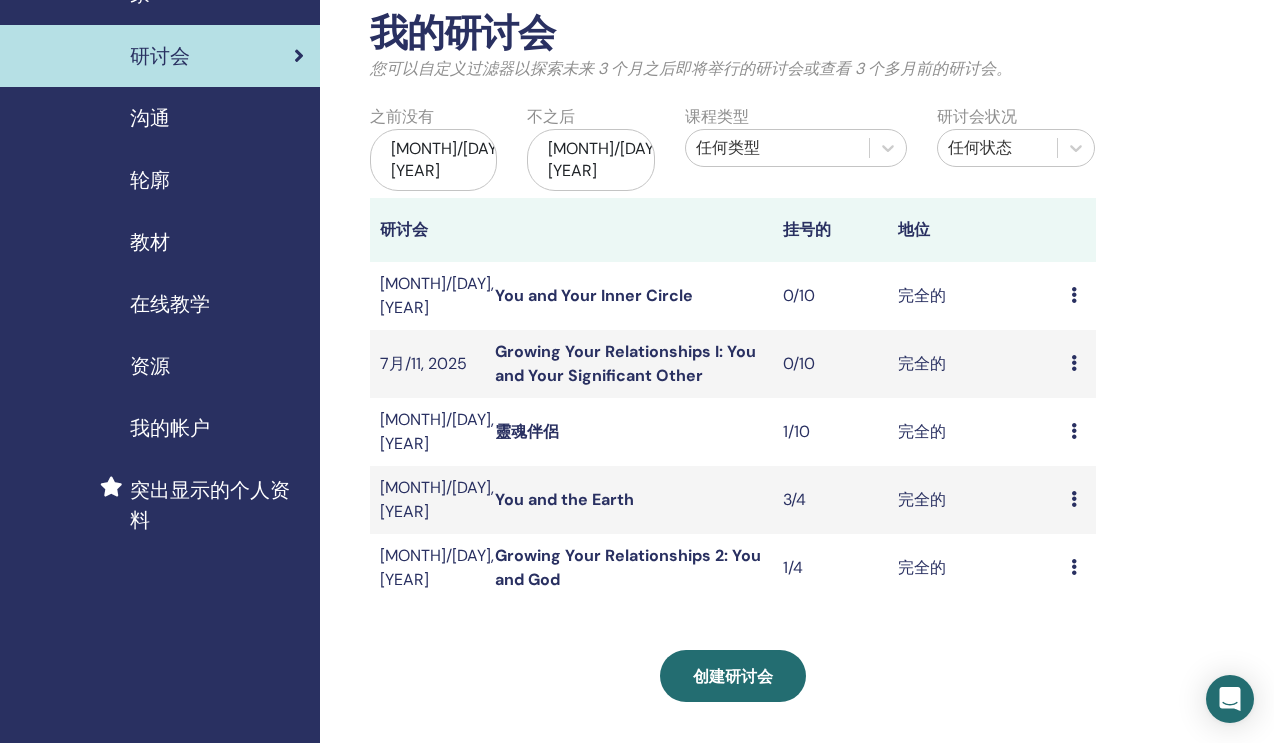 scroll, scrollTop: 147, scrollLeft: 0, axis: vertical 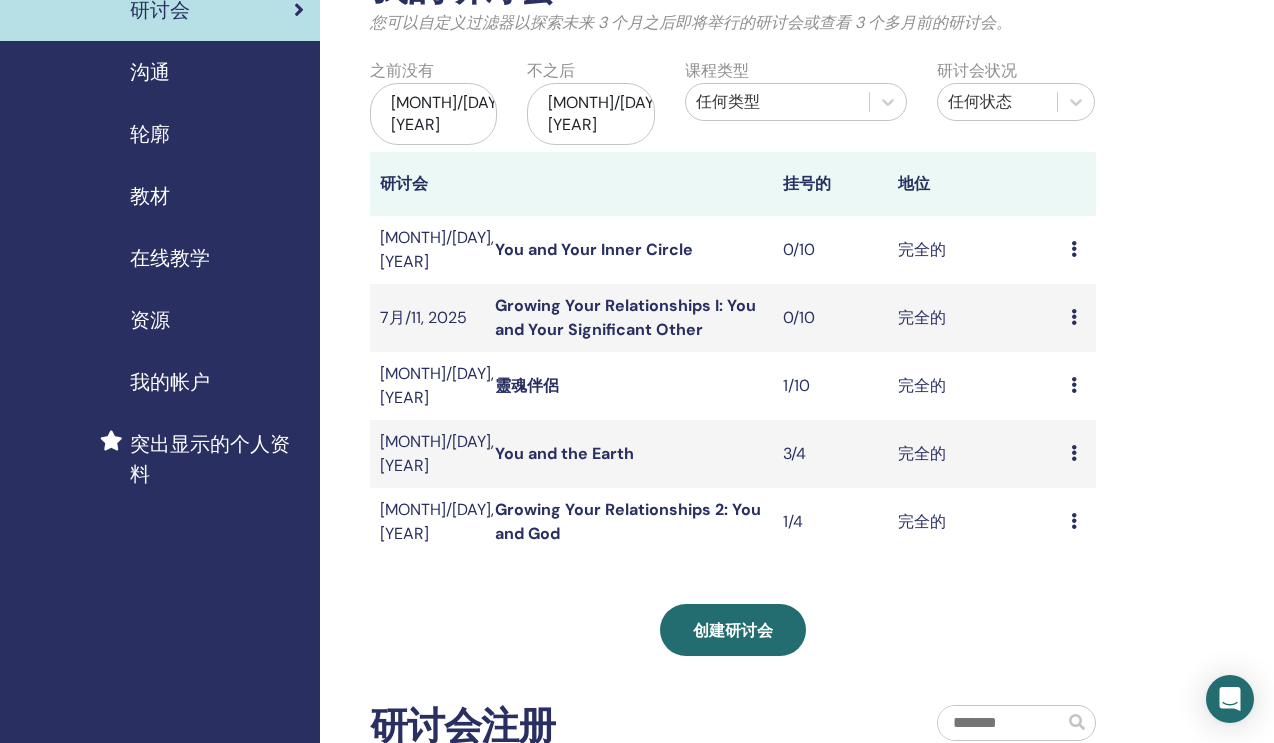 click at bounding box center [1074, 249] 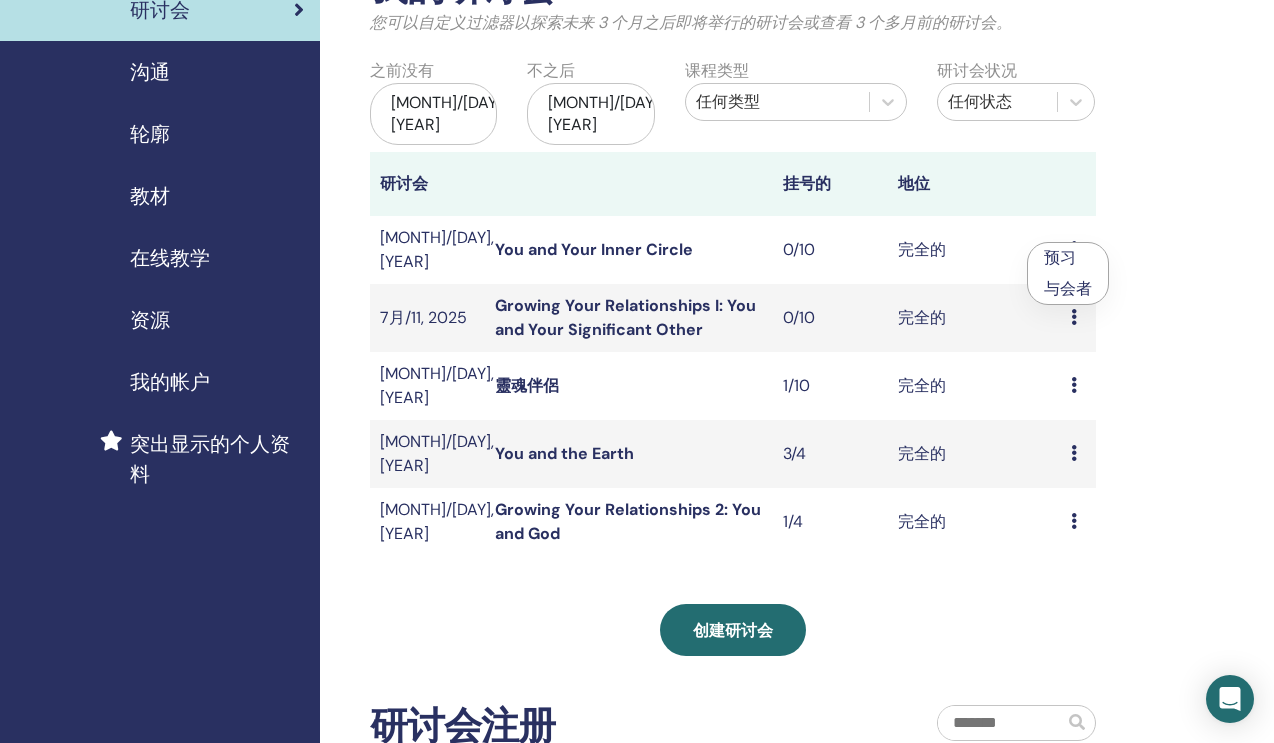 click on "预习 与会者" at bounding box center (1078, 250) 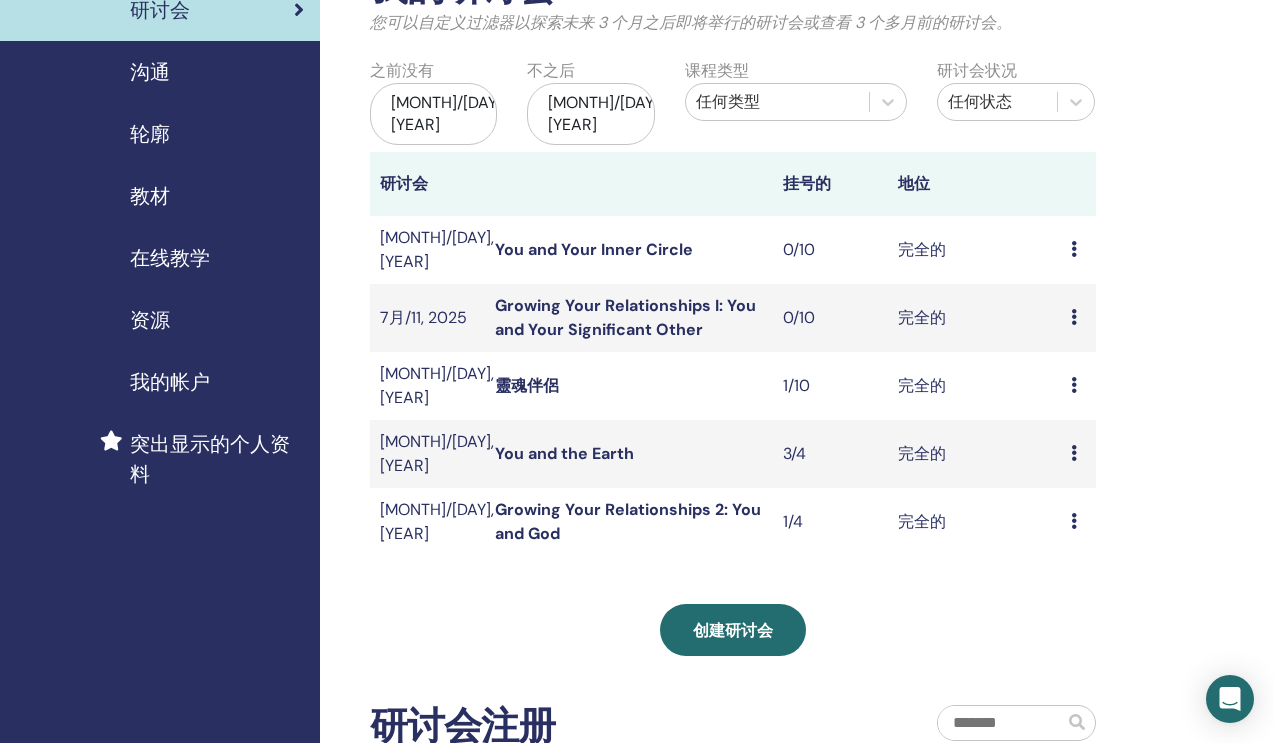 click at bounding box center [1074, 249] 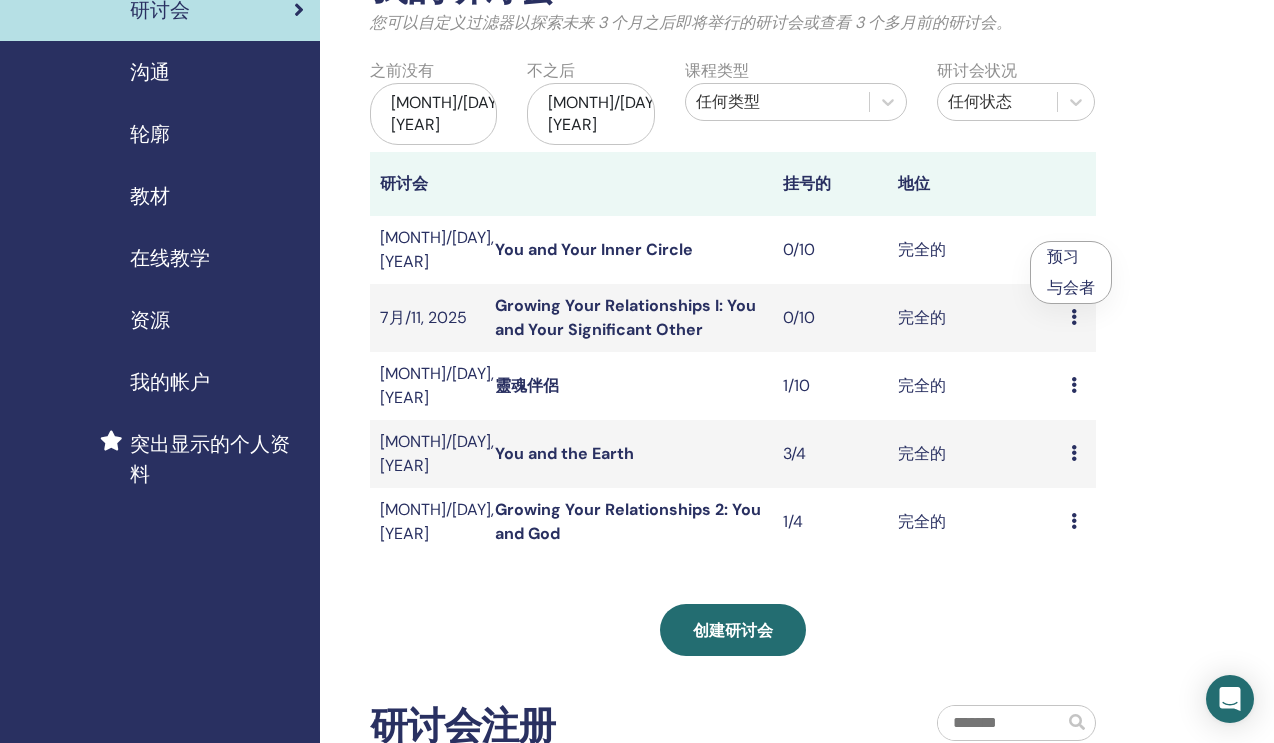 click on "预习" at bounding box center (1063, 256) 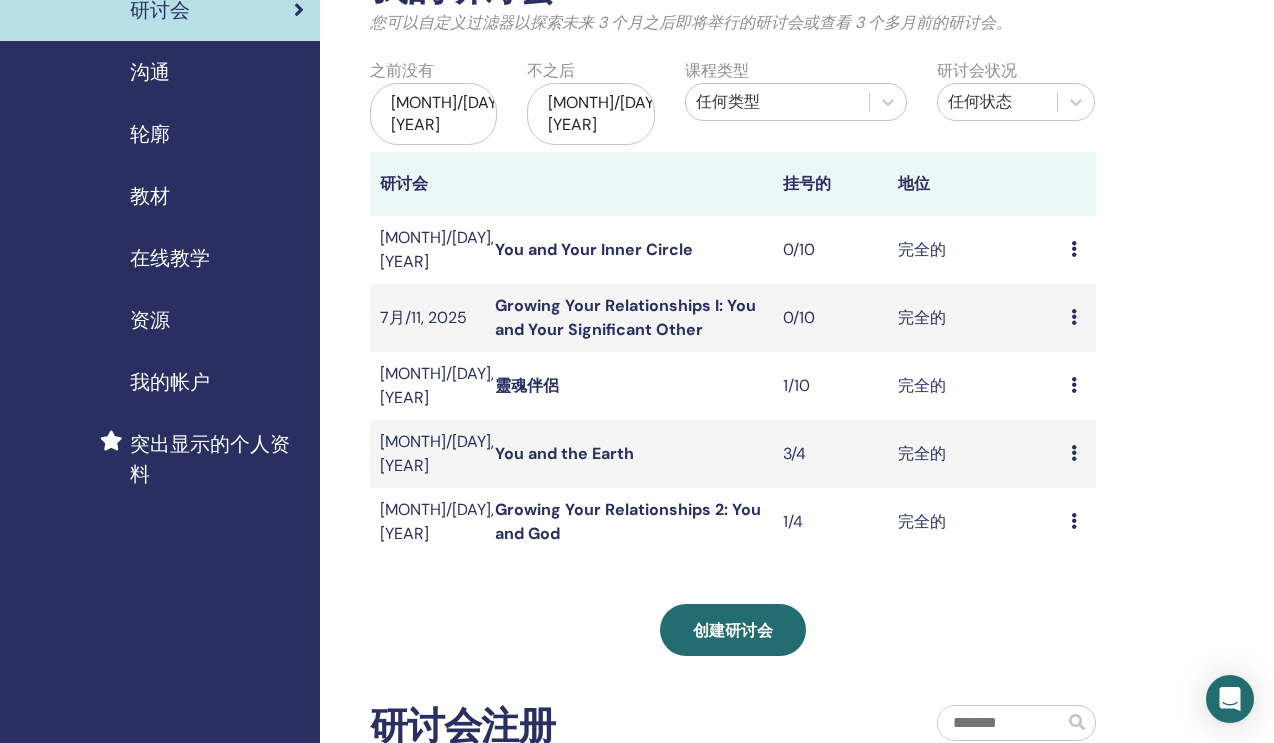 click at bounding box center (1074, 249) 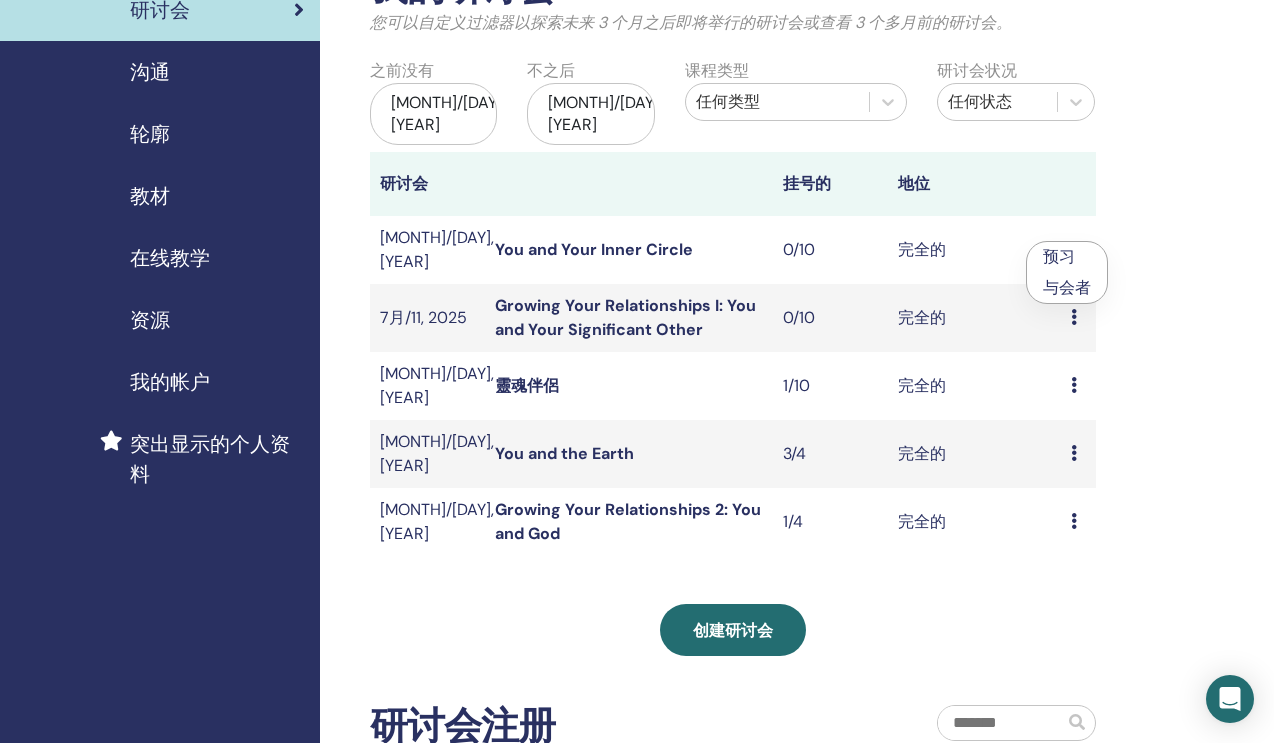 click on "与会者" at bounding box center [1067, 287] 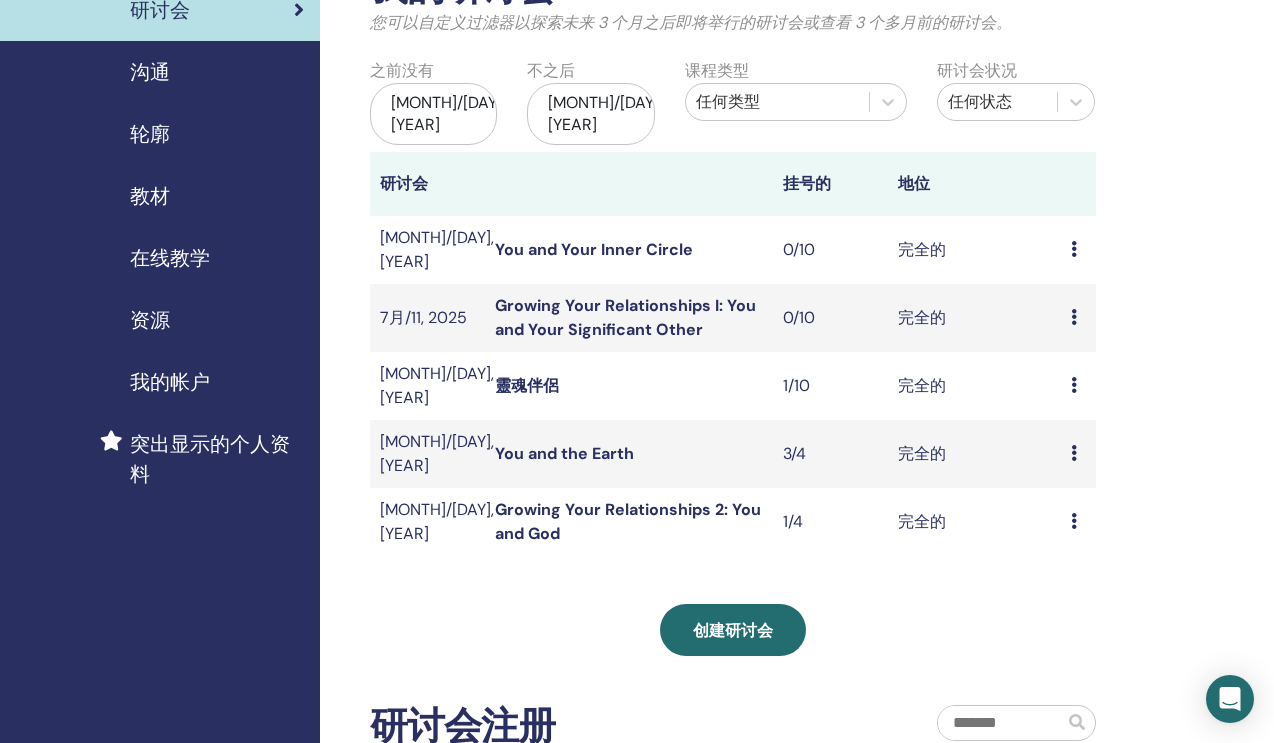 click at bounding box center (1074, 249) 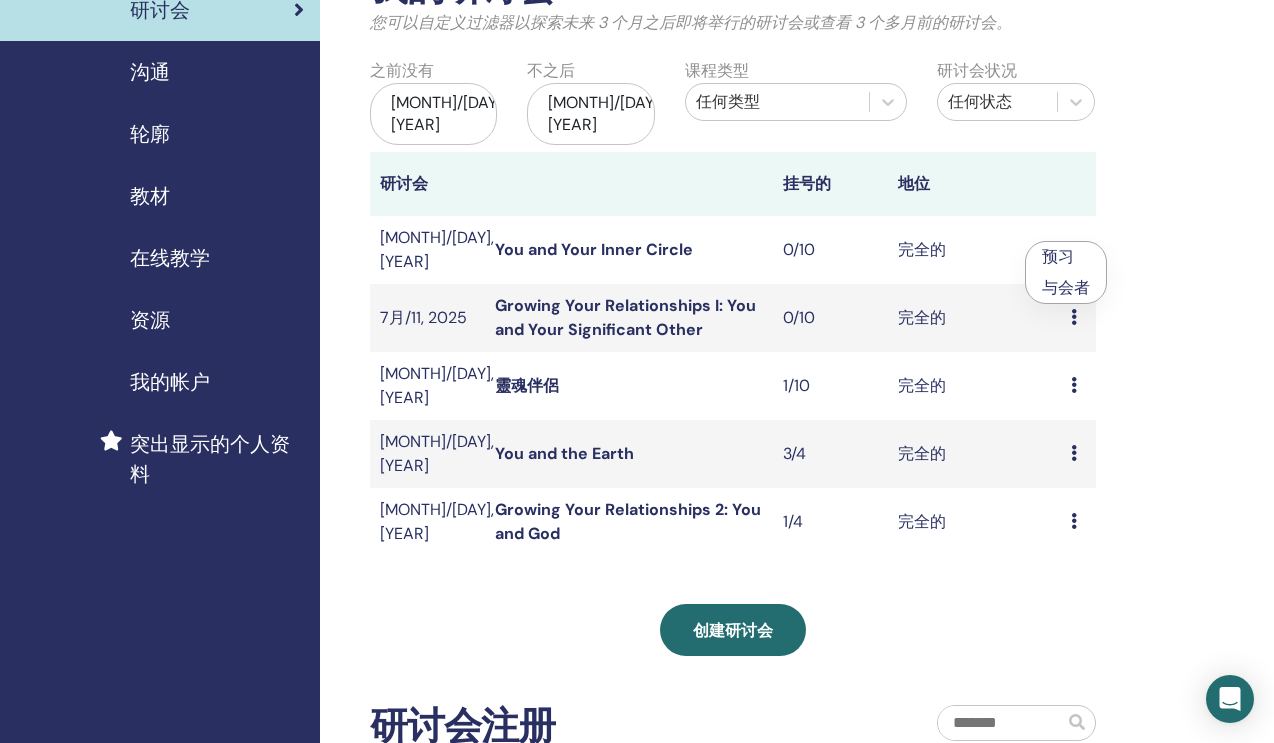 click on "我的研讨会 您可以自定义过滤器以探索未来 3 个月之后即将举行的研讨会或查看 3 个多月前的研讨会。 之前没有 5月/04, 2025 不之后 11月/04, 2025 课程类型 任何类型 研讨会状况 任何状态 研讨会 挂号的 地位 7月/18, 2025 You and Your Inner Circle 0/10 完全的 预习 与会者 7月/11, 2025 Growing Your Relationships I: You and Your Significant Other 0/10 完全的 预习 与会者 7月/07, 2025 靈魂伴侶 1/10 完全的 预习 与会者 6月/17, 2025 You and the Earth  3/4 完全的 预习 与会者 6月/10, 2025 Growing Your Relationships 2: You and God 1/4 完全的 预习 与会者 创建研讨会 研讨会注册 订单号。 与会者 事件 日期" at bounding box center (798, 509) 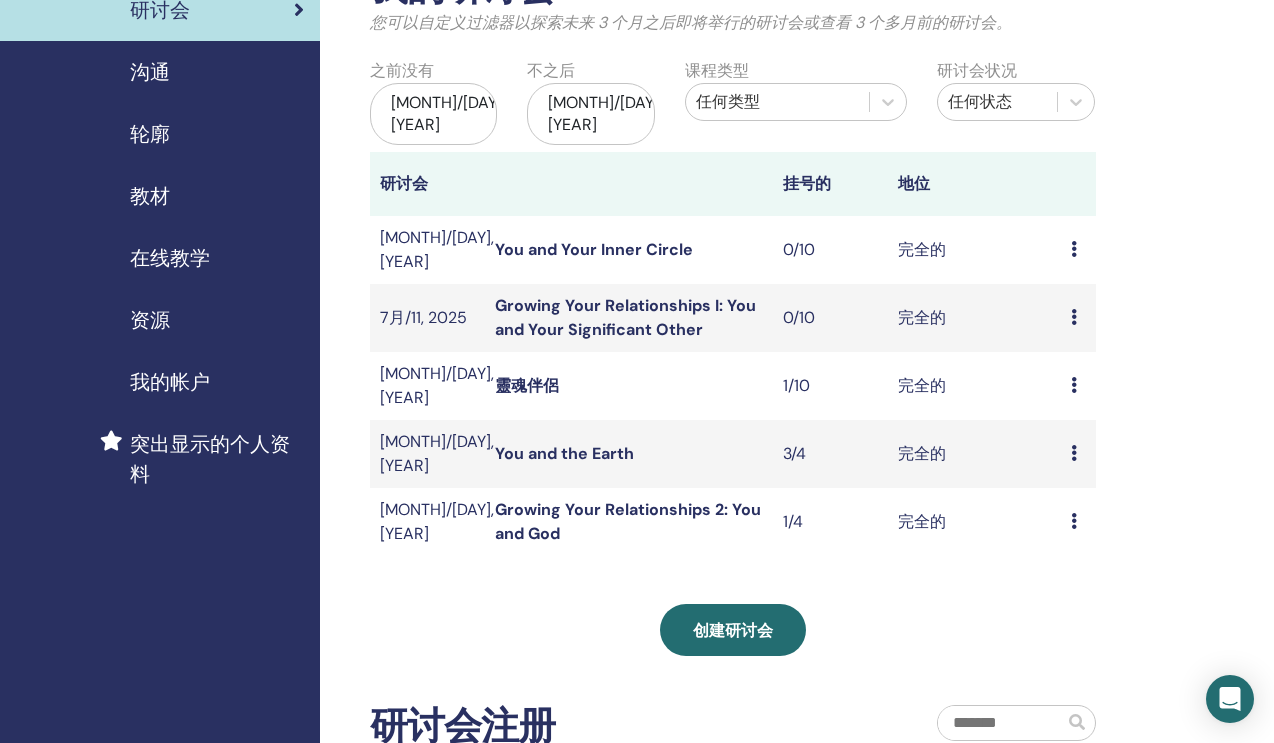 click at bounding box center (1074, 249) 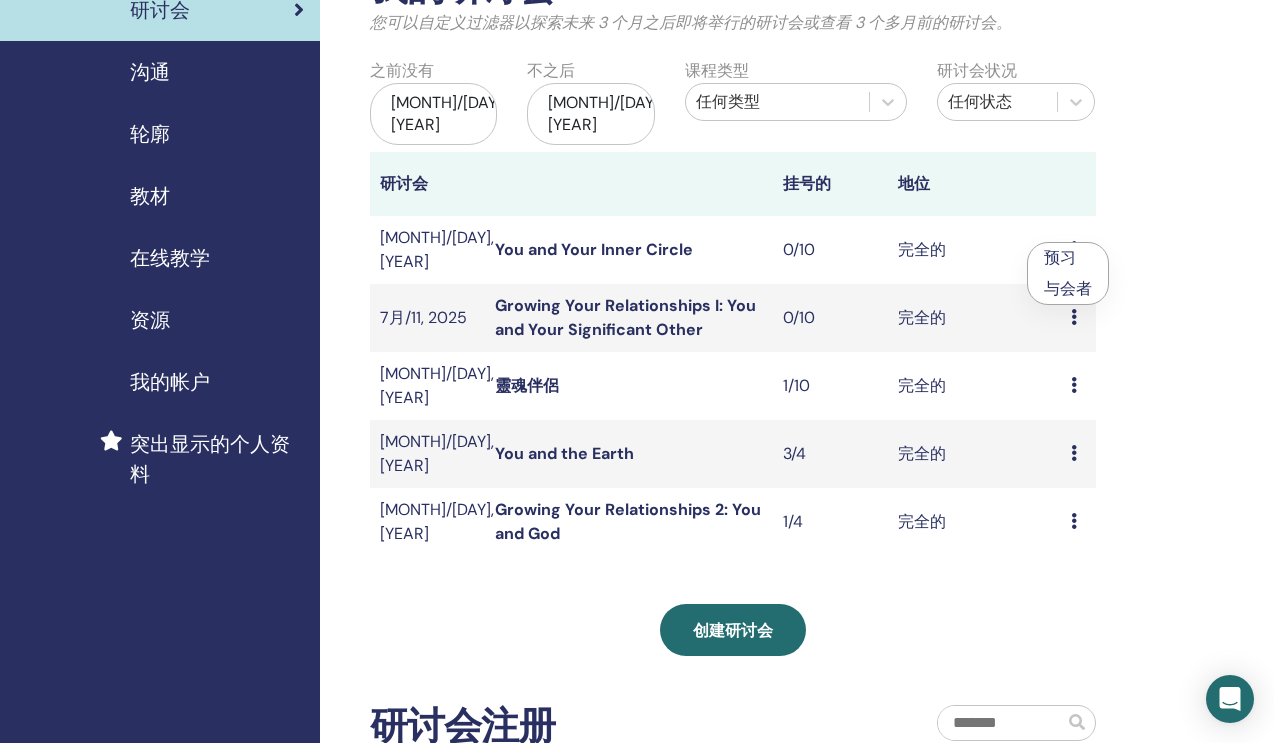 click on "我的研讨会 您可以自定义过滤器以探索未来 3 个月之后即将举行的研讨会或查看 3 个多月前的研讨会。 之前没有 5月/04, 2025 不之后 11月/04, 2025 课程类型 任何类型 研讨会状况 任何状态 研讨会 挂号的 地位 7月/18, 2025 You and Your Inner Circle 0/10 完全的 预习 与会者 7月/11, 2025 Growing Your Relationships I: You and Your Significant Other 0/10 完全的 预习 与会者 7月/07, 2025 靈魂伴侶 1/10 完全的 预习 与会者 6月/17, 2025 You and the Earth  3/4 完全的 预习 与会者 6月/10, 2025 Growing Your Relationships 2: You and God 1/4 完全的 预习 与会者 创建研讨会 研讨会注册 订单号。 与会者 事件 日期" at bounding box center (798, 509) 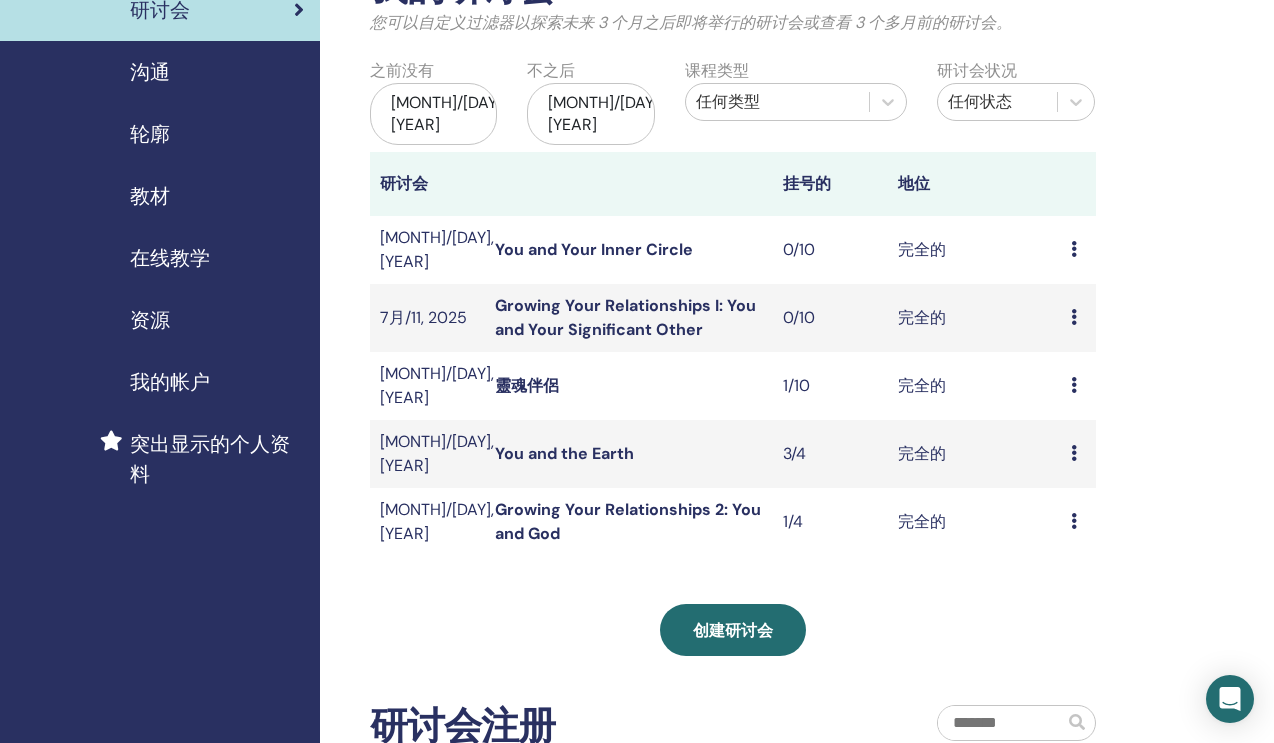 click at bounding box center [1074, 249] 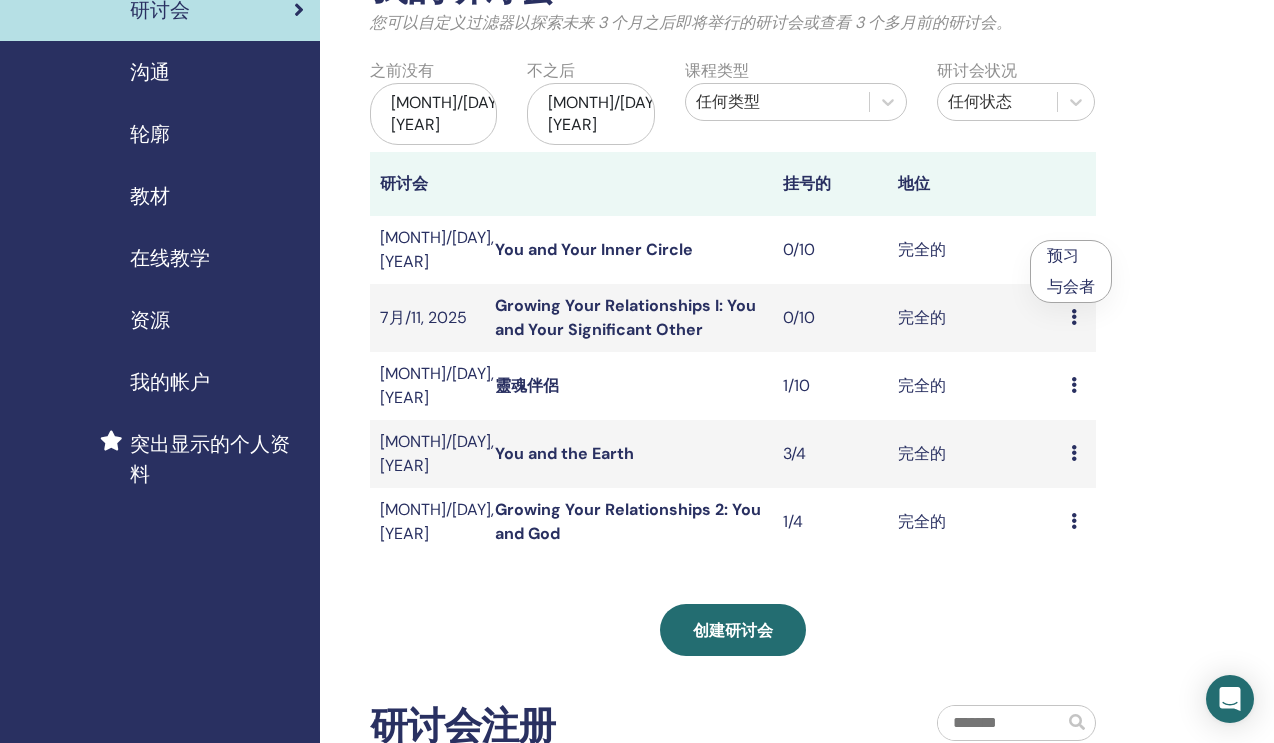 click on "我的研讨会 您可以自定义过滤器以探索未来 3 个月之后即将举行的研讨会或查看 3 个多月前的研讨会。 之前没有 5月/04, 2025 不之后 11月/04, 2025 课程类型 任何类型 研讨会状况 任何状态 研讨会 挂号的 地位 7月/18, 2025 You and Your Inner Circle 0/10 完全的 预习 与会者 7月/11, 2025 Growing Your Relationships I: You and Your Significant Other 0/10 完全的 预习 与会者 7月/07, 2025 靈魂伴侶 1/10 完全的 预习 与会者 6月/17, 2025 You and the Earth  3/4 完全的 预习 与会者 6月/10, 2025 Growing Your Relationships 2: You and God 1/4 完全的 预习 与会者 创建研讨会 研讨会注册 订单号。 与会者 事件 日期" at bounding box center (798, 509) 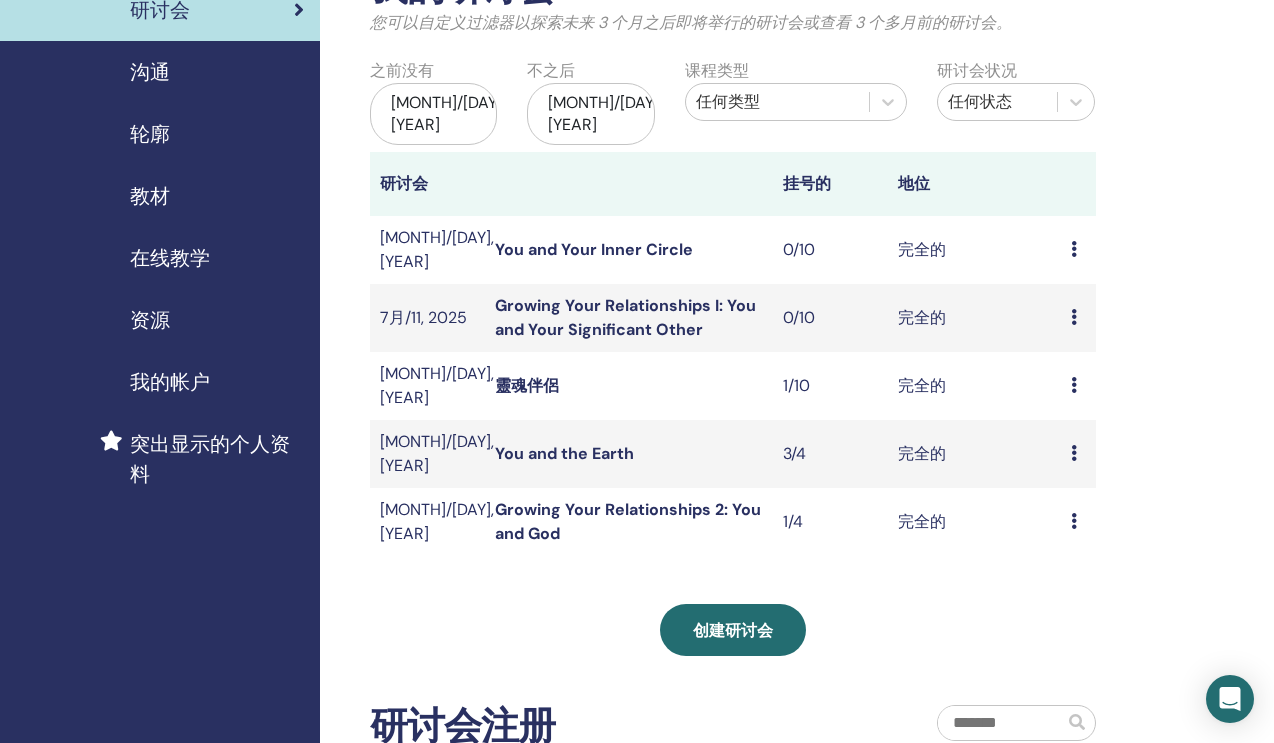 click at bounding box center [1074, 249] 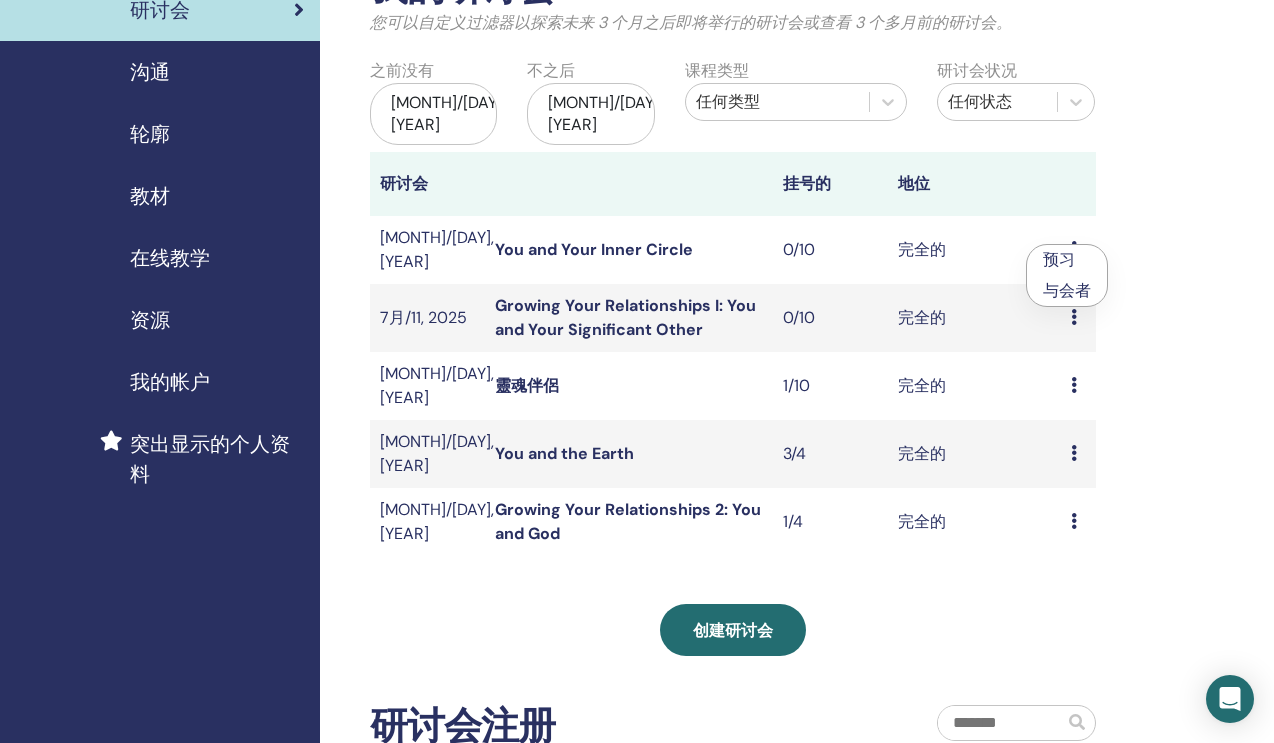 click on "我的研讨会 您可以自定义过滤器以探索未来 3 个月之后即将举行的研讨会或查看 3 个多月前的研讨会。 之前没有 5月/04, 2025 不之后 11月/04, 2025 课程类型 任何类型 研讨会状况 任何状态 研讨会 挂号的 地位 7月/18, 2025 You and Your Inner Circle 0/10 完全的 预习 与会者 7月/11, 2025 Growing Your Relationships I: You and Your Significant Other 0/10 完全的 预习 与会者 7月/07, 2025 靈魂伴侶 1/10 完全的 预习 与会者 6月/17, 2025 You and the Earth  3/4 完全的 预习 与会者 6月/10, 2025 Growing Your Relationships 2: You and God 1/4 完全的 预习 与会者 创建研讨会 研讨会注册 订单号。 与会者 事件 日期" at bounding box center (798, 509) 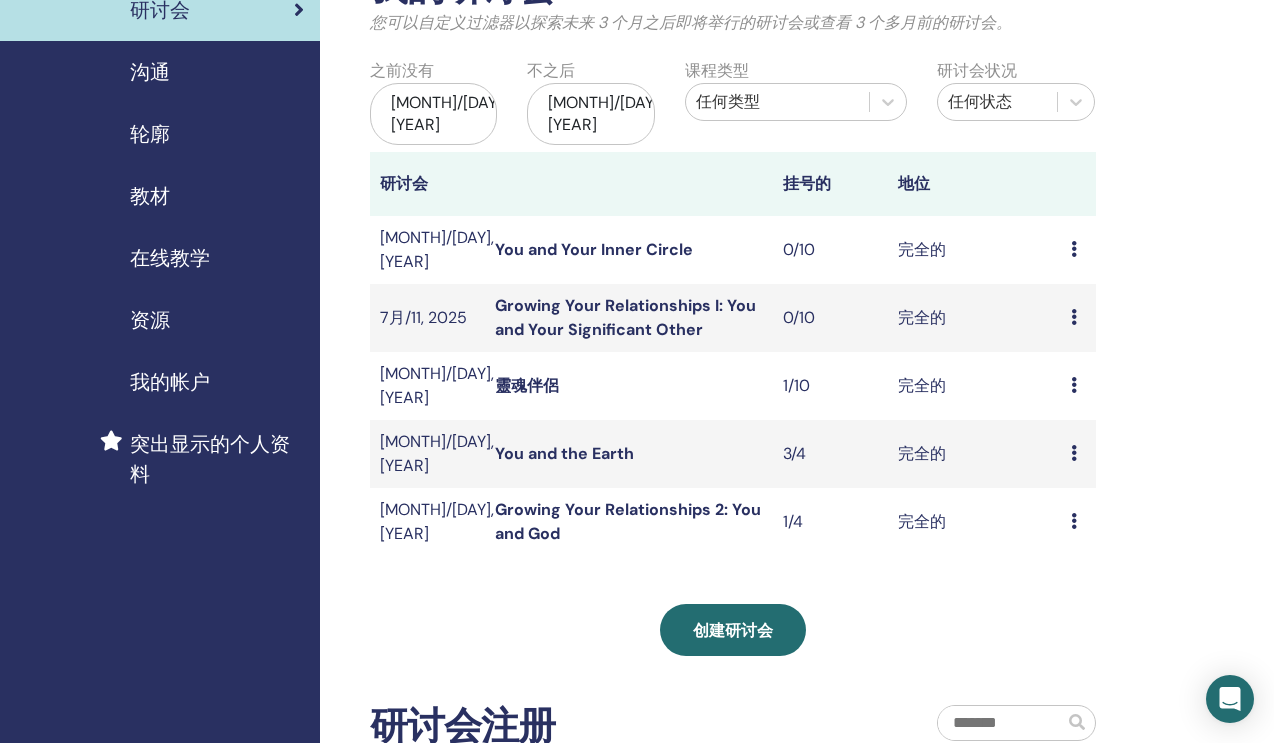 click at bounding box center (1074, 249) 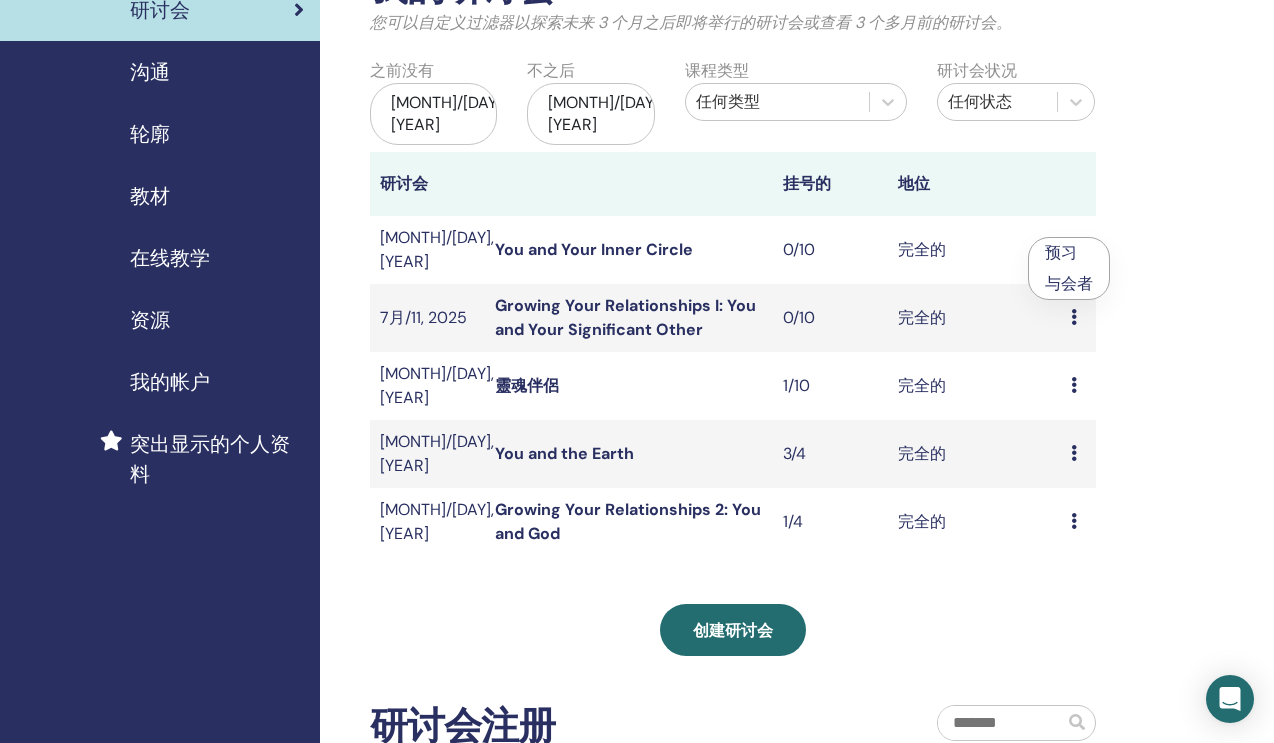 click on "我的研讨会 您可以自定义过滤器以探索未来 3 个月之后即将举行的研讨会或查看 3 个多月前的研讨会。 之前没有 5月/04, 2025 不之后 11月/04, 2025 课程类型 任何类型 研讨会状况 任何状态 研讨会 挂号的 地位 7月/18, 2025 You and Your Inner Circle 0/10 完全的 预习 与会者 7月/11, 2025 Growing Your Relationships I: You and Your Significant Other 0/10 完全的 预习 与会者 7月/07, 2025 靈魂伴侶 1/10 完全的 预习 与会者 6月/17, 2025 You and the Earth  3/4 完全的 预习 与会者 6月/10, 2025 Growing Your Relationships 2: You and God 1/4 完全的 预习 与会者 创建研讨会 研讨会注册 订单号。 与会者 事件 日期" at bounding box center [798, 509] 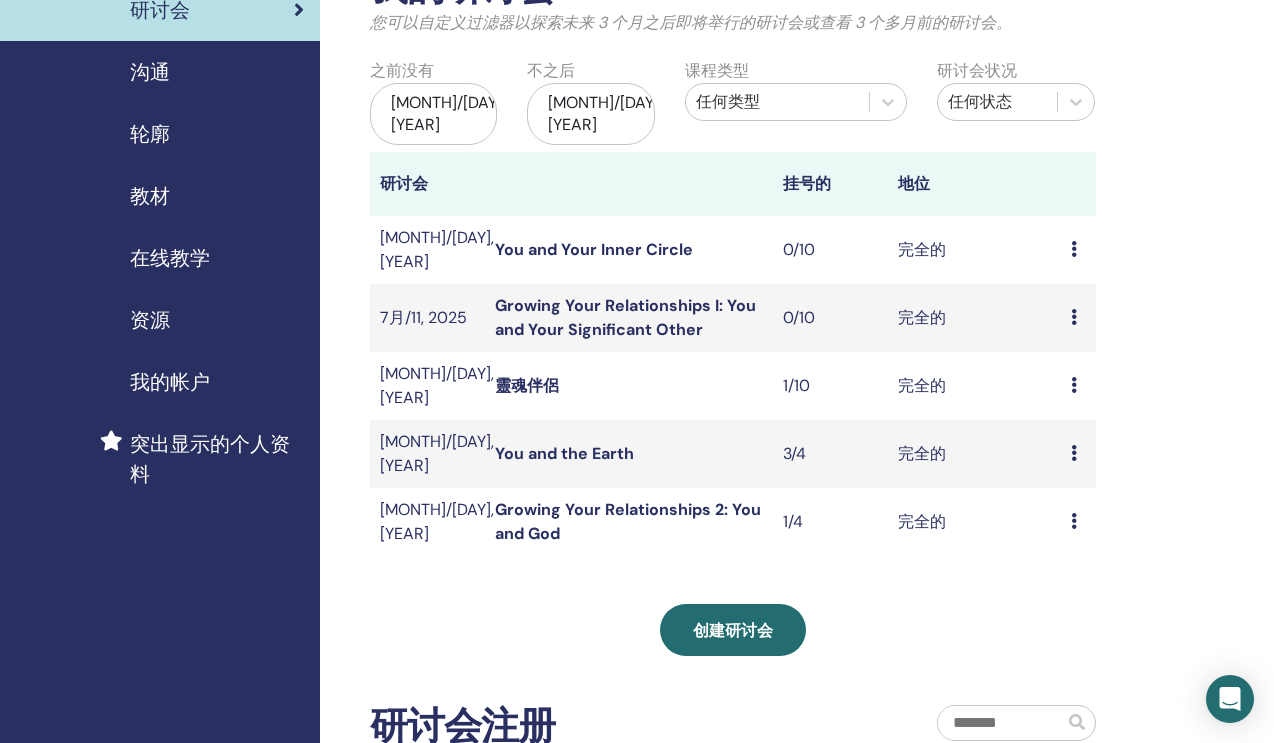 click at bounding box center (1074, 249) 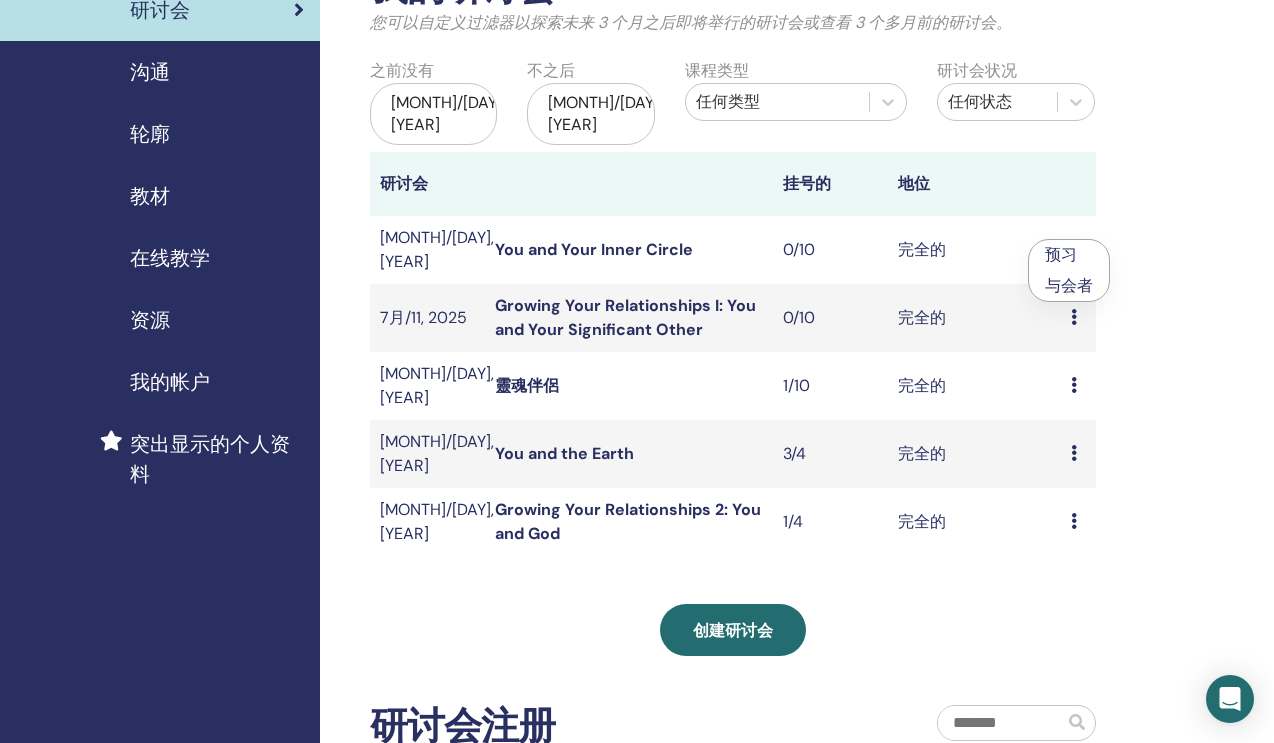 click on "我的研讨会 您可以自定义过滤器以探索未来 3 个月之后即将举行的研讨会或查看 3 个多月前的研讨会。 之前没有 5月/04, 2025 不之后 11月/04, 2025 课程类型 任何类型 研讨会状况 任何状态 研讨会 挂号的 地位 7月/18, 2025 You and Your Inner Circle 0/10 完全的 预习 与会者 7月/11, 2025 Growing Your Relationships I: You and Your Significant Other 0/10 完全的 预习 与会者 7月/07, 2025 靈魂伴侶 1/10 完全的 预习 与会者 6月/17, 2025 You and the Earth  3/4 完全的 预习 与会者 6月/10, 2025 Growing Your Relationships 2: You and God 1/4 完全的 预习 与会者 创建研讨会 研讨会注册 订单号。 与会者 事件 日期" at bounding box center [798, 509] 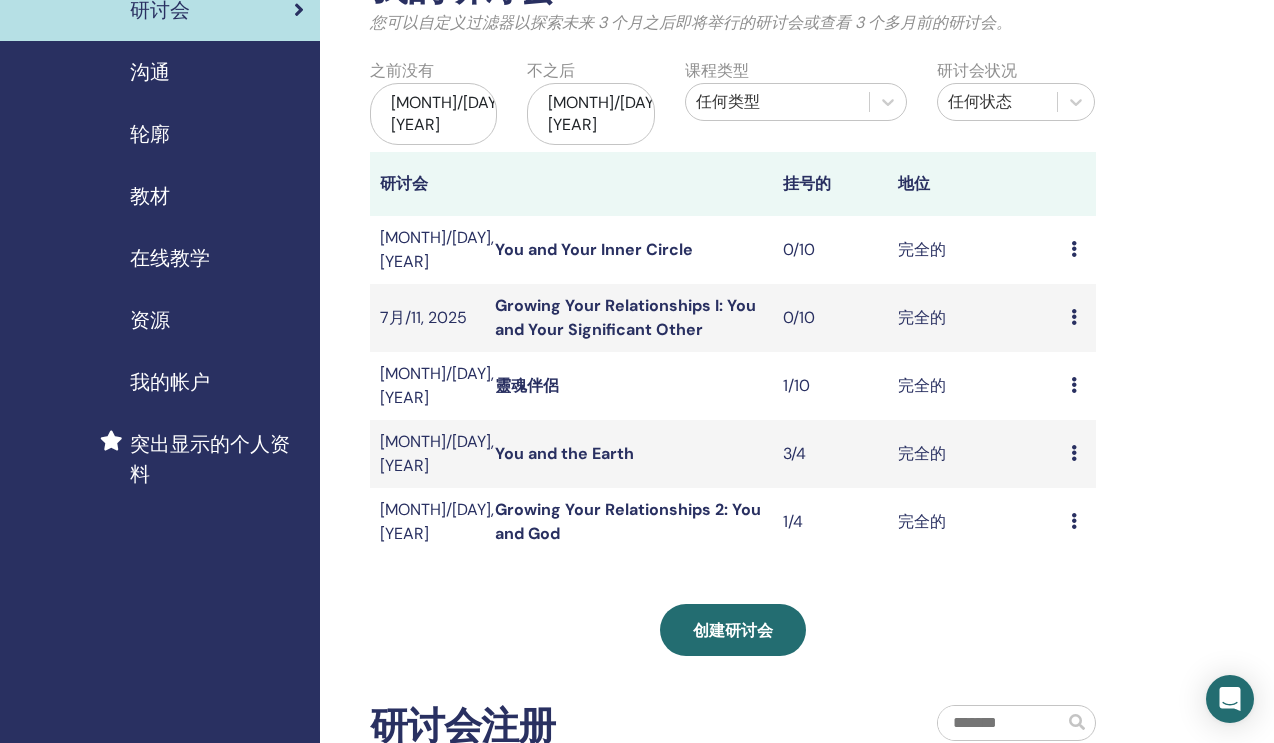 click at bounding box center (1074, 249) 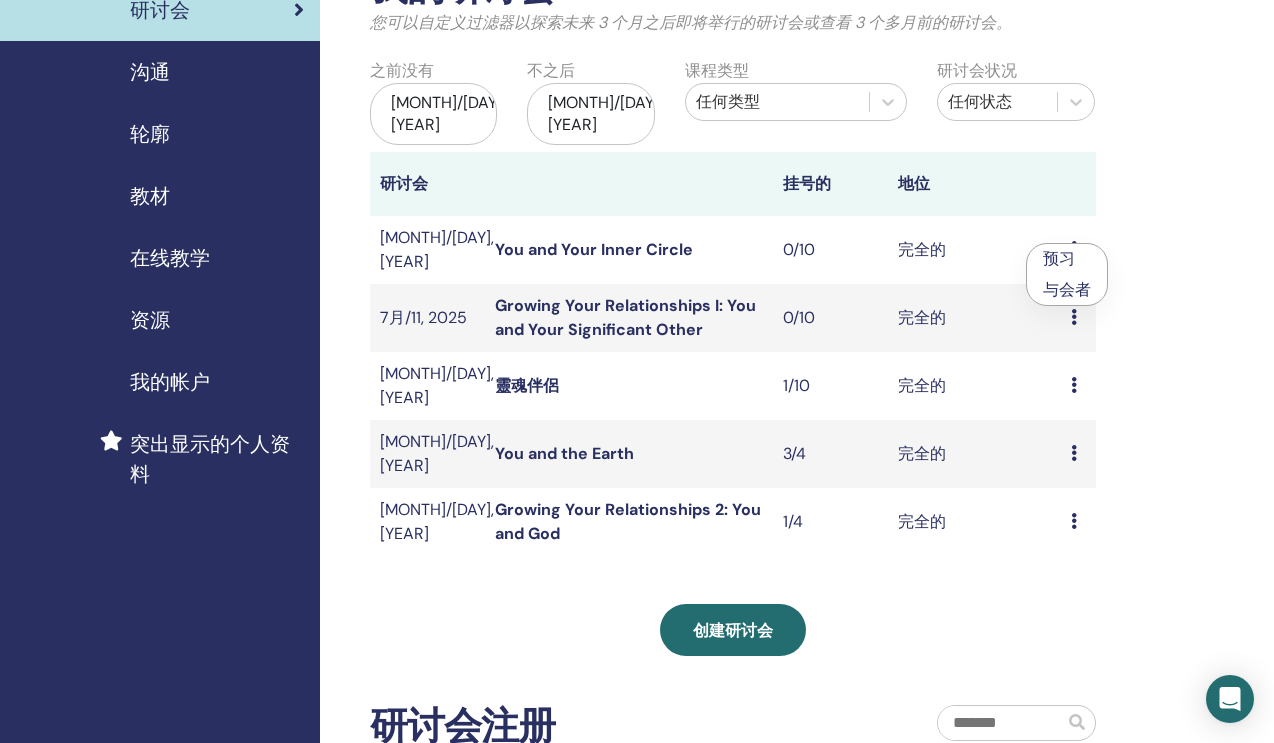 click on "我的研讨会 您可以自定义过滤器以探索未来 3 个月之后即将举行的研讨会或查看 3 个多月前的研讨会。 之前没有 5月/04, 2025 不之后 11月/04, 2025 课程类型 任何类型 研讨会状况 任何状态 研讨会 挂号的 地位 7月/18, 2025 You and Your Inner Circle 0/10 完全的 预习 与会者 7月/11, 2025 Growing Your Relationships I: You and Your Significant Other 0/10 完全的 预习 与会者 7月/07, 2025 靈魂伴侶 1/10 完全的 预习 与会者 6月/17, 2025 You and the Earth  3/4 完全的 预习 与会者 6月/10, 2025 Growing Your Relationships 2: You and God 1/4 完全的 预习 与会者 创建研讨会 研讨会注册 订单号。 与会者 事件 日期" at bounding box center [798, 509] 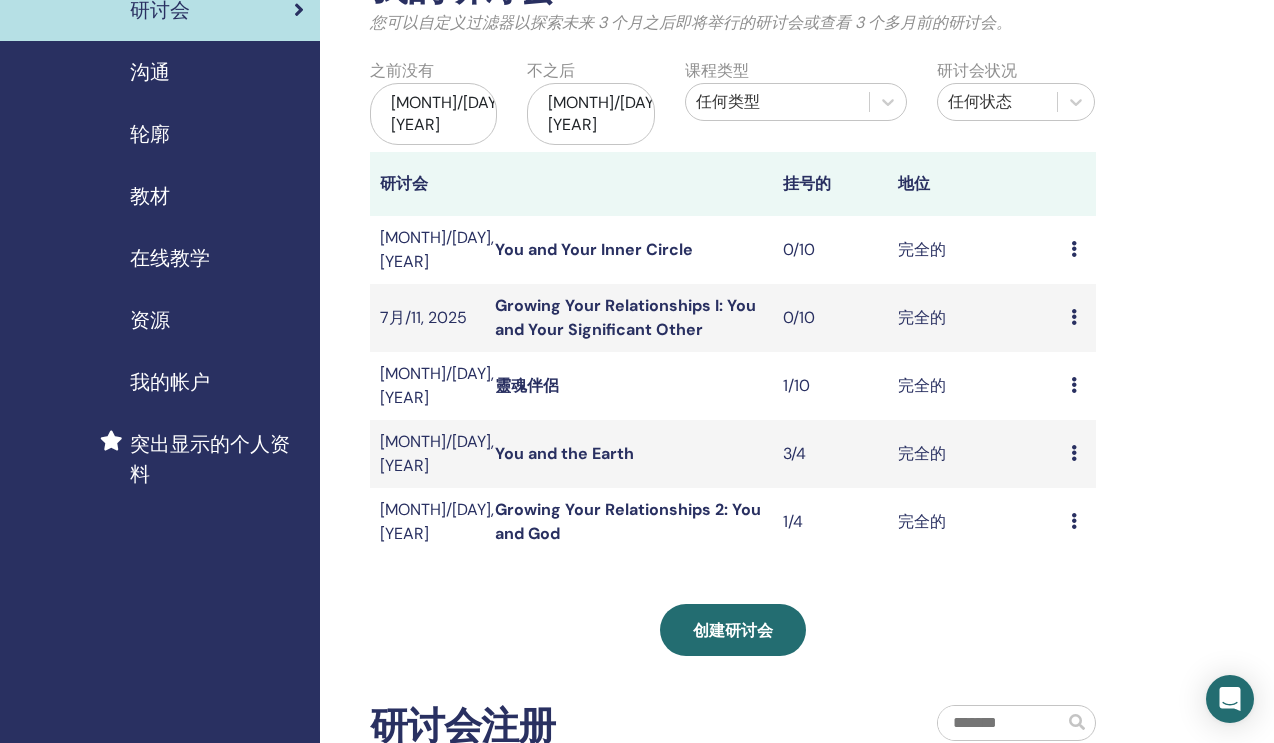 click at bounding box center (1074, 249) 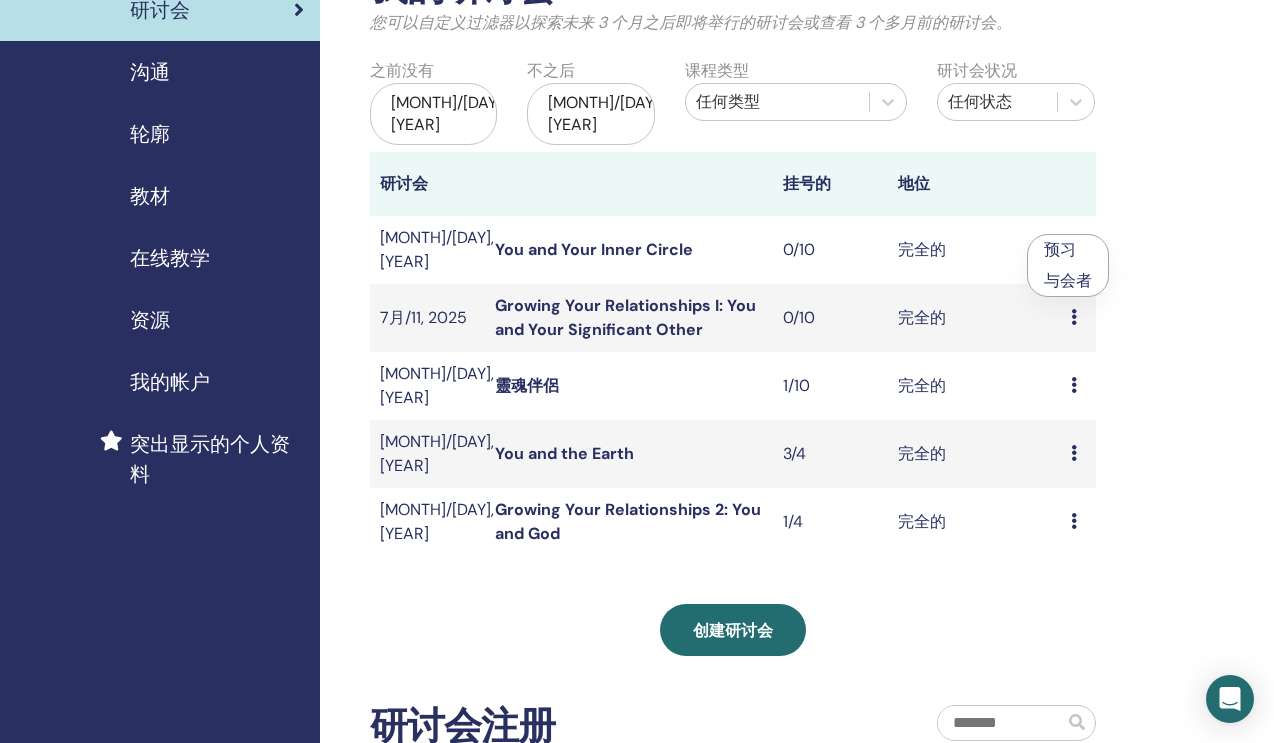 click on "我的研讨会 您可以自定义过滤器以探索未来 3 个月之后即将举行的研讨会或查看 3 个多月前的研讨会。 之前没有 5月/04, 2025 不之后 11月/04, 2025 课程类型 任何类型 研讨会状况 任何状态 研讨会 挂号的 地位 7月/18, 2025 You and Your Inner Circle 0/10 完全的 预习 与会者 7月/11, 2025 Growing Your Relationships I: You and Your Significant Other 0/10 完全的 预习 与会者 7月/07, 2025 靈魂伴侶 1/10 完全的 预习 与会者 6月/17, 2025 You and the Earth  3/4 完全的 预习 与会者 6月/10, 2025 Growing Your Relationships 2: You and God 1/4 完全的 预习 与会者 创建研讨会 研讨会注册 订单号。 与会者 事件 日期" at bounding box center (798, 509) 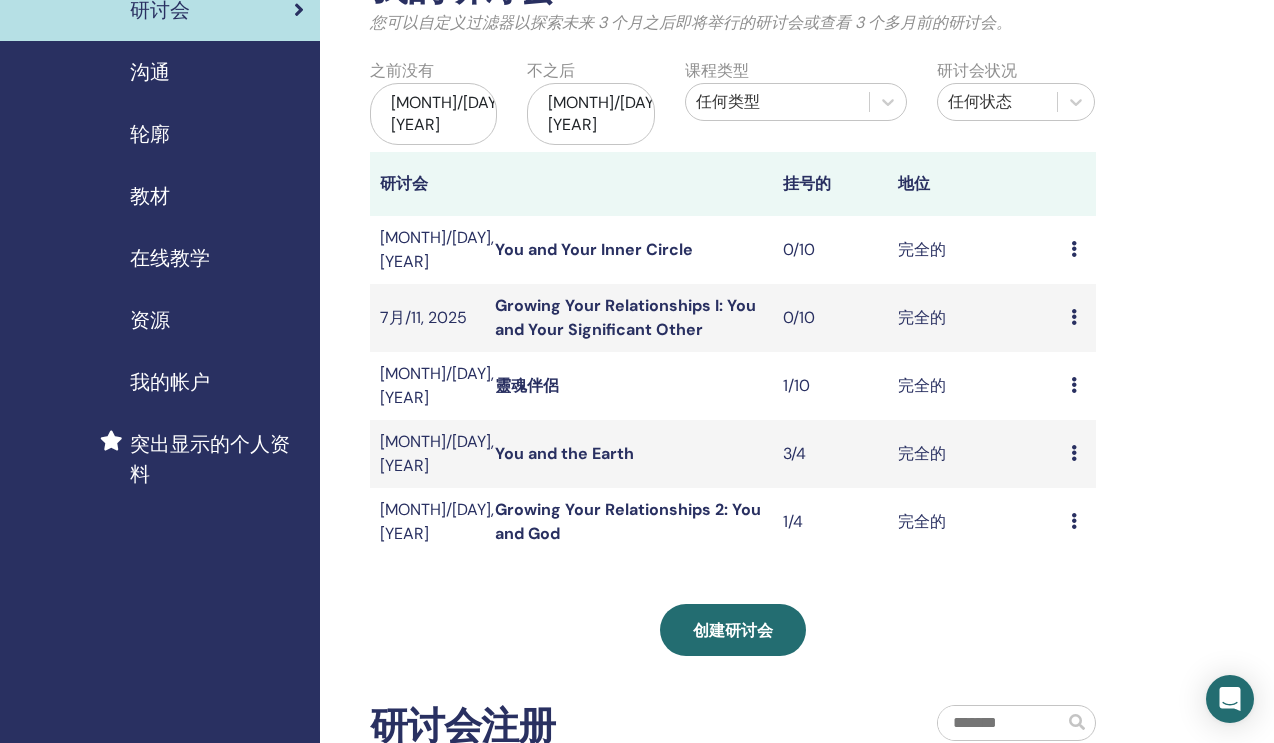 click at bounding box center (1074, 249) 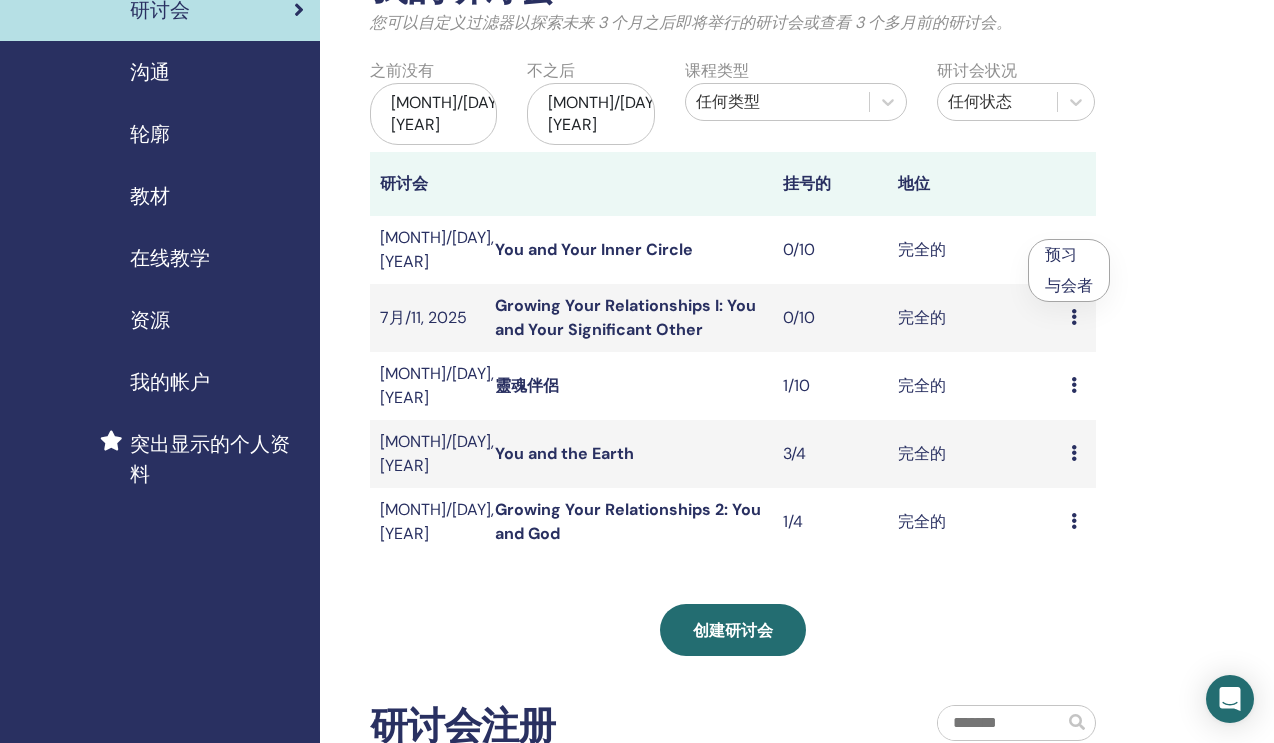 click on "完全的" at bounding box center [974, 318] 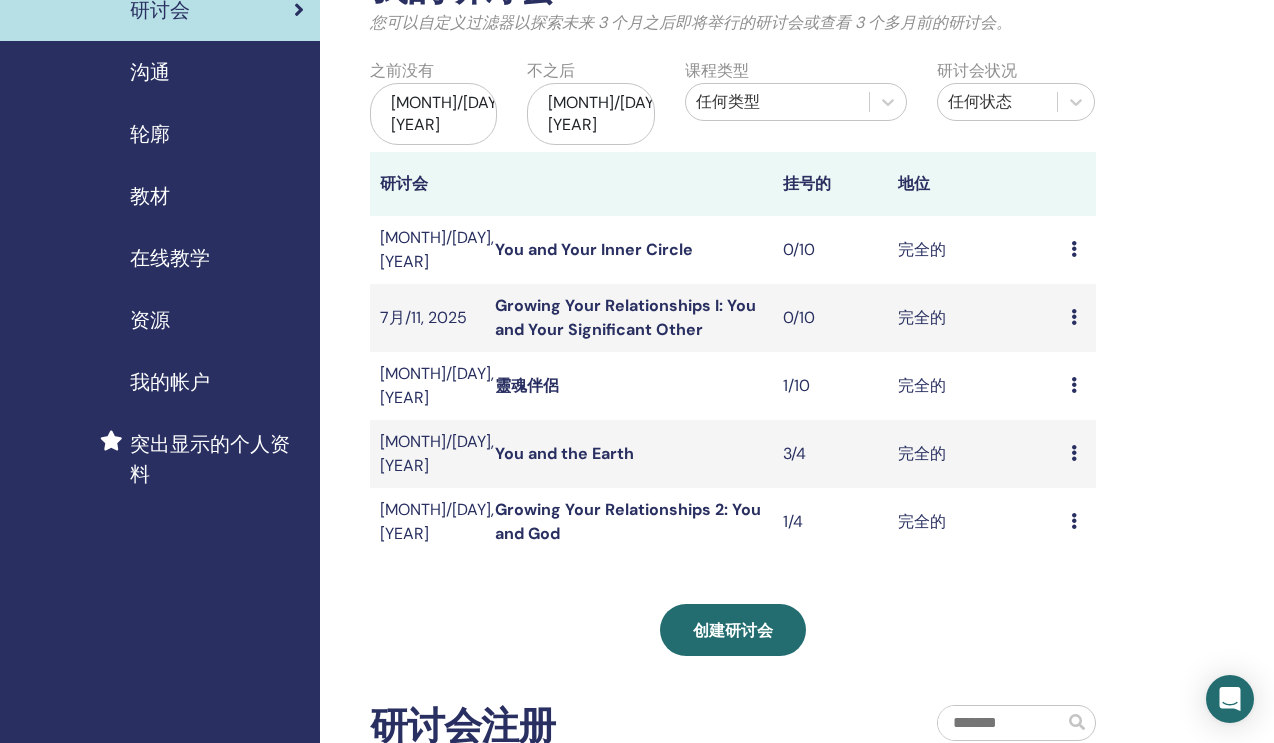 click at bounding box center (1074, 317) 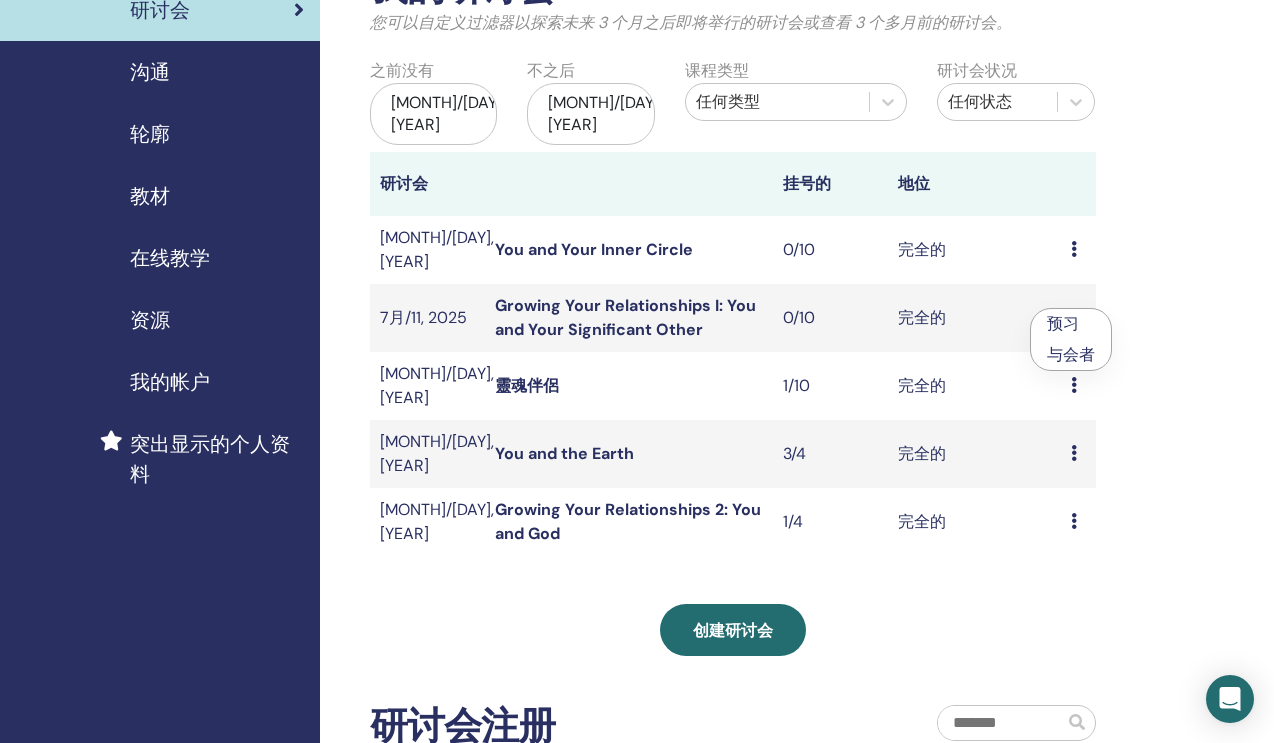 click on "Growing Your Relationships I: You and Your Significant Other" at bounding box center (625, 317) 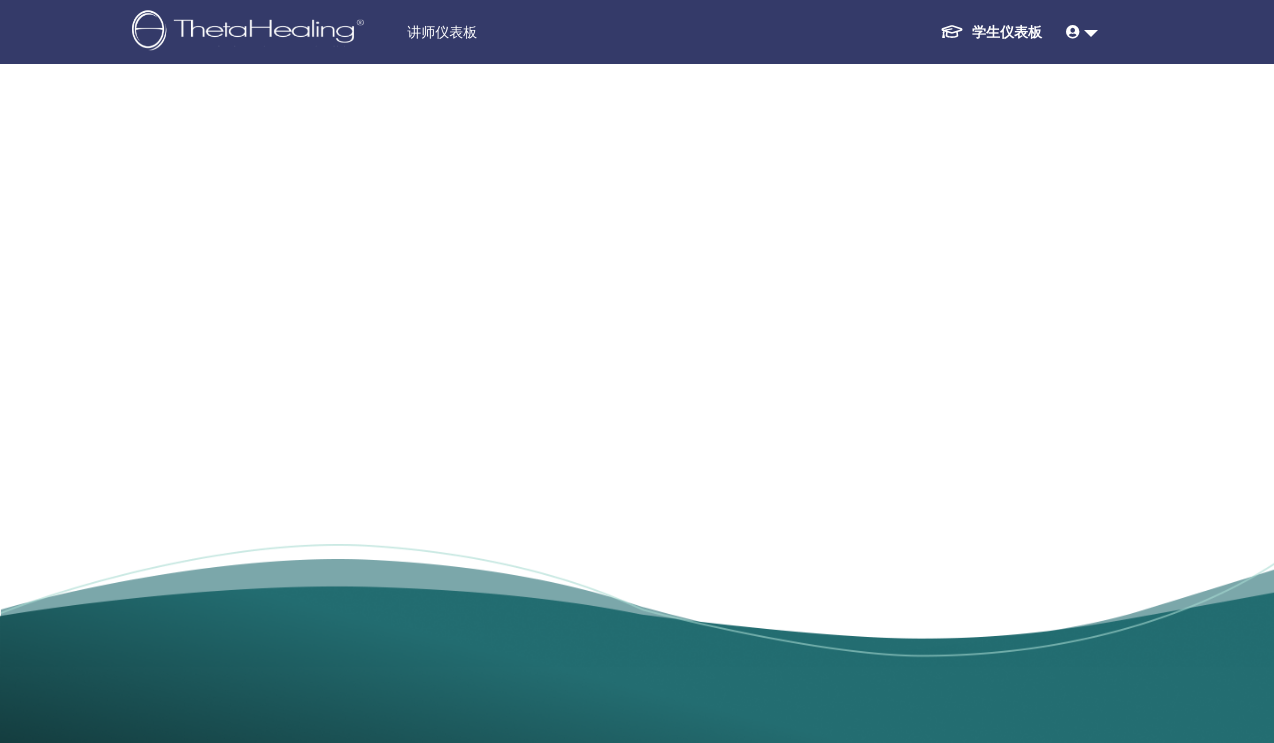 scroll, scrollTop: 0, scrollLeft: 0, axis: both 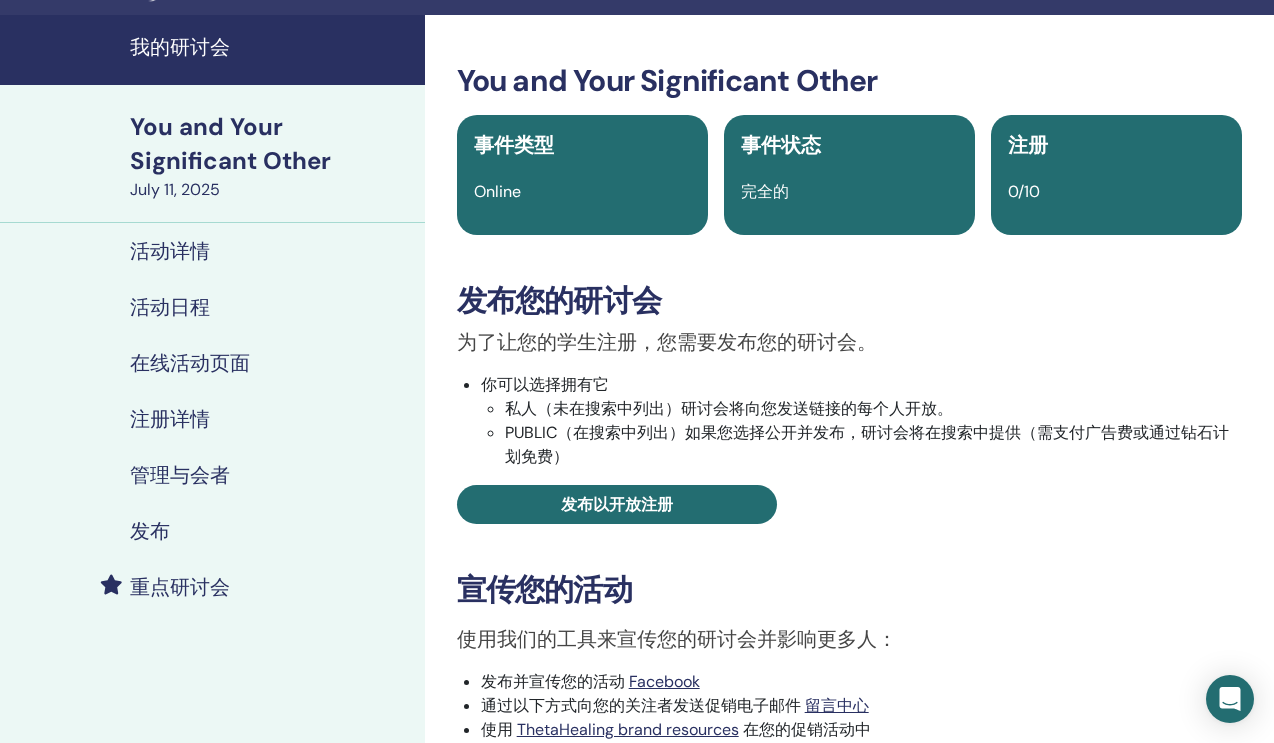 click on "发布" at bounding box center [212, 531] 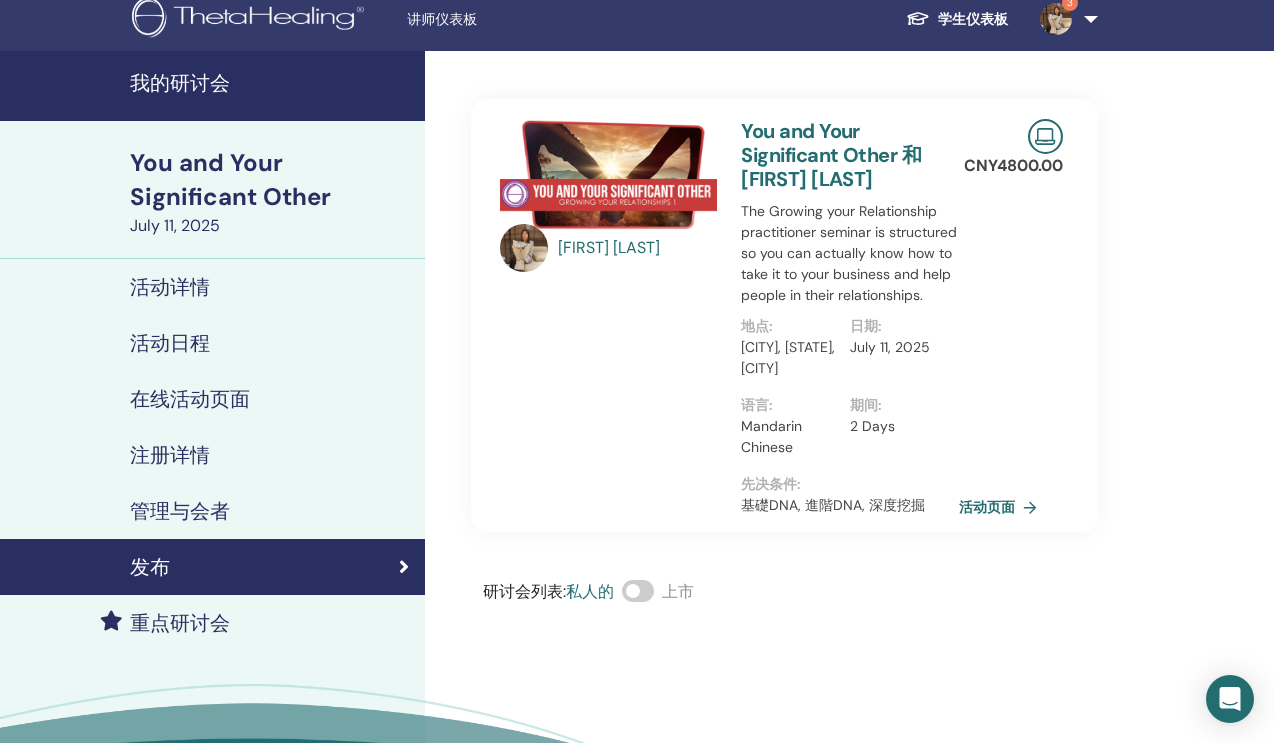 scroll, scrollTop: 10, scrollLeft: 0, axis: vertical 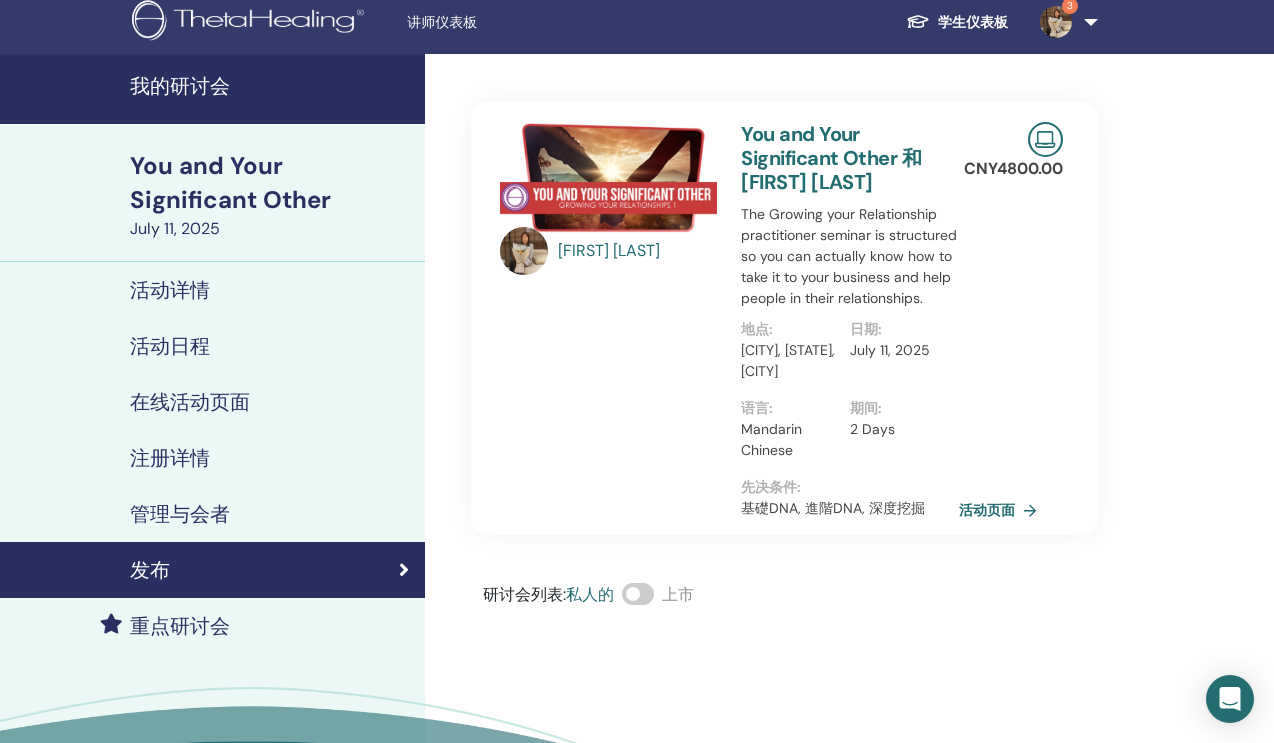 click on "管理与会者" at bounding box center [212, 514] 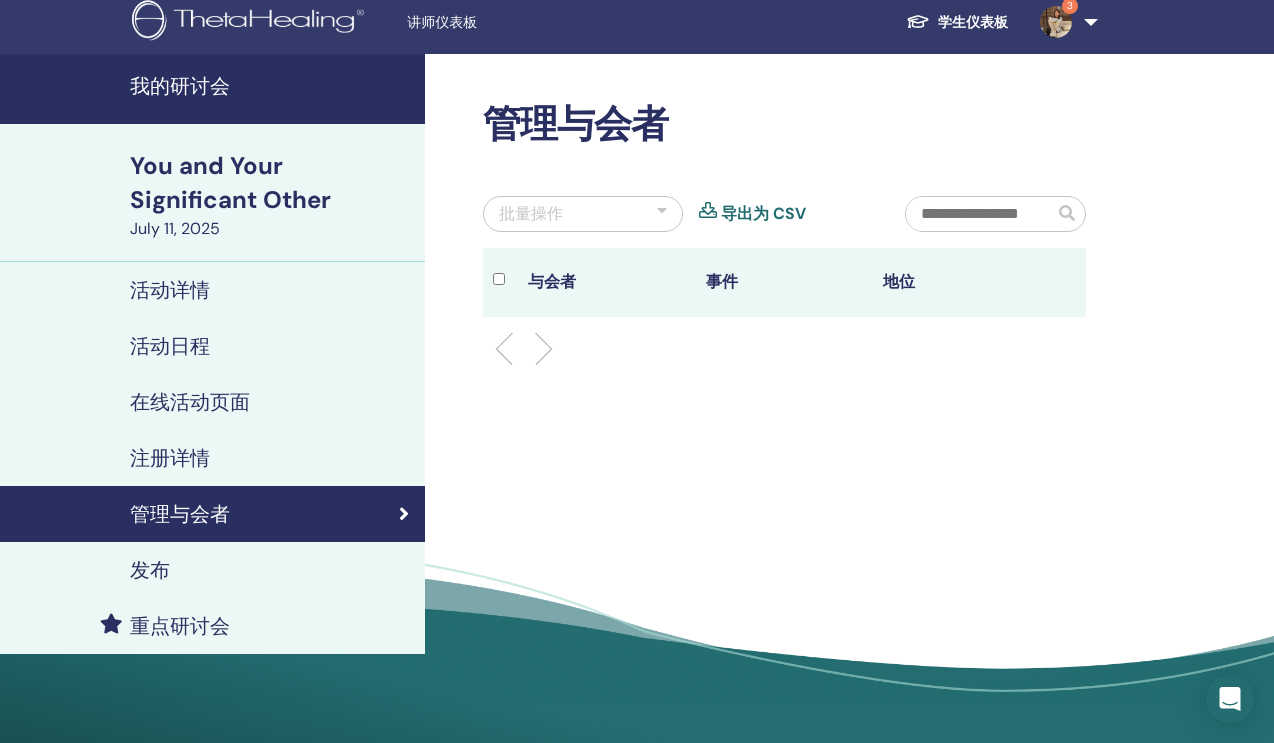 click on "注册详情" at bounding box center [212, 458] 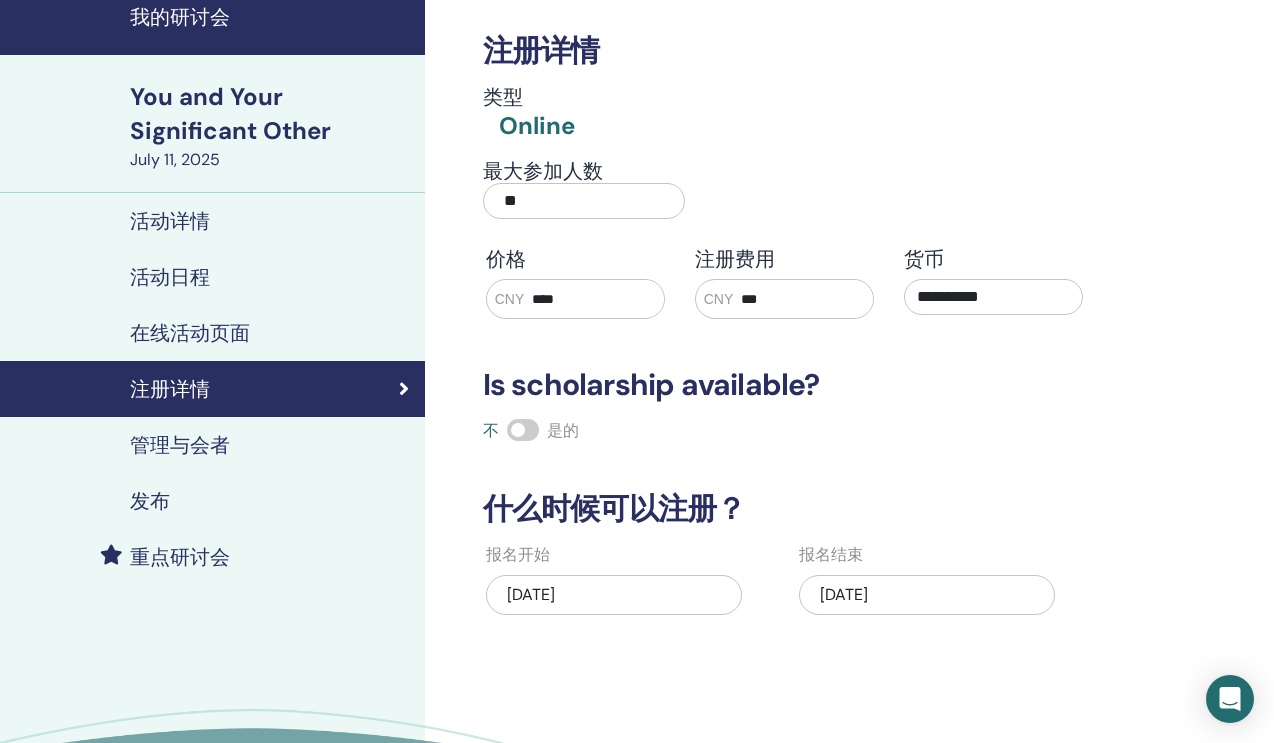 scroll, scrollTop: 96, scrollLeft: 0, axis: vertical 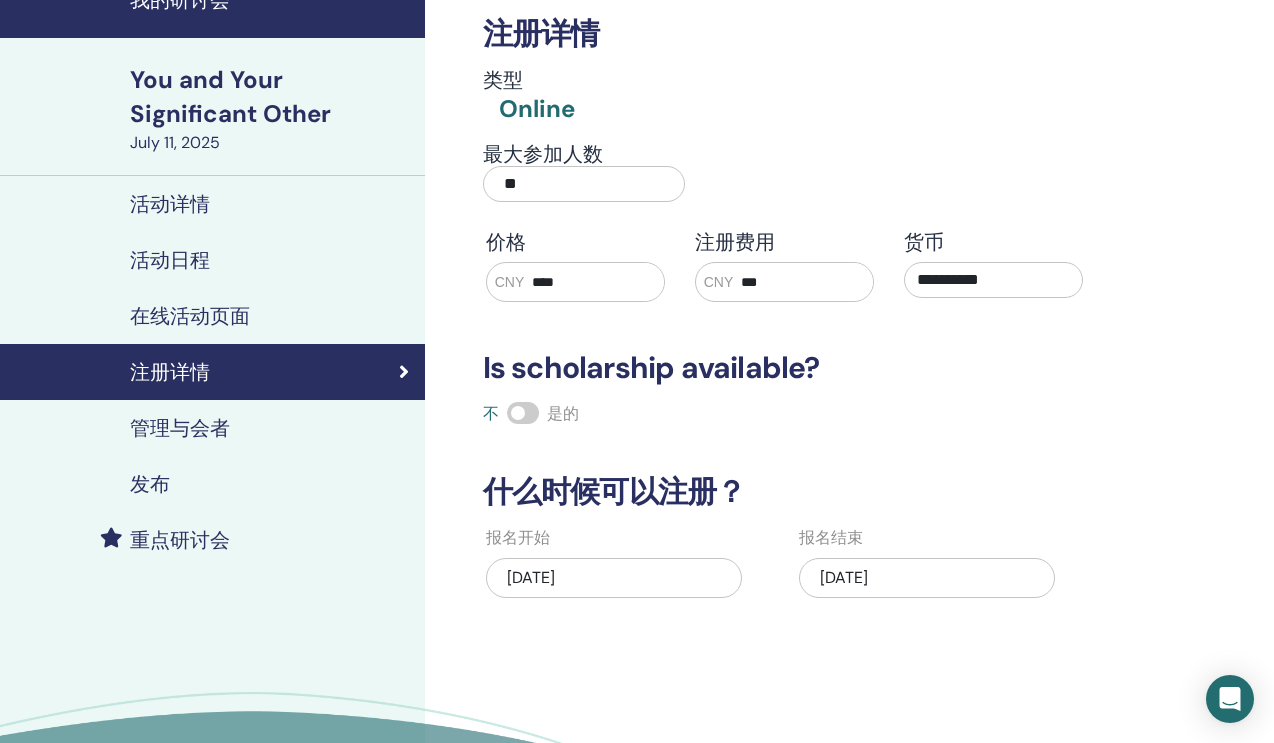 click on "You and Your Significant Other" at bounding box center [271, 97] 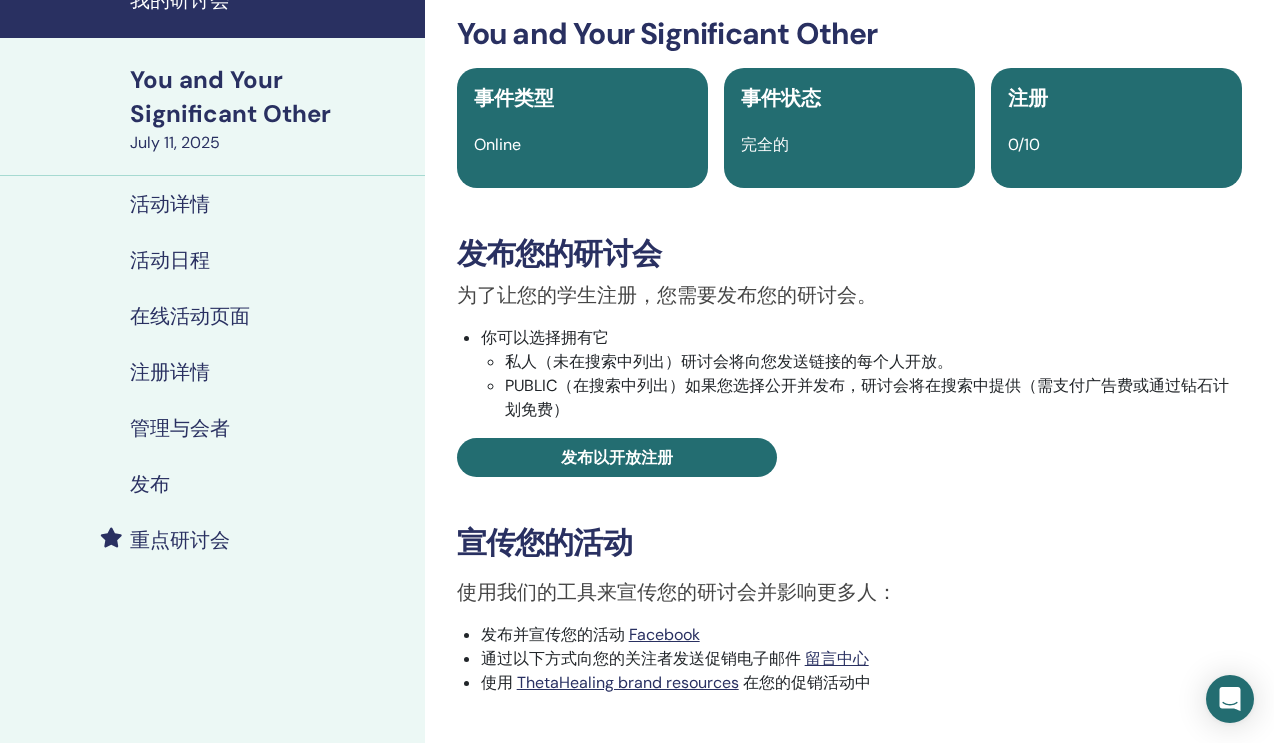 click on "You and Your Significant Other" at bounding box center [271, 97] 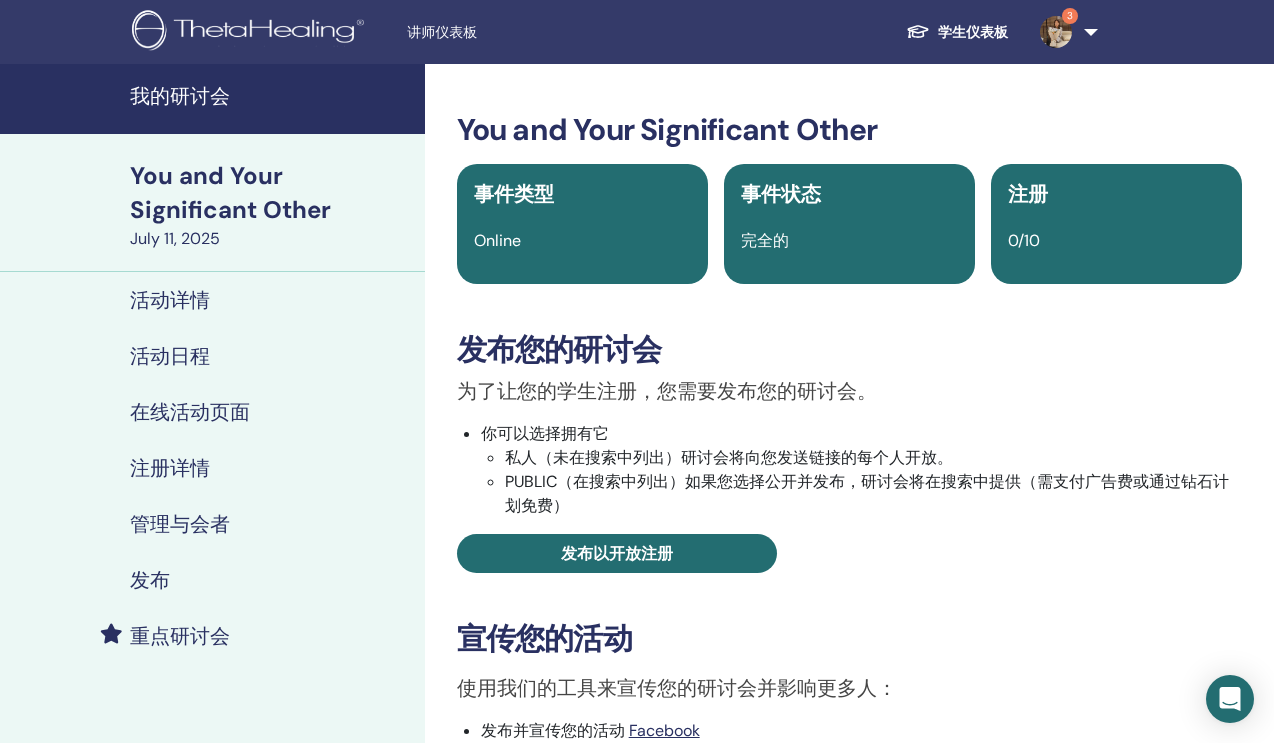 scroll, scrollTop: 0, scrollLeft: 0, axis: both 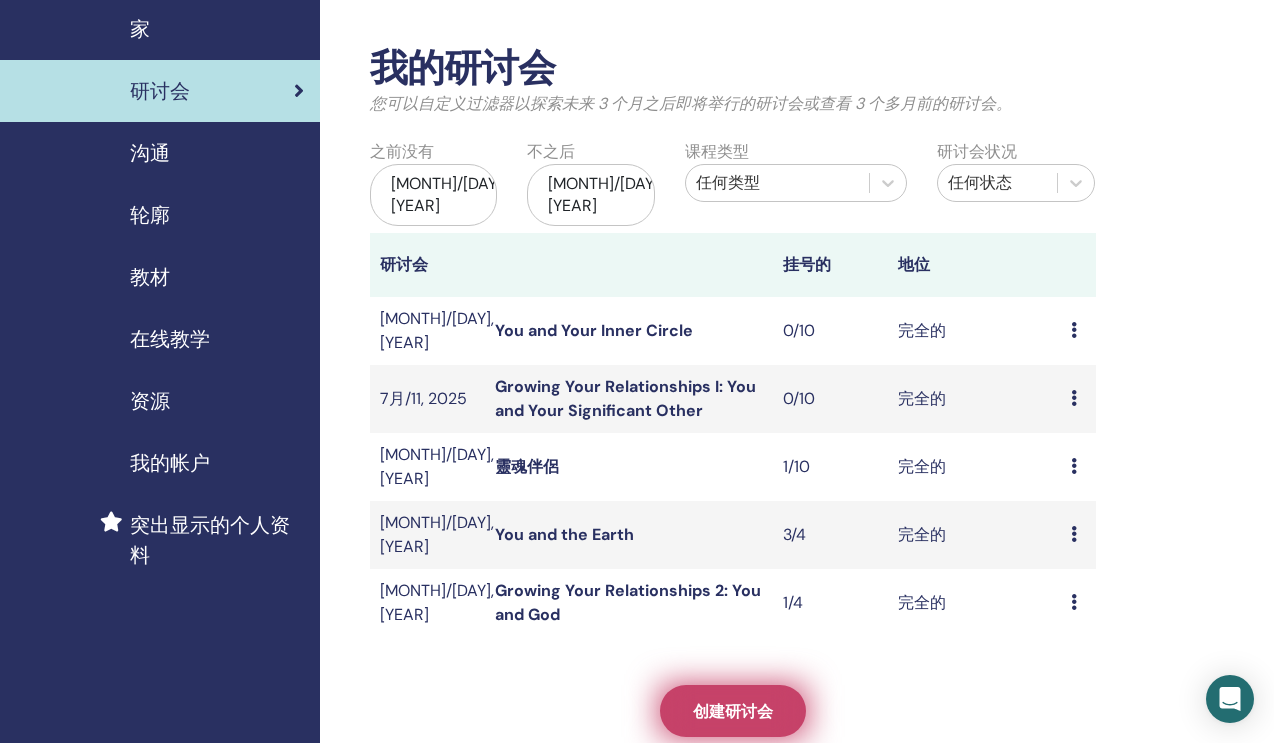 click on "创建研讨会" at bounding box center [733, 711] 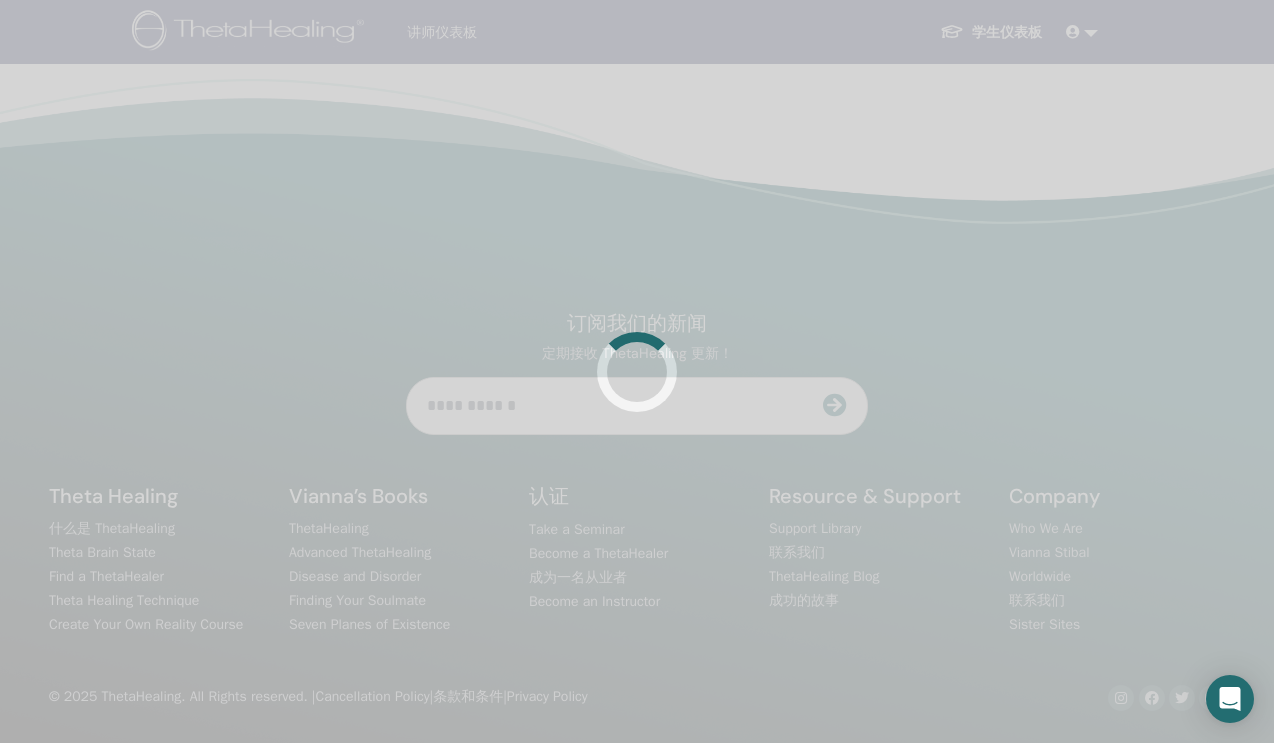 scroll, scrollTop: 0, scrollLeft: 0, axis: both 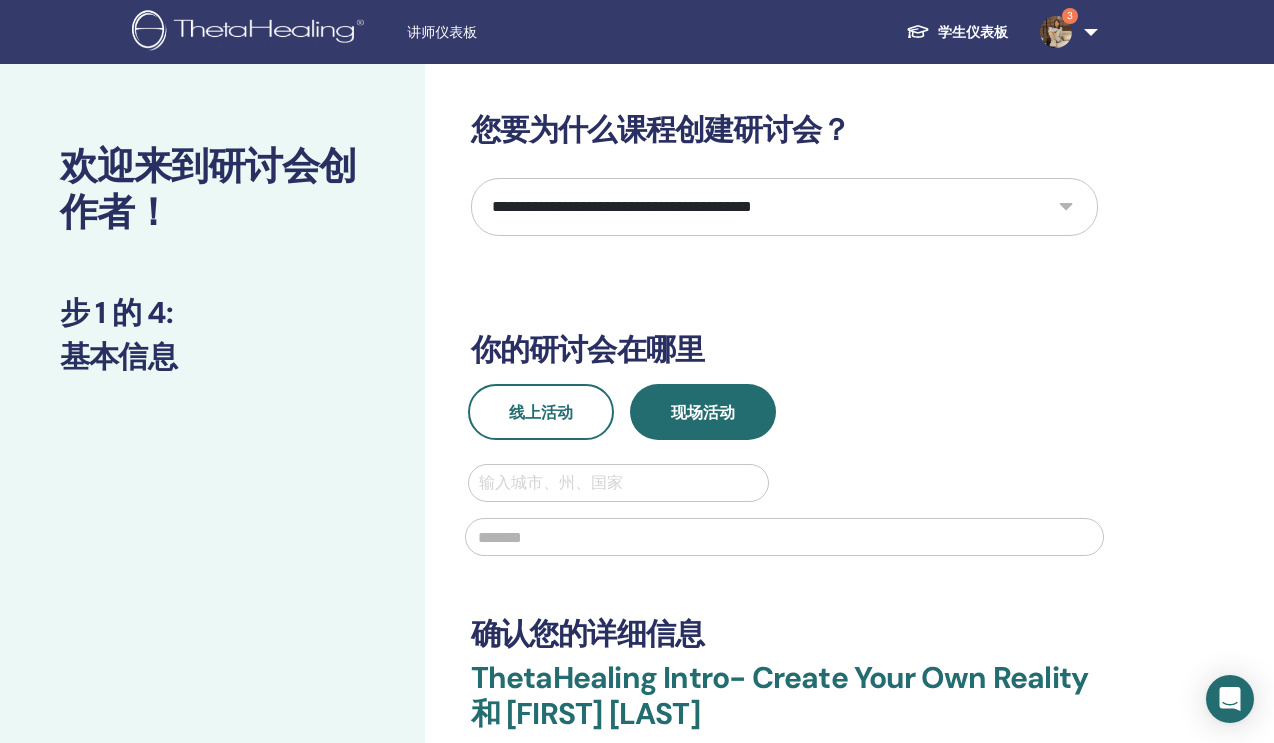 select on "*" 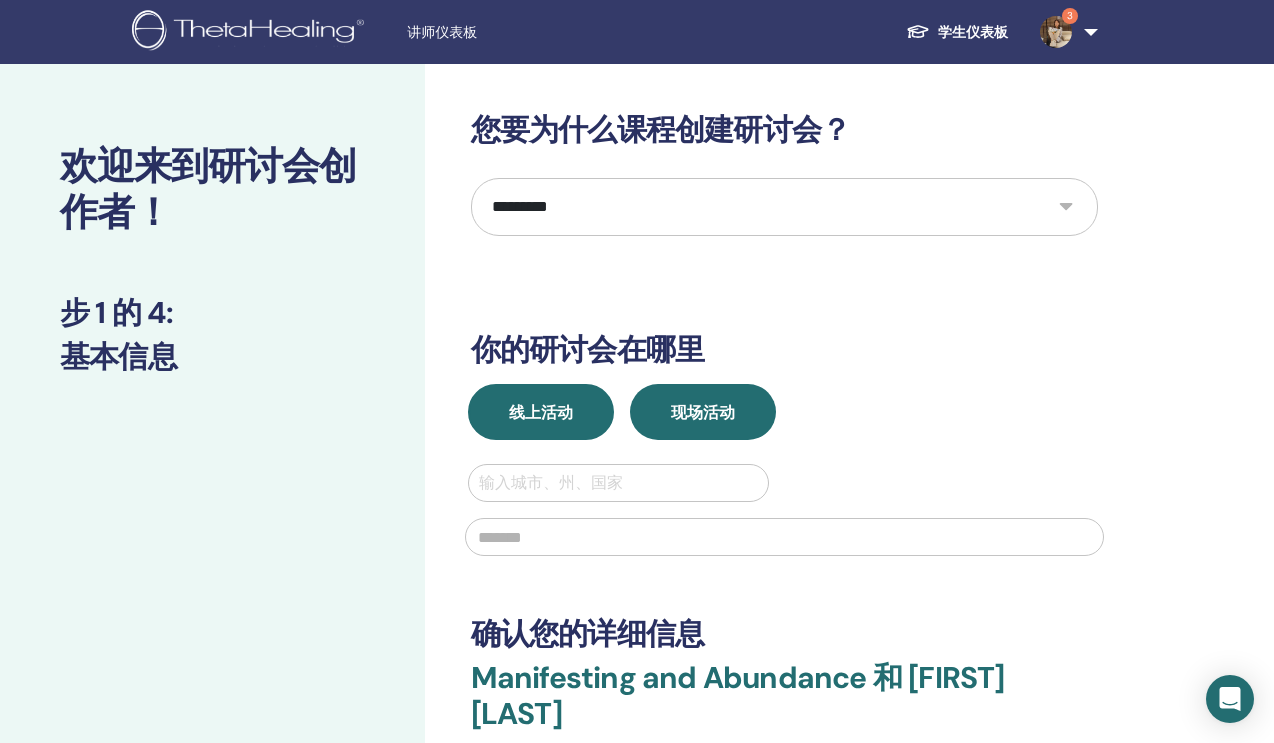 click on "线上活动" at bounding box center (541, 412) 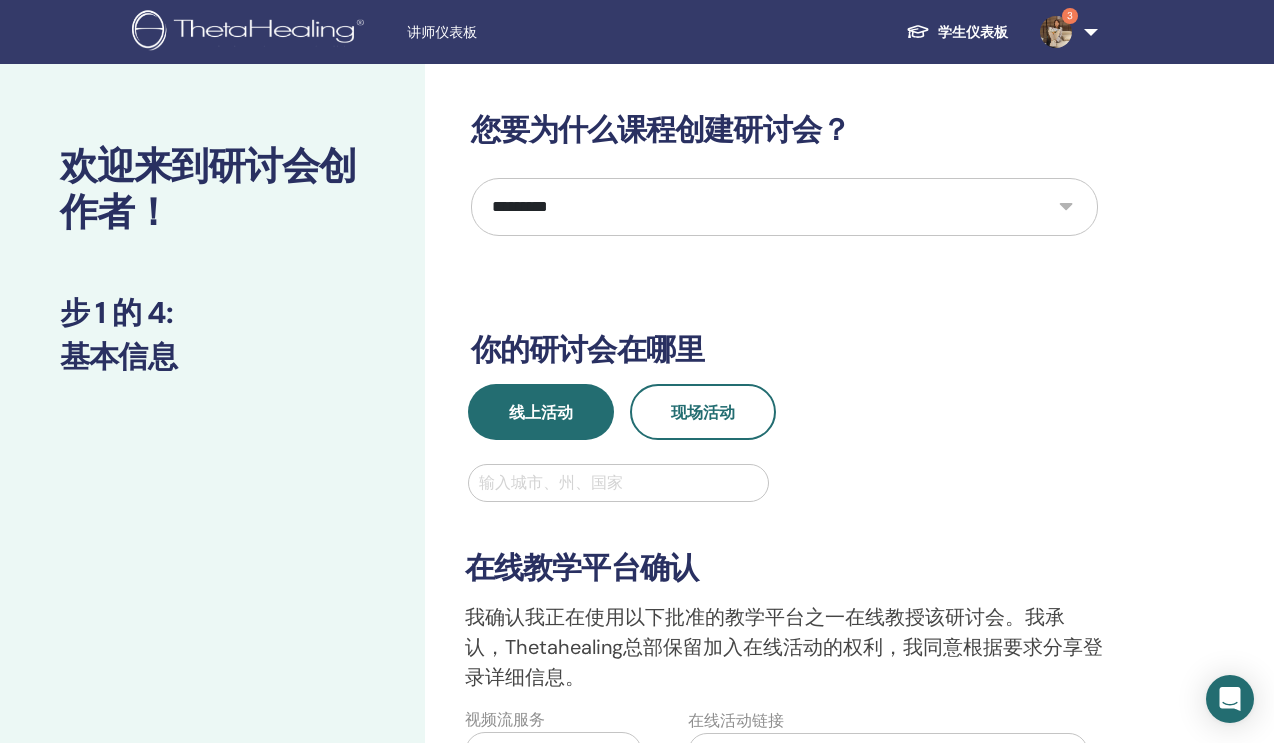 click on "输入城市、州、国家" at bounding box center (619, 483) 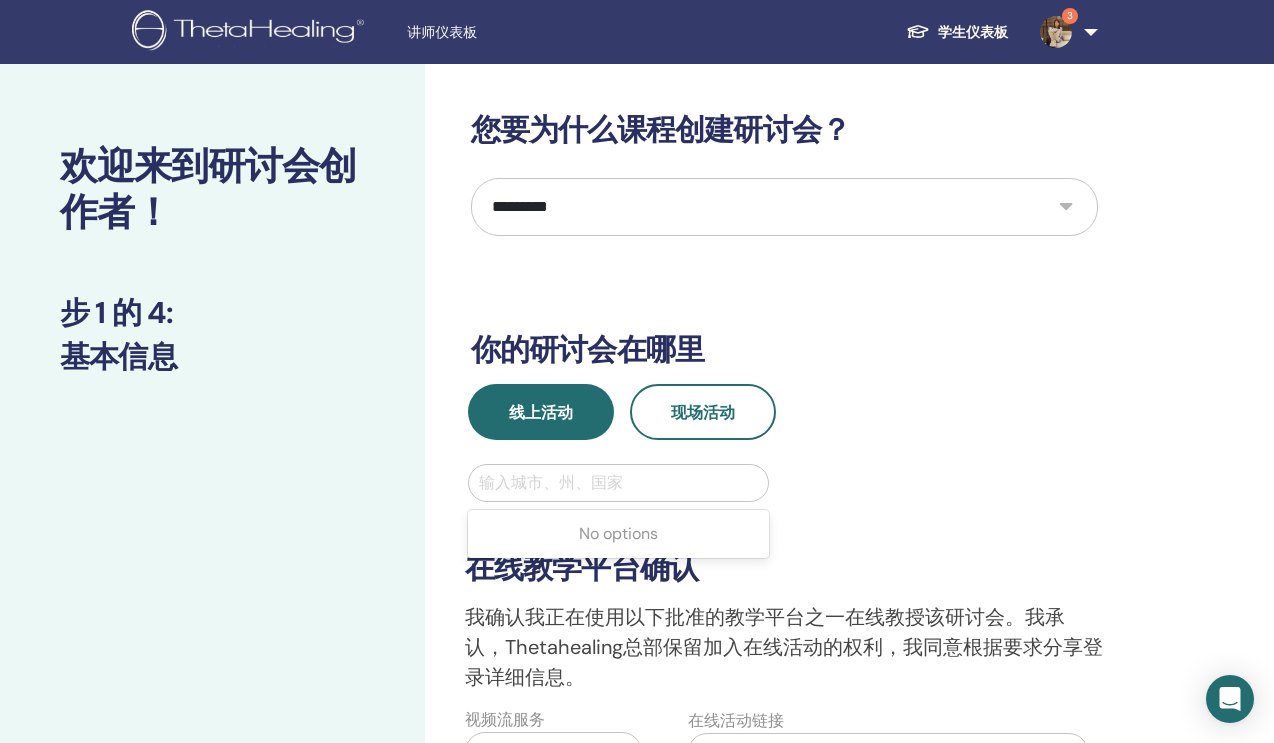 click on "输入城市、州、国家" at bounding box center (619, 483) 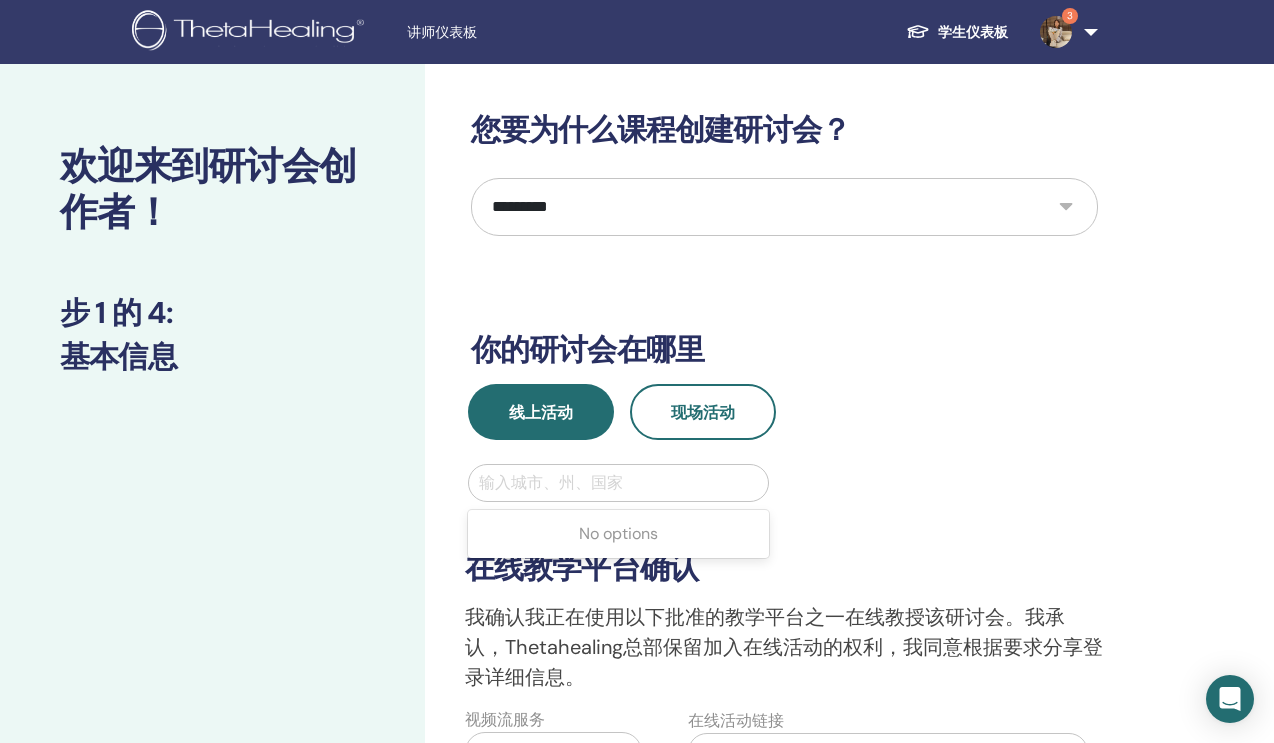 click on "输入城市、州、国家" at bounding box center (619, 483) 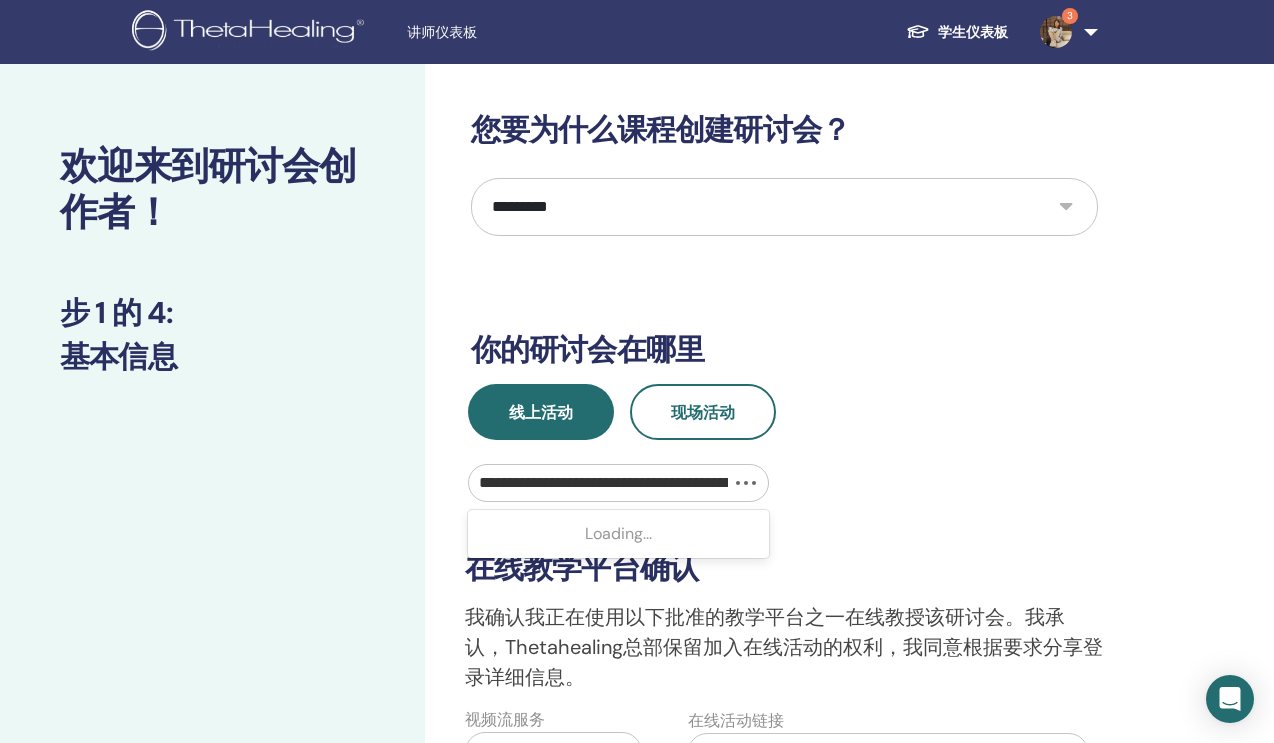 type on "**********" 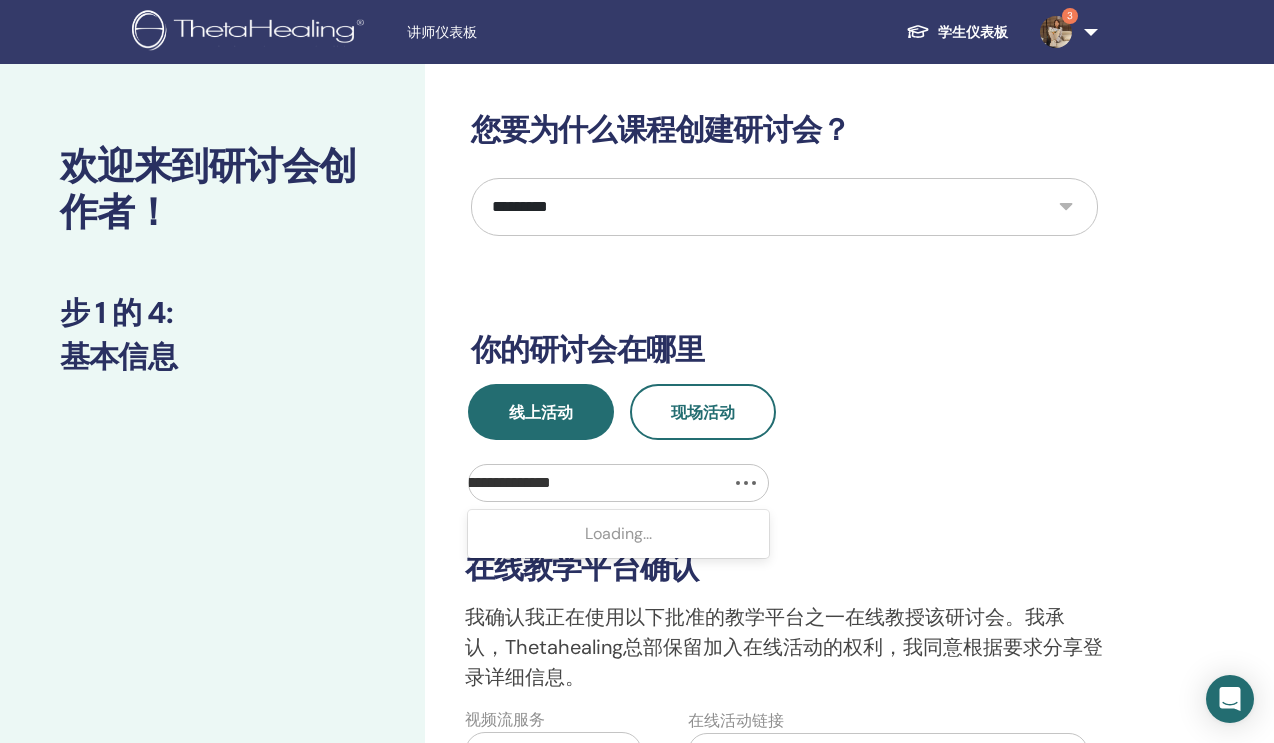 scroll, scrollTop: 0, scrollLeft: 291, axis: horizontal 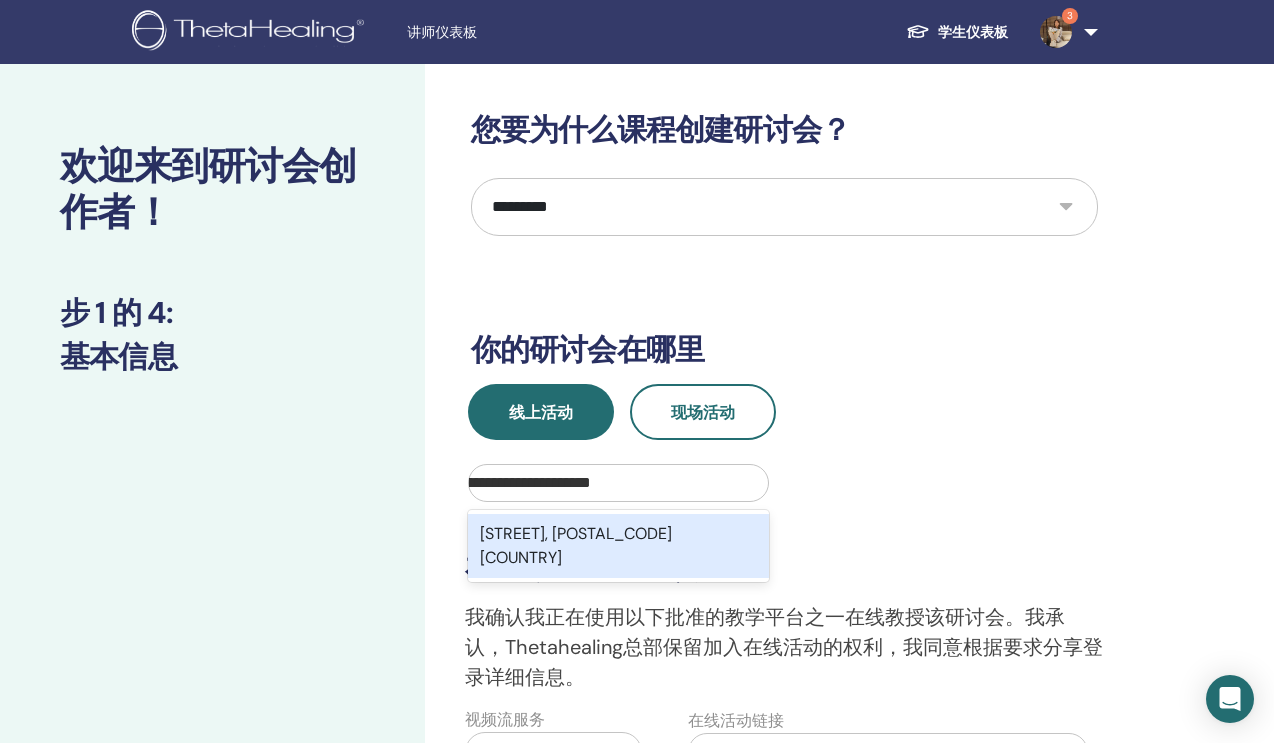 click on "Stichtse Pad, 1358 Almere, NLD" at bounding box center [619, 546] 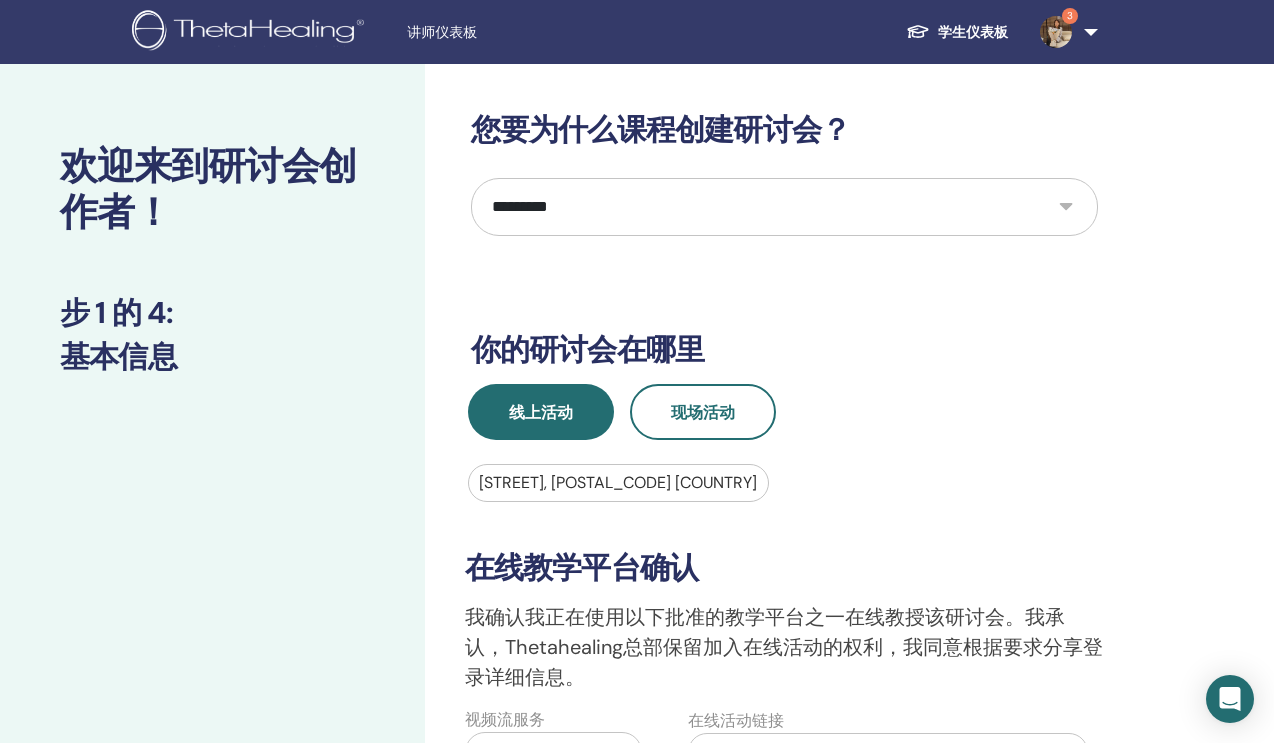 scroll, scrollTop: 0, scrollLeft: 0, axis: both 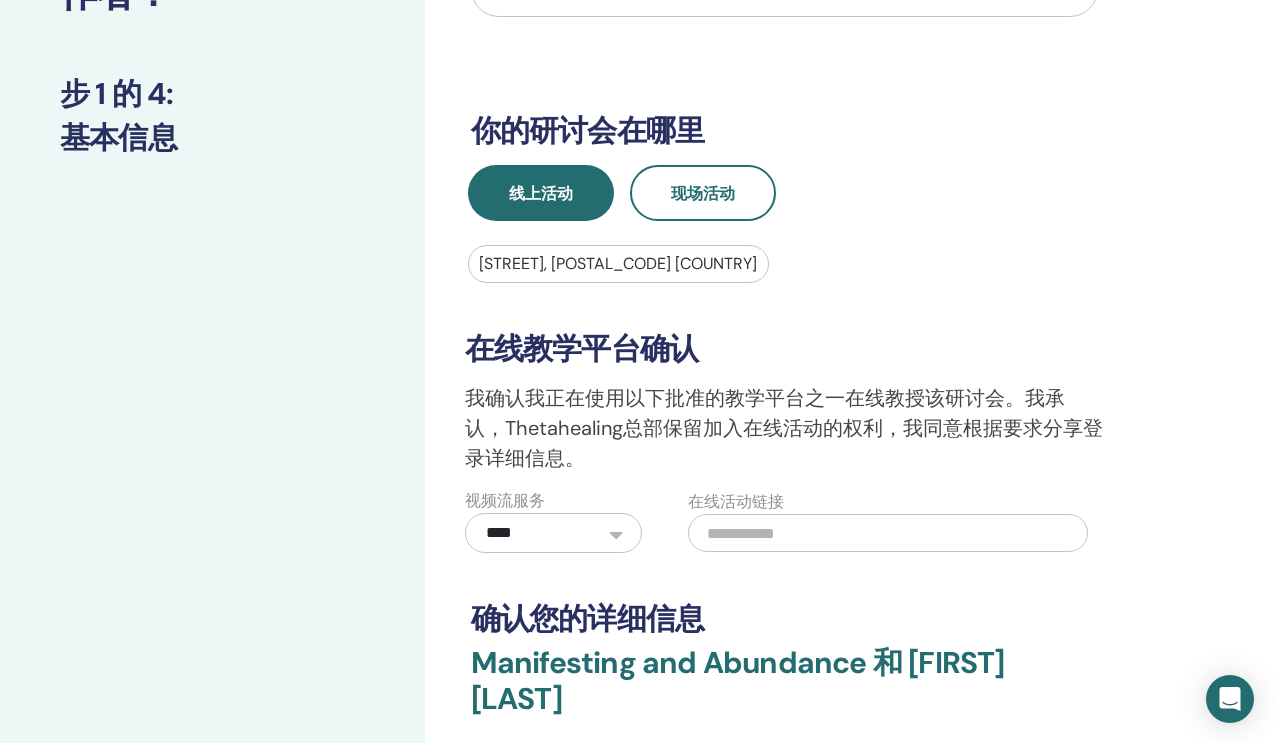 click at bounding box center (888, 533) 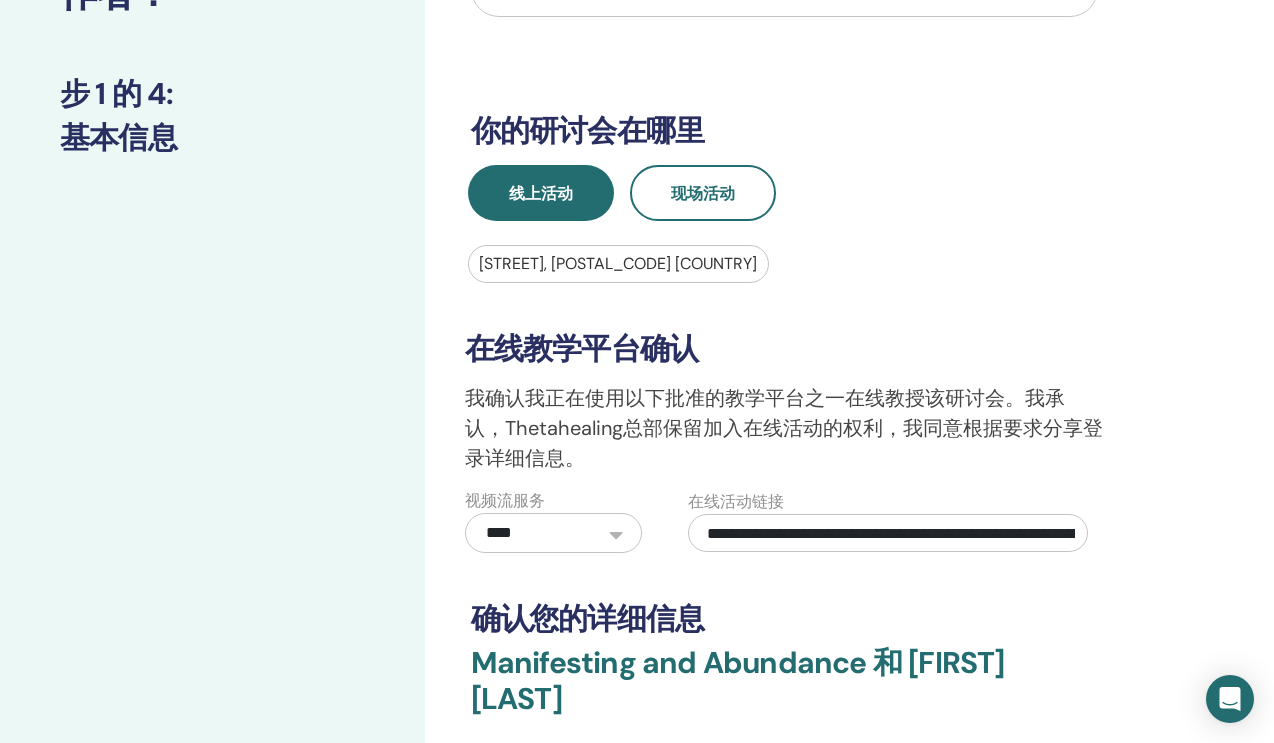 type on "**********" 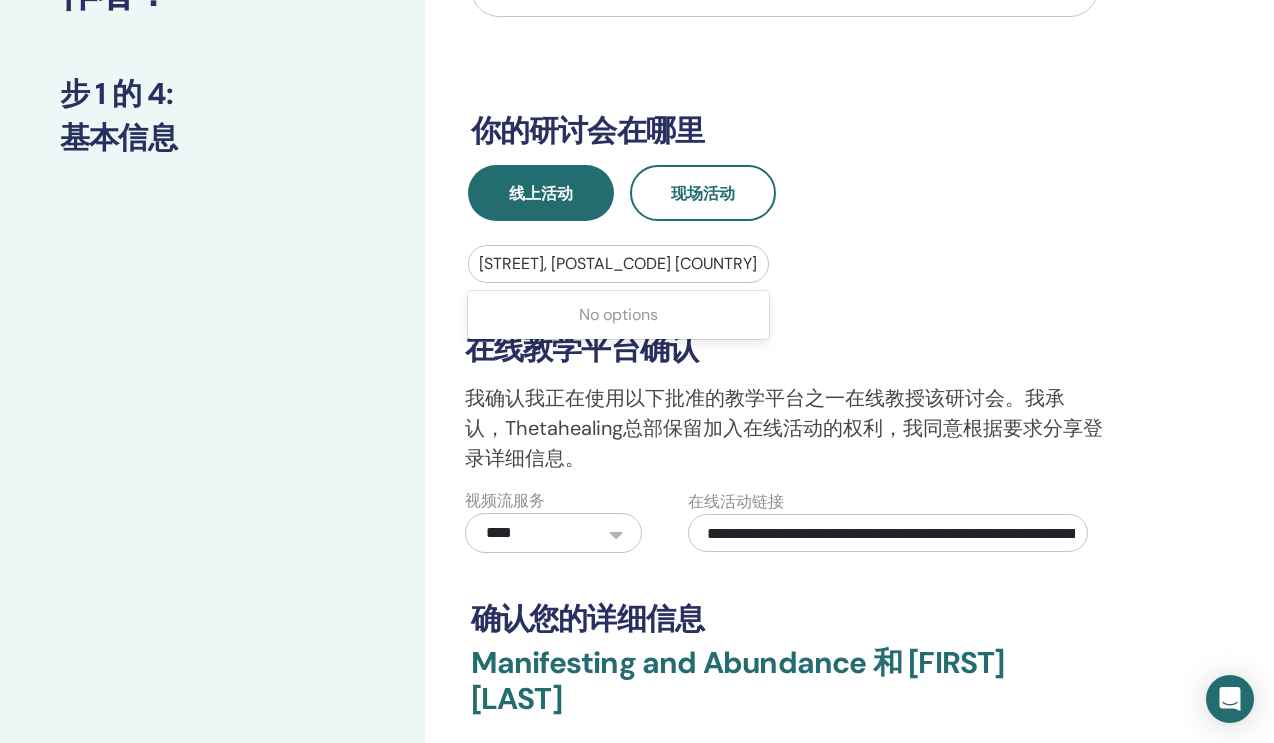 click at bounding box center (619, 264) 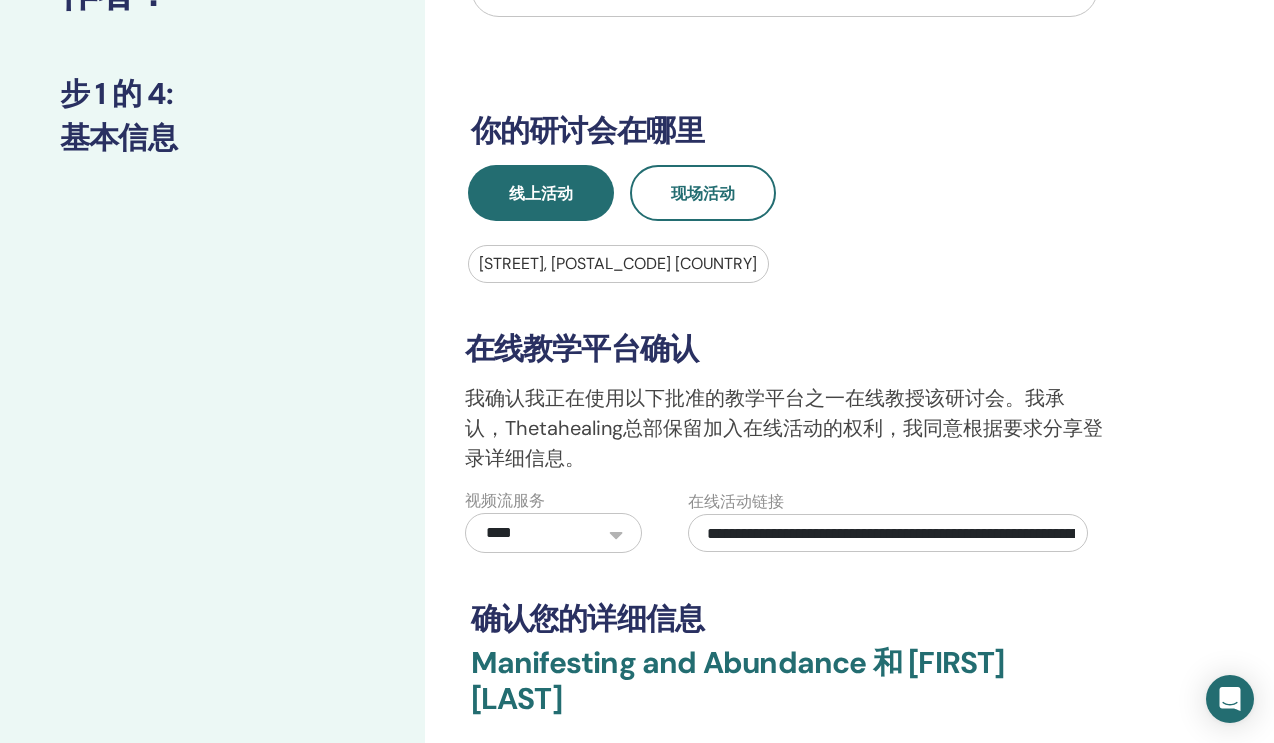 click at bounding box center (619, 264) 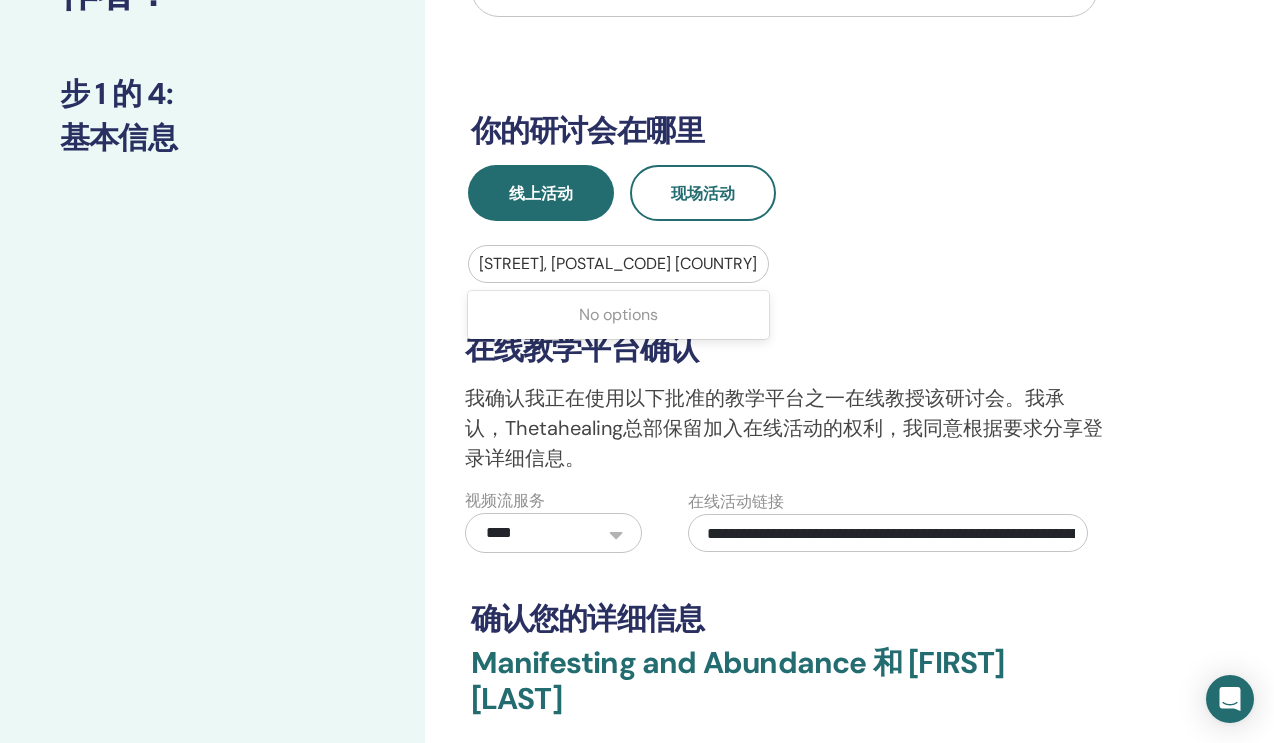click at bounding box center (619, 264) 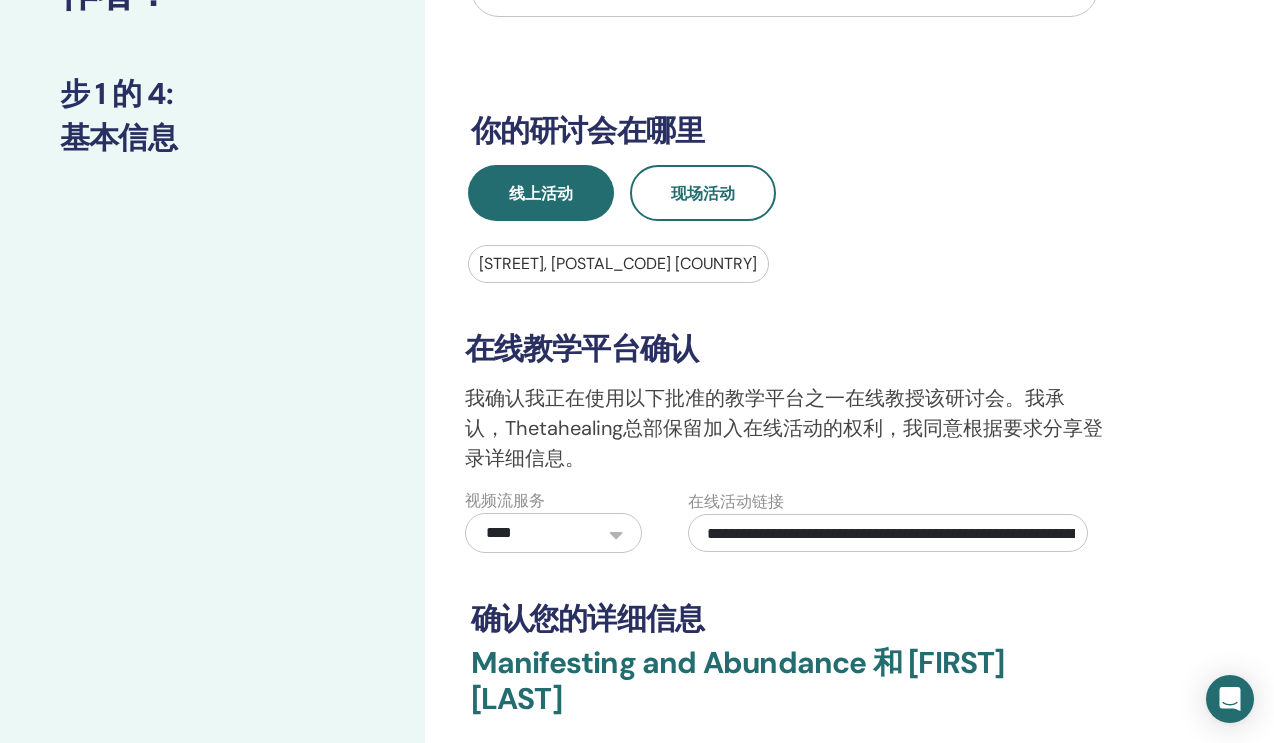 click at bounding box center [619, 264] 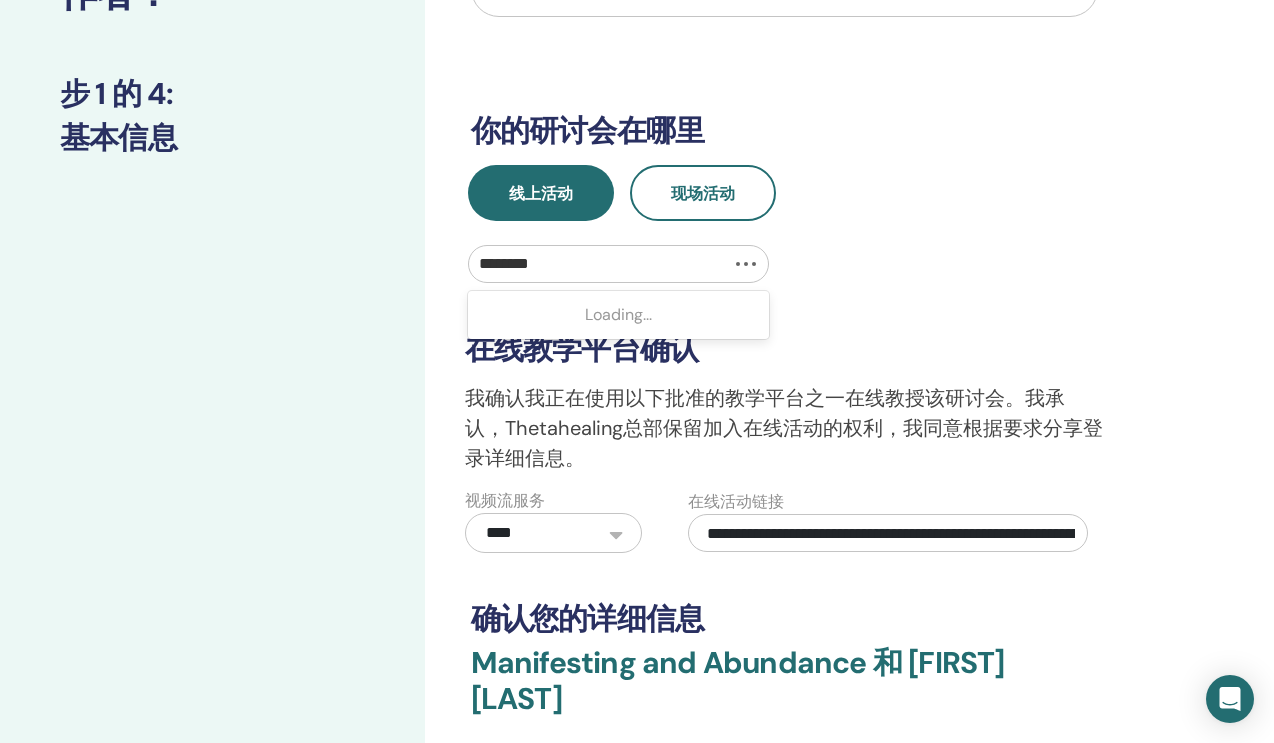 type on "**" 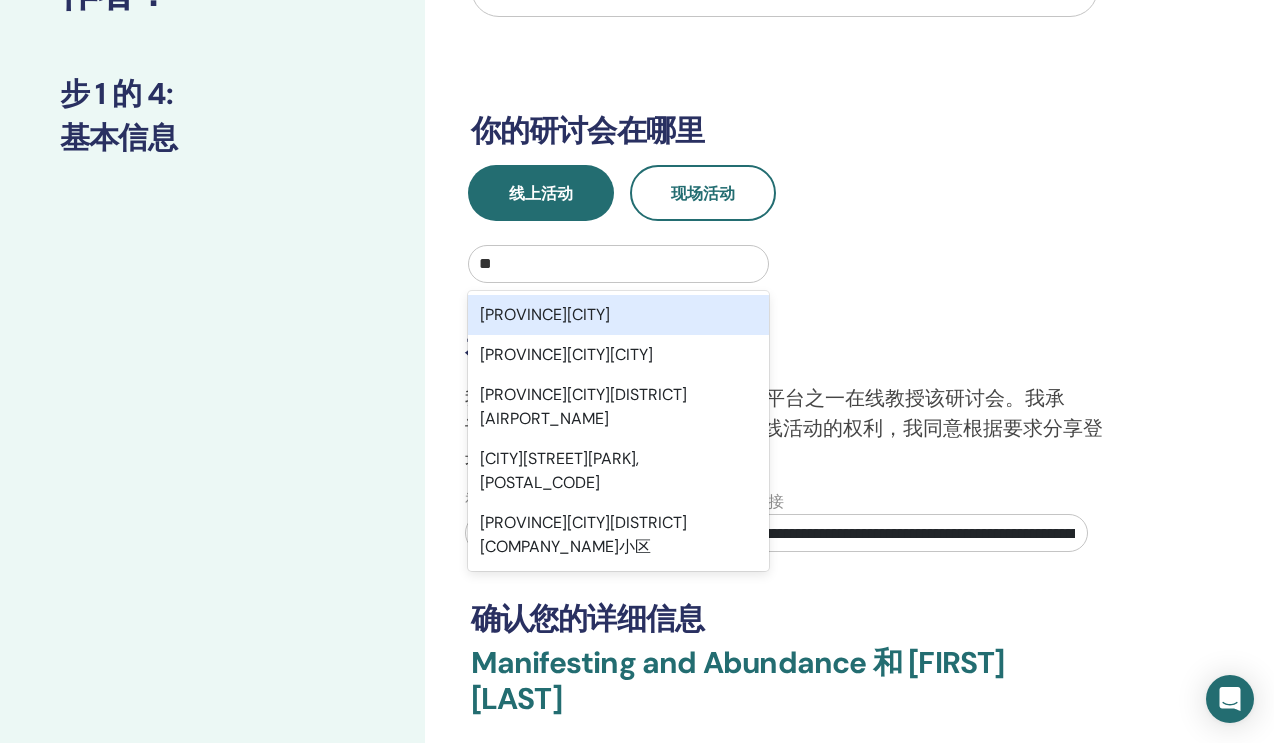 click on "四川省成都市" at bounding box center (619, 315) 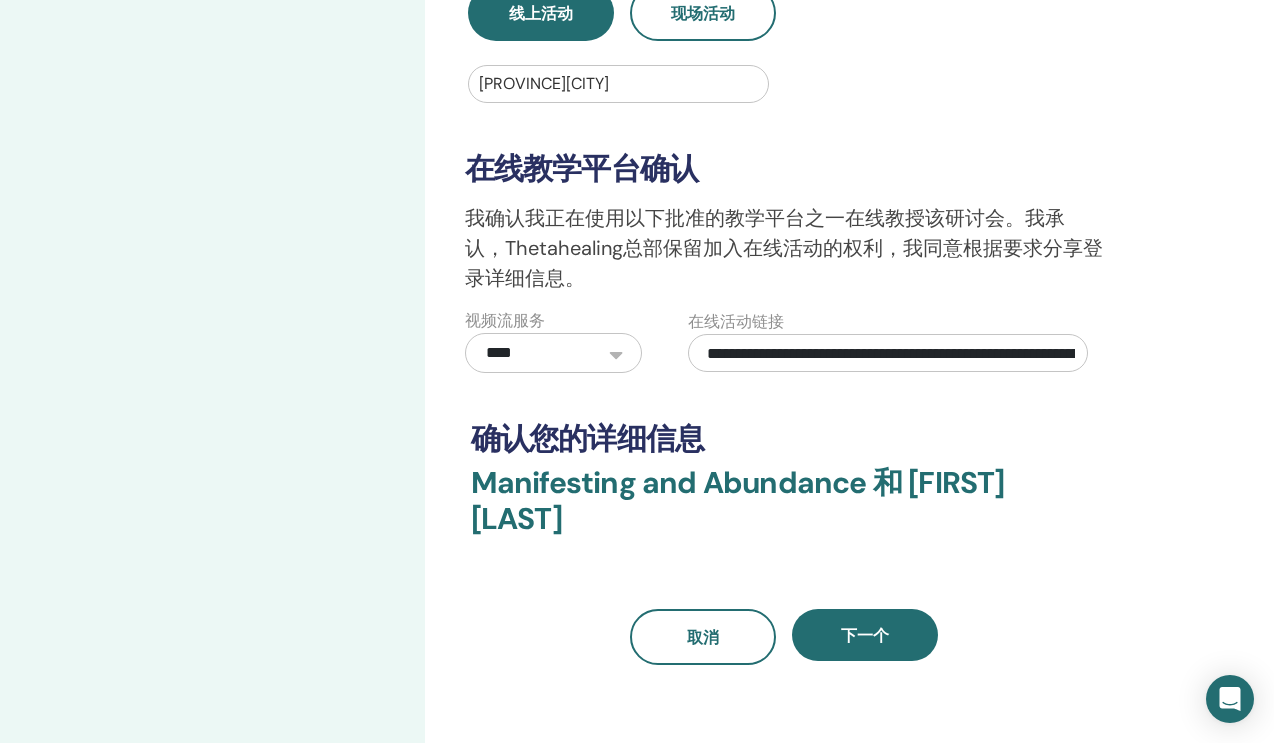 scroll, scrollTop: 405, scrollLeft: 0, axis: vertical 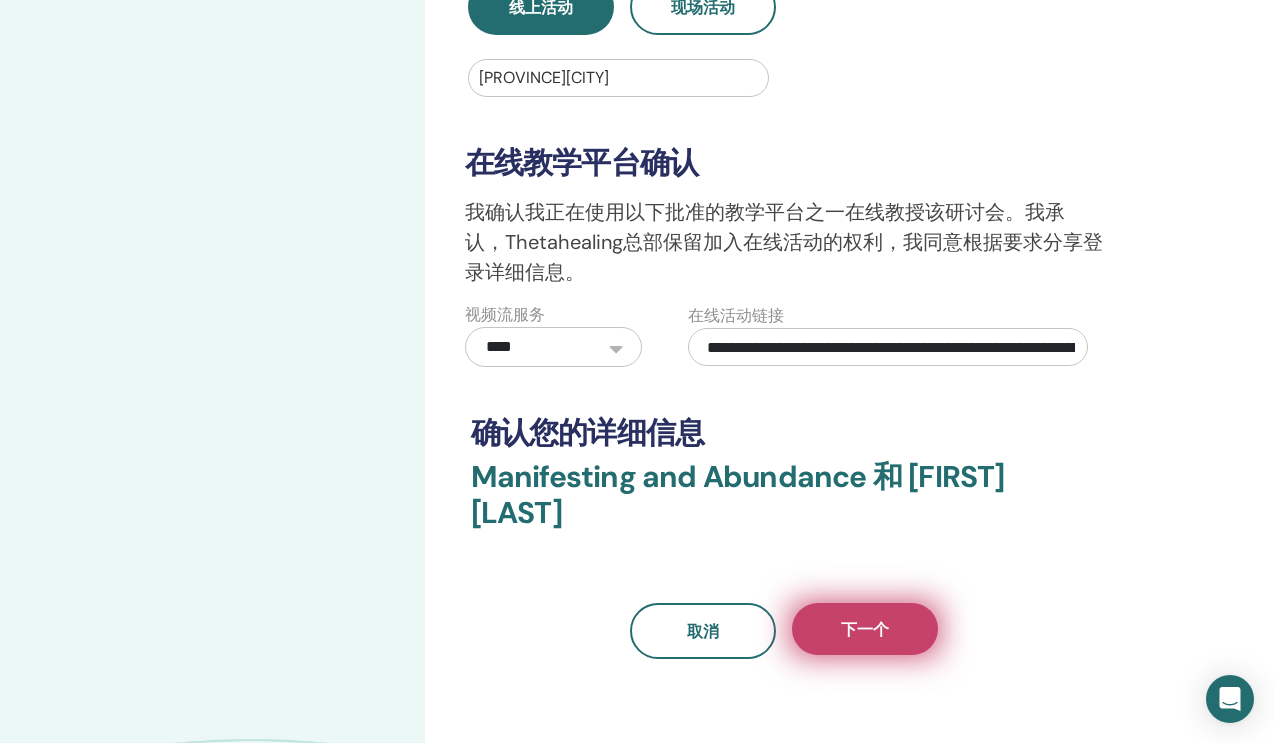 click on "下一个" at bounding box center (865, 629) 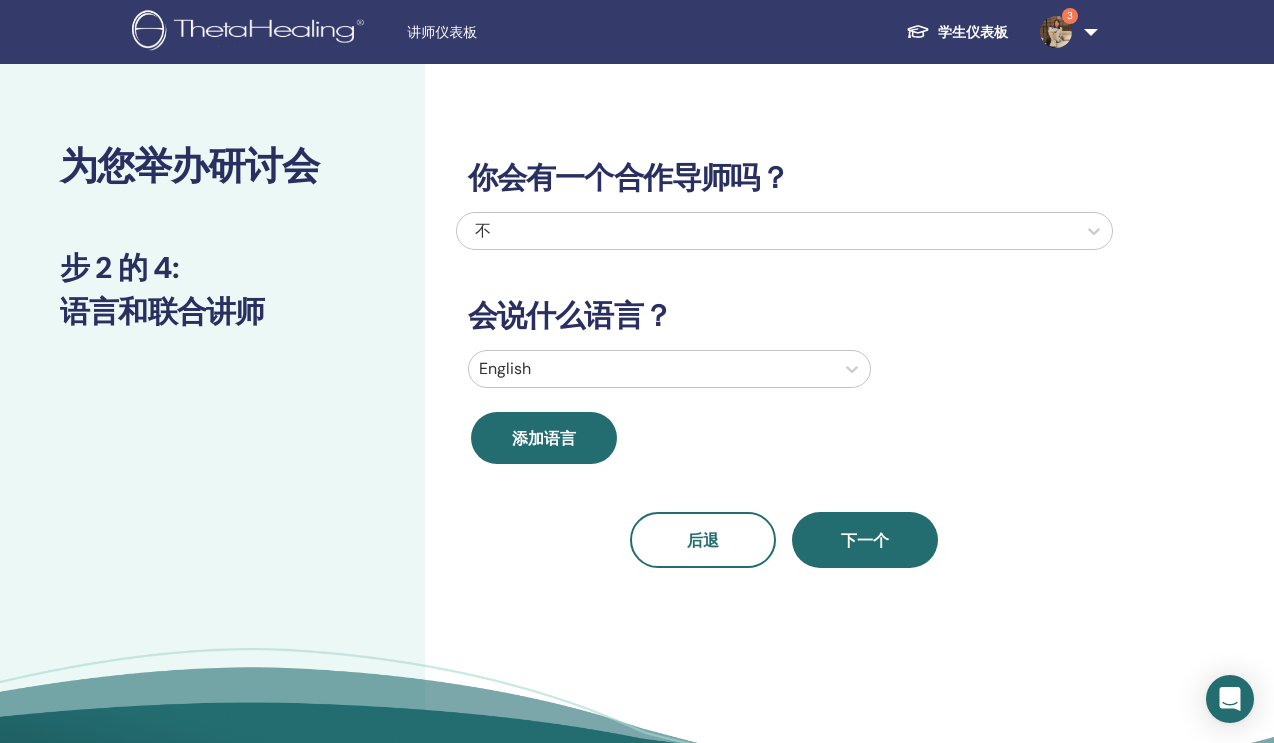 scroll, scrollTop: 0, scrollLeft: 0, axis: both 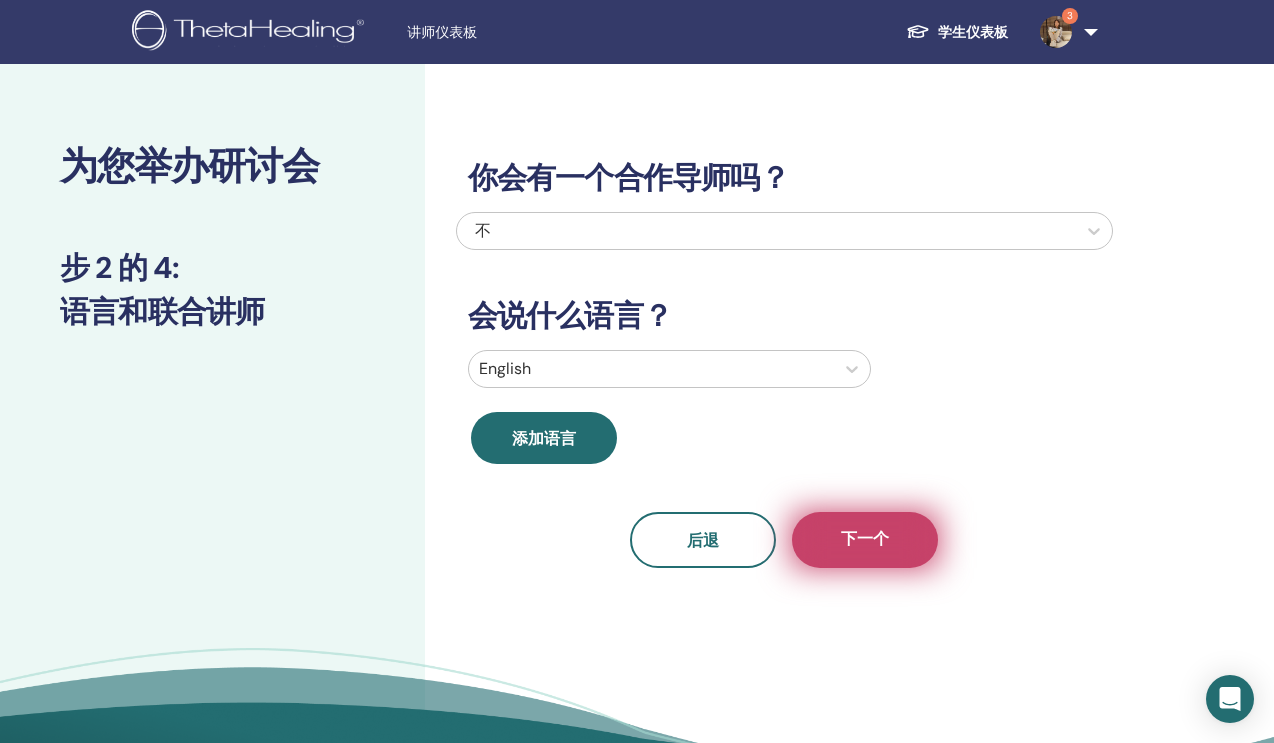 click on "下一个" at bounding box center [865, 540] 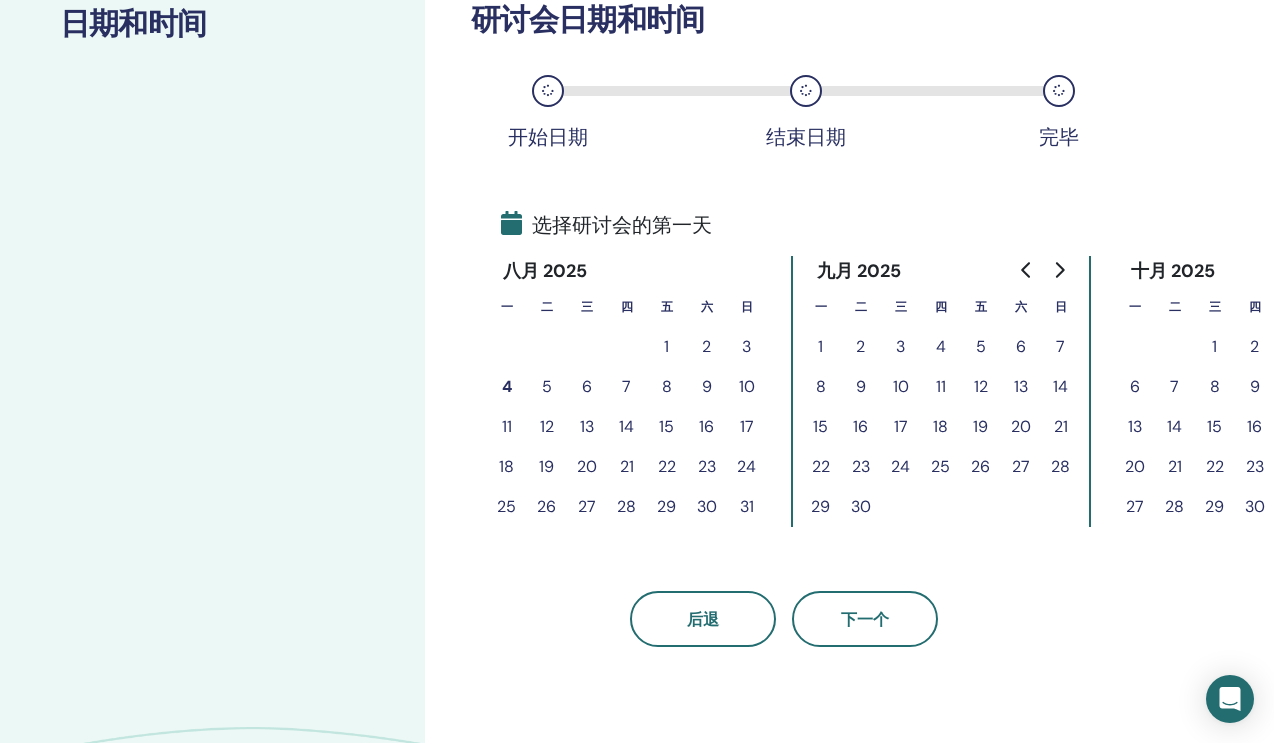 scroll, scrollTop: 296, scrollLeft: 0, axis: vertical 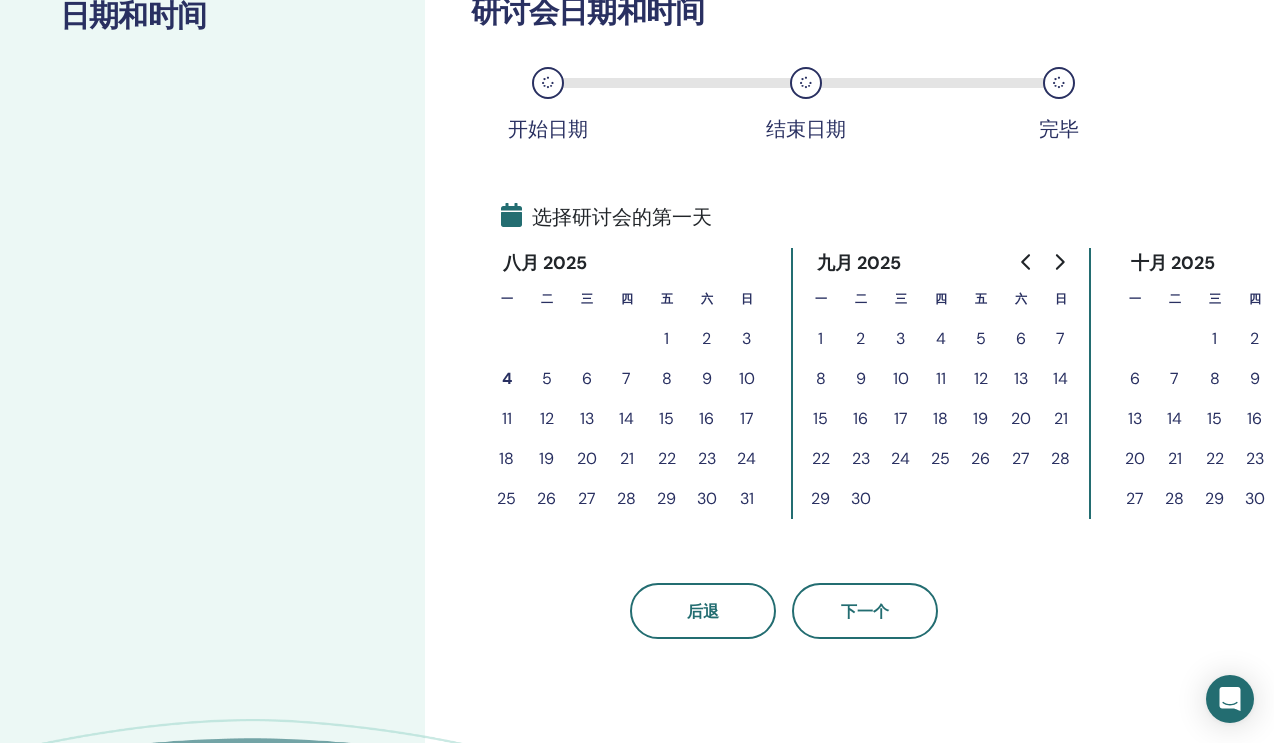 click on "7" at bounding box center [627, 379] 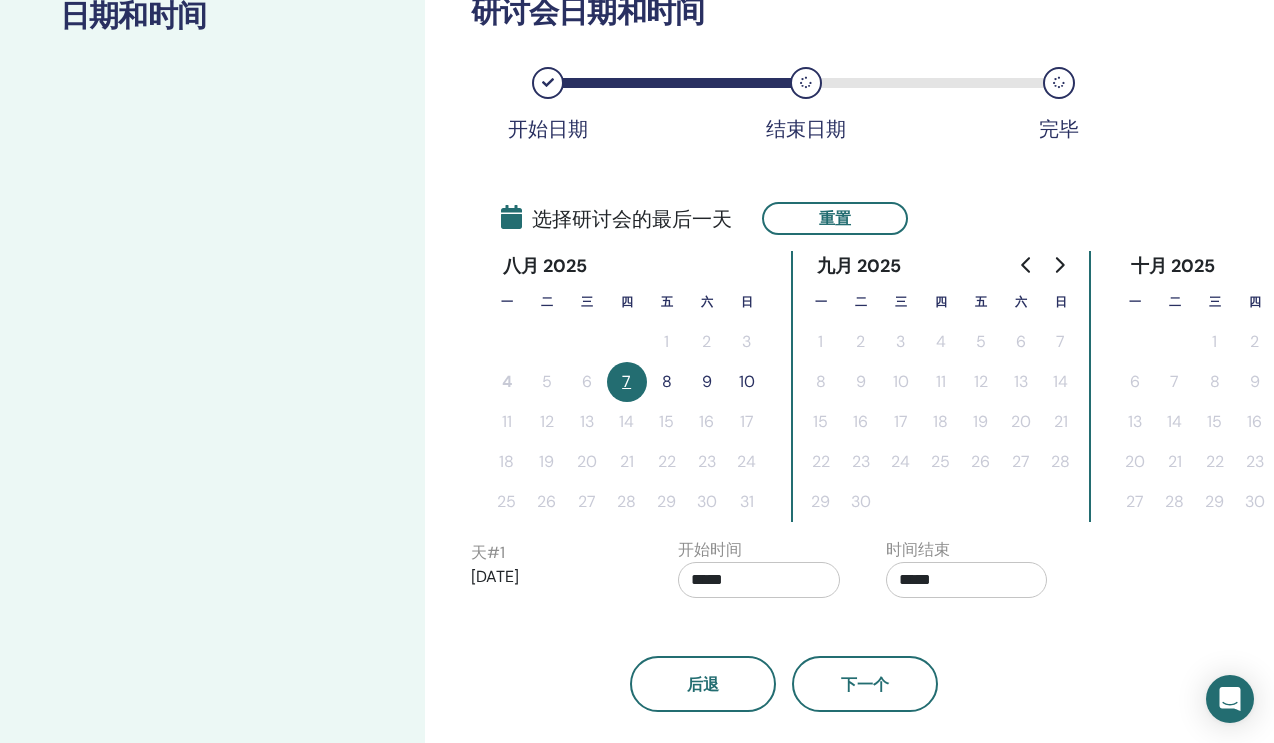 click on "8" at bounding box center [667, 382] 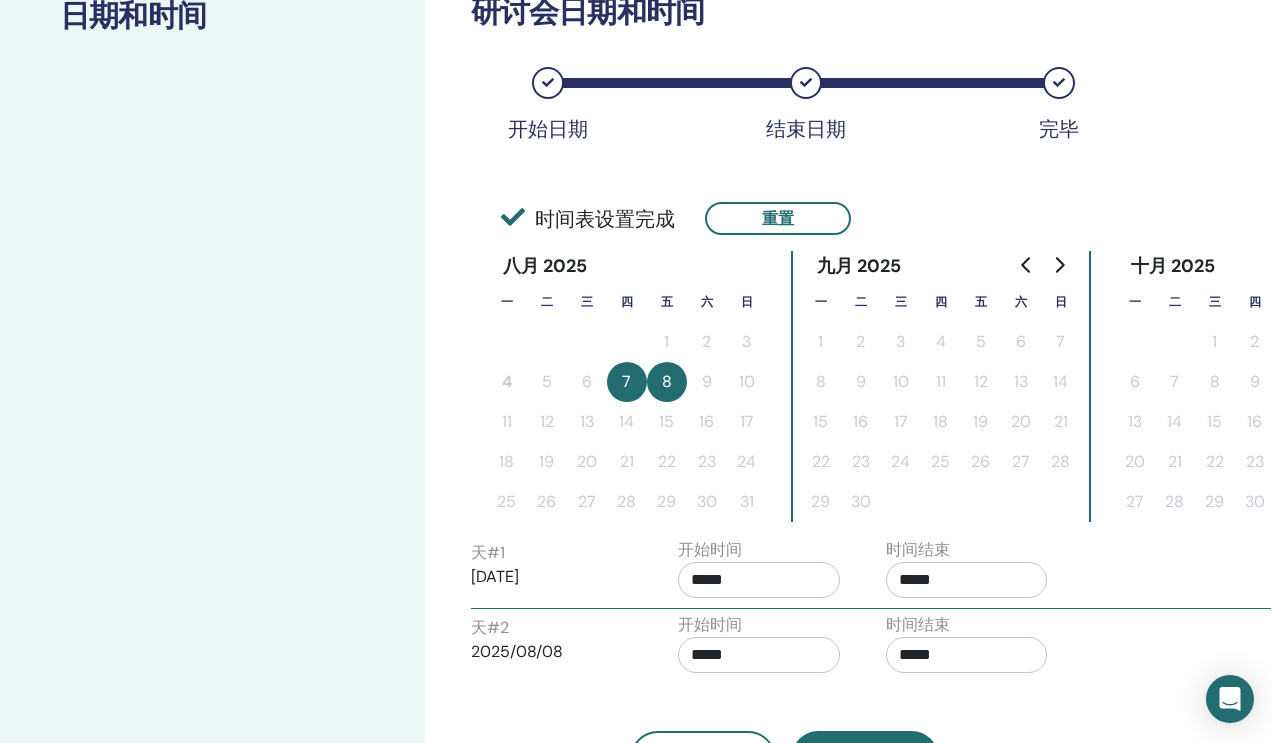click on "*****" at bounding box center (759, 580) 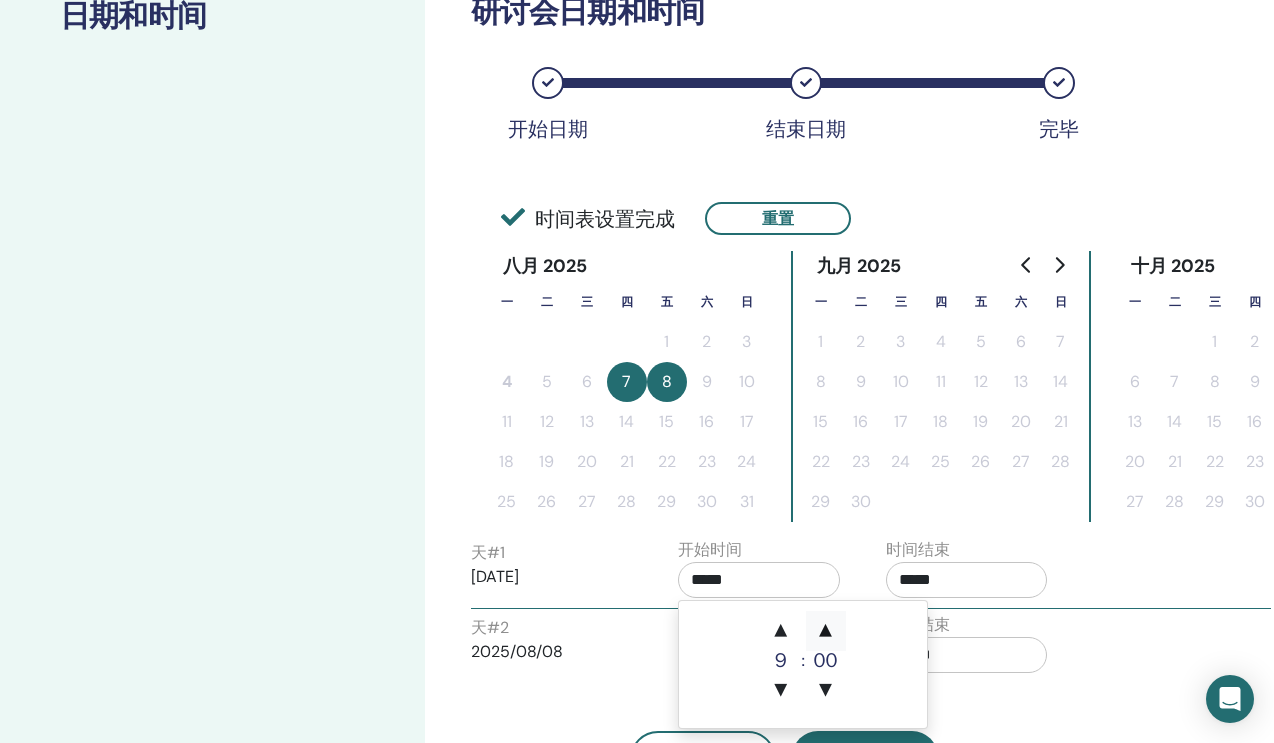 click on "▲" at bounding box center [826, 631] 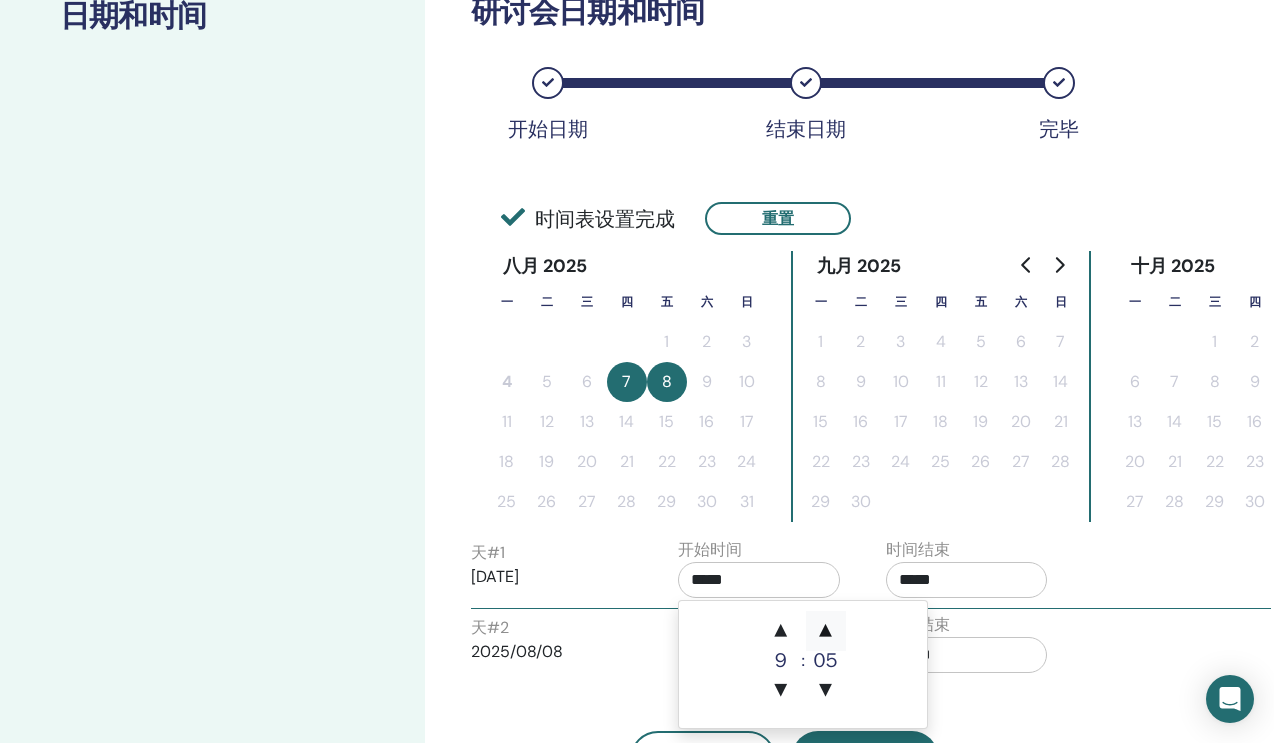 click on "▲" at bounding box center (826, 631) 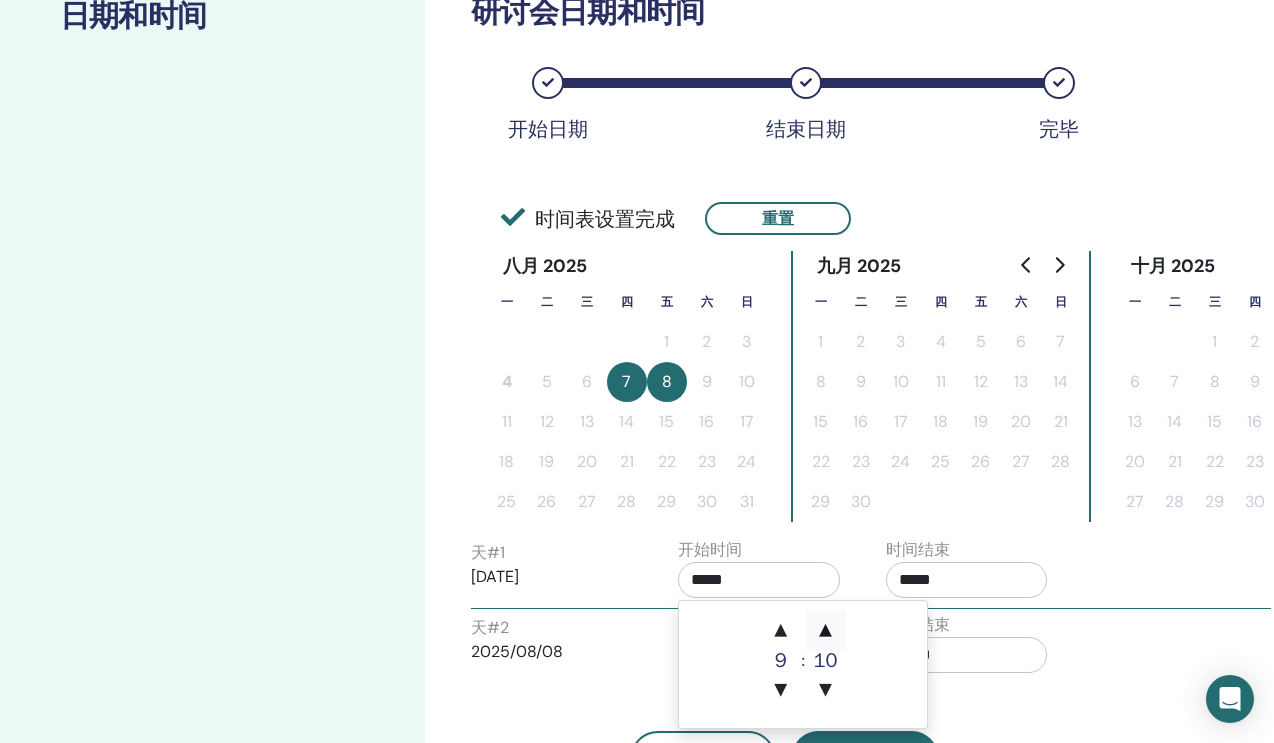 click on "▲" at bounding box center (826, 631) 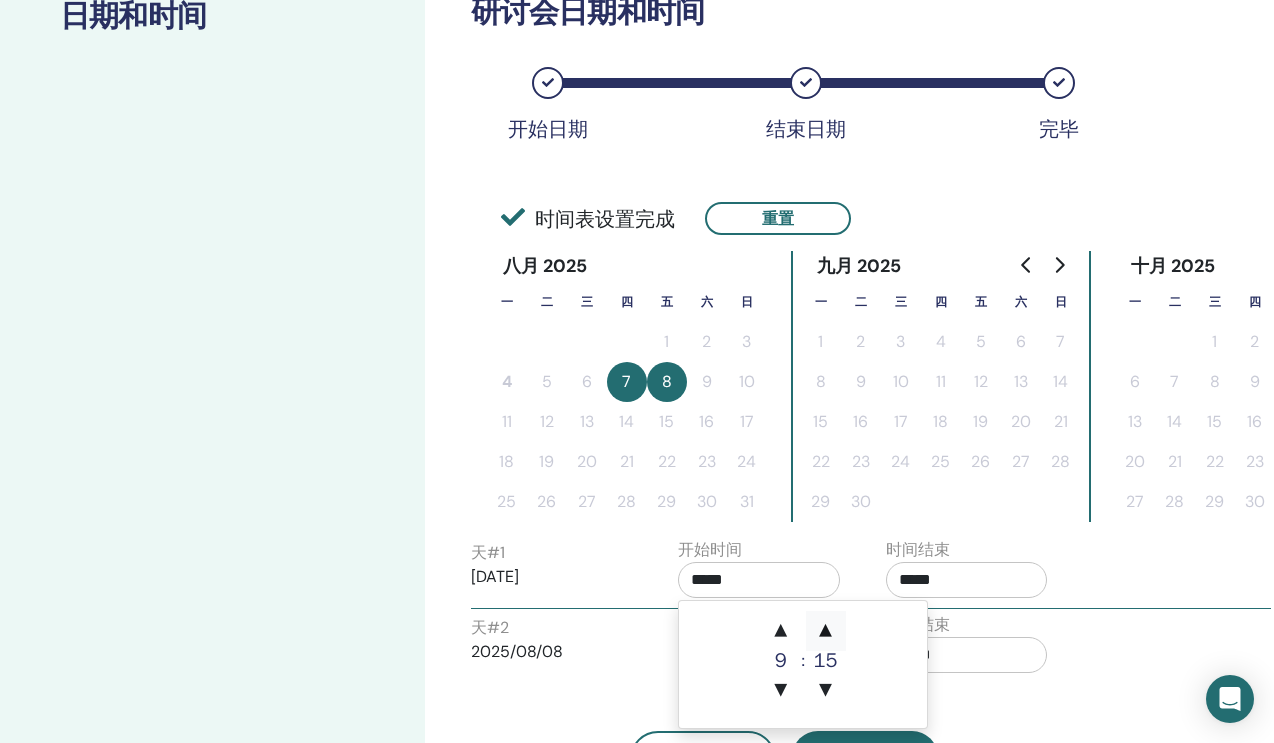 click on "▲" at bounding box center [826, 631] 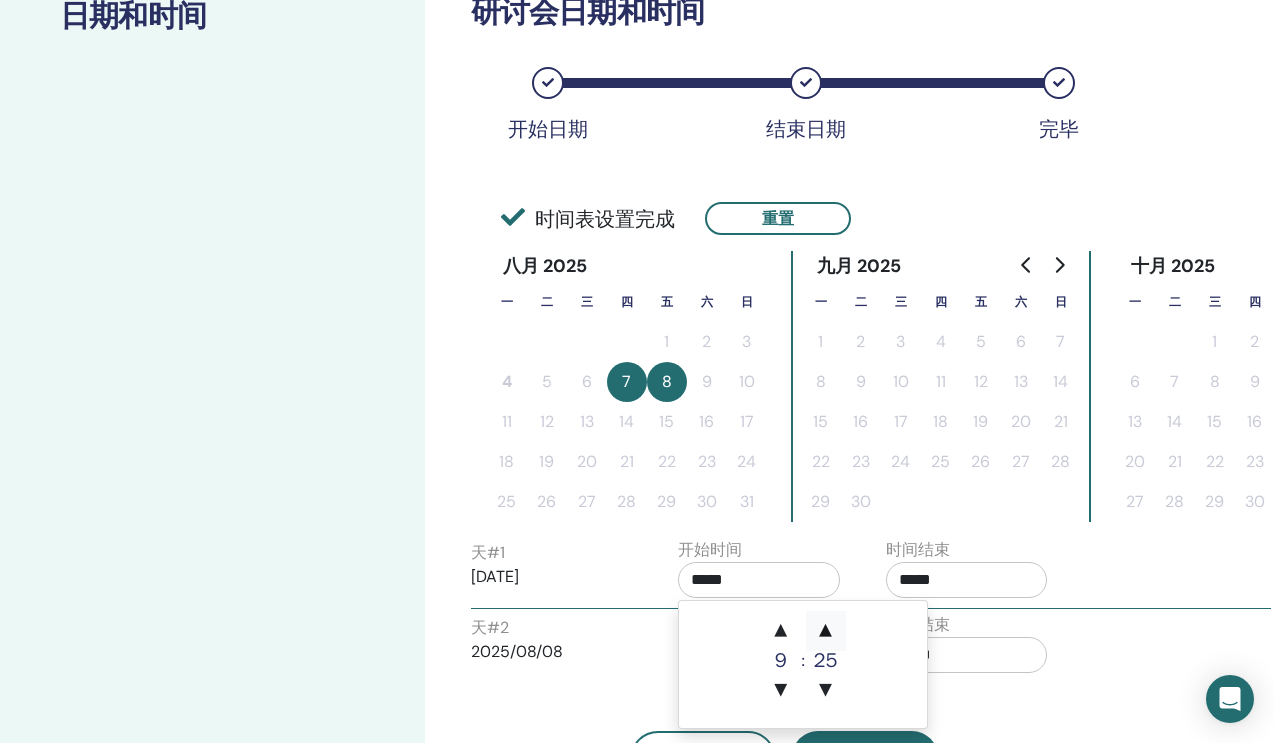 click on "▲" at bounding box center (826, 631) 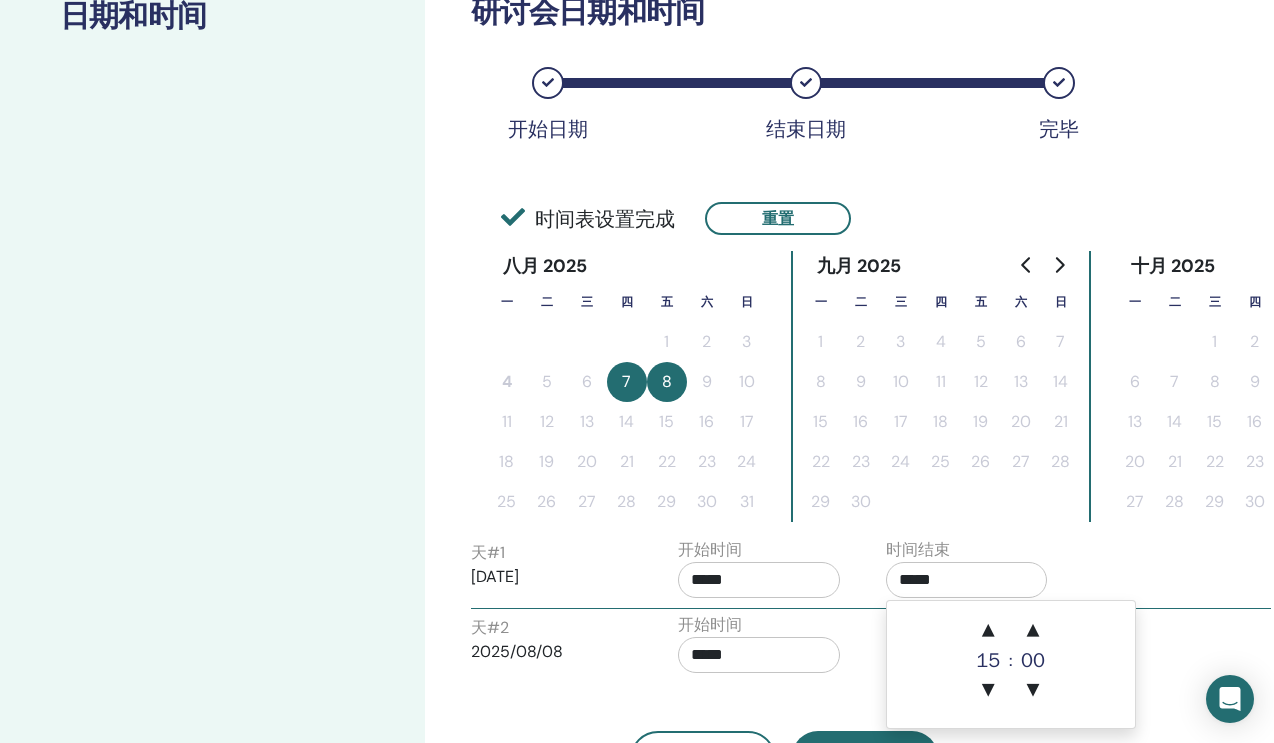 click on "*****" at bounding box center (967, 580) 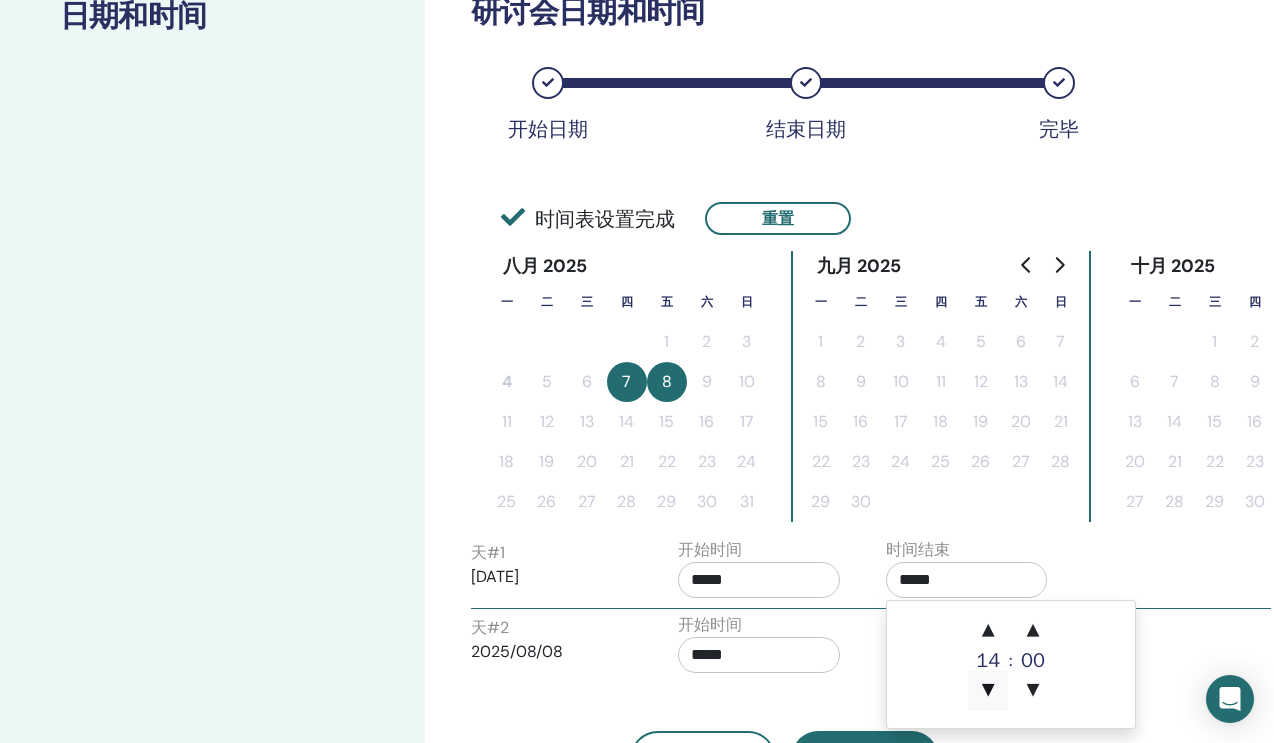 click on "▼" at bounding box center [988, 691] 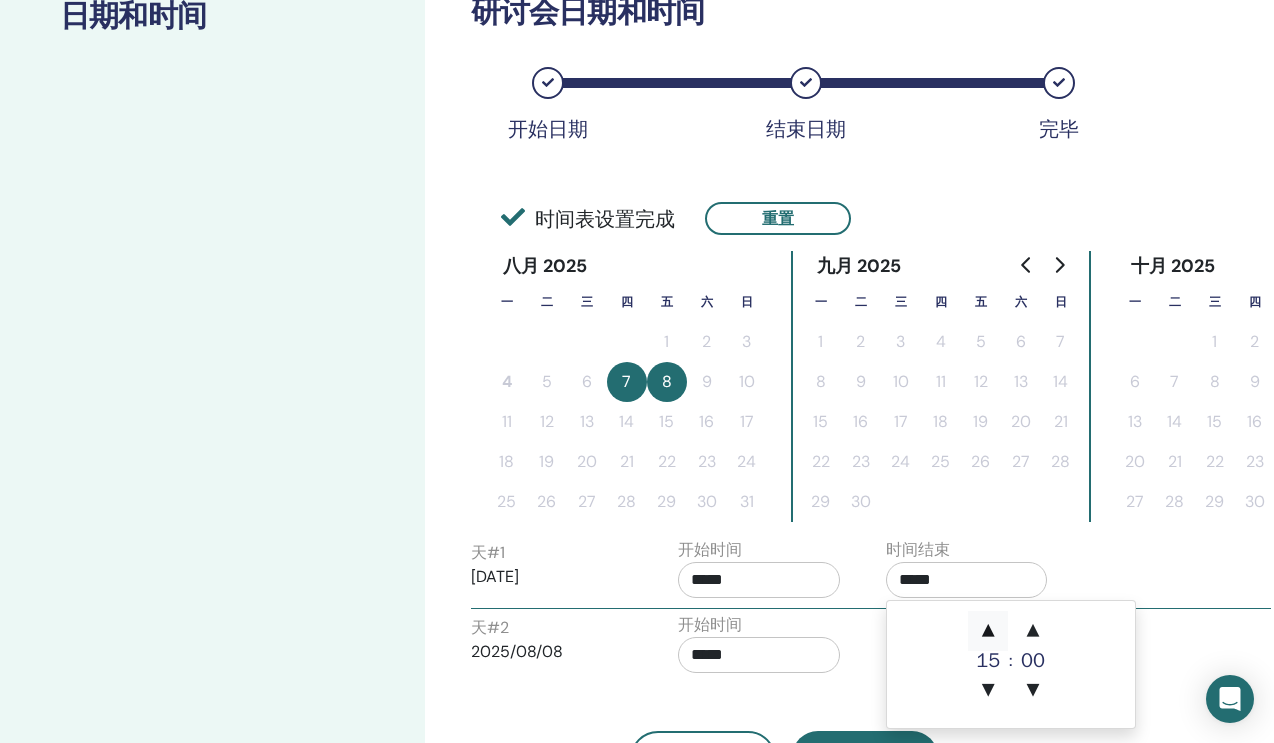 click on "▲" at bounding box center (988, 631) 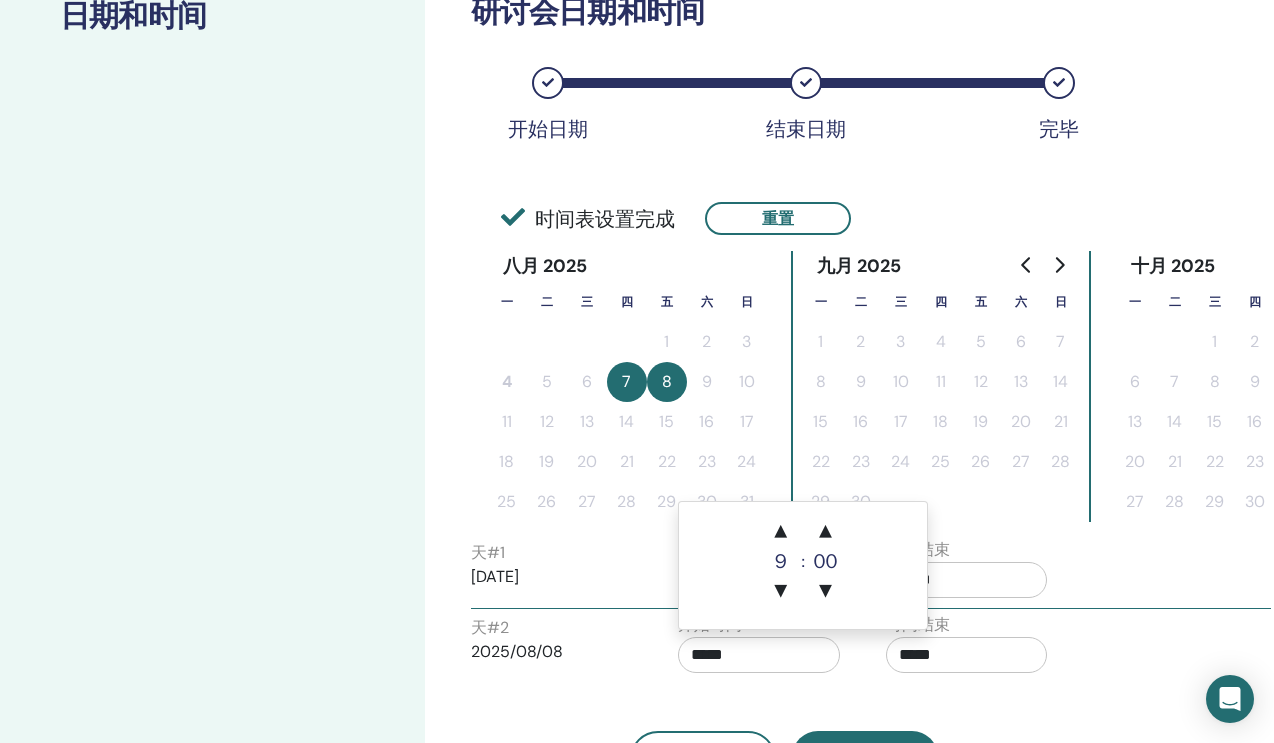 click on "*****" at bounding box center [759, 655] 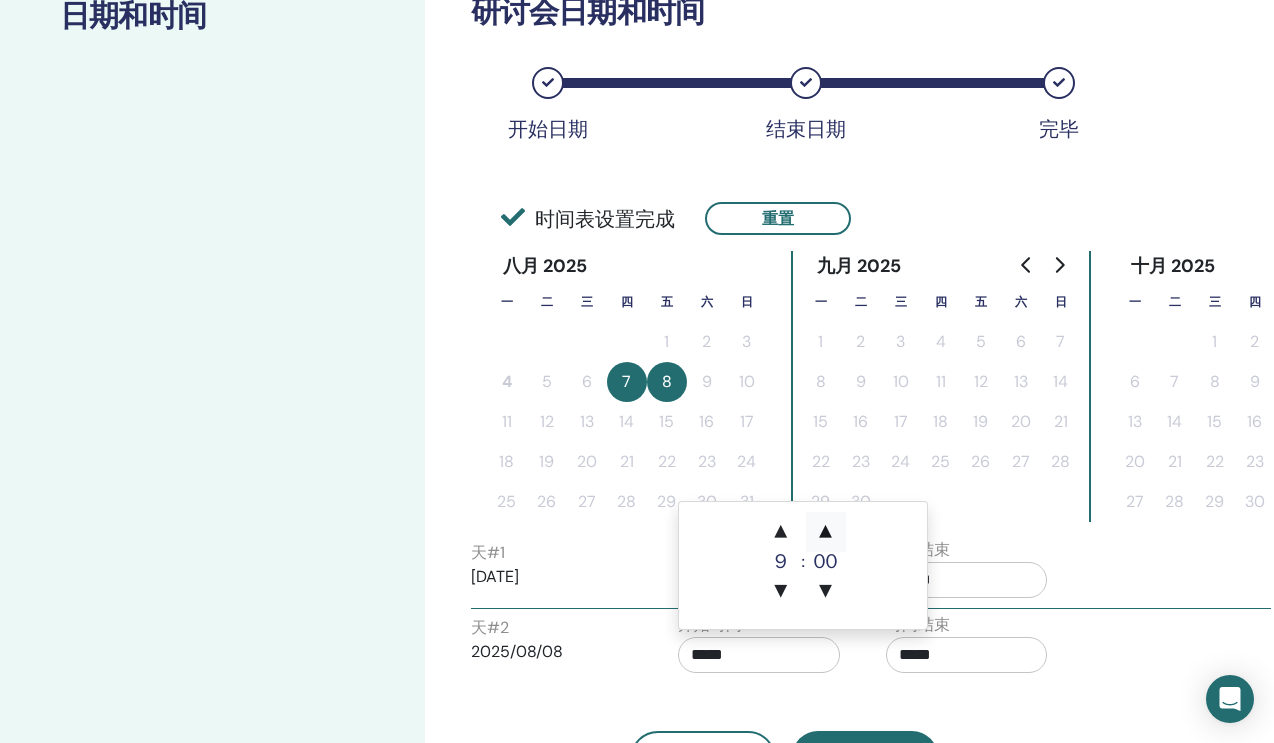 click on "▲" at bounding box center (826, 532) 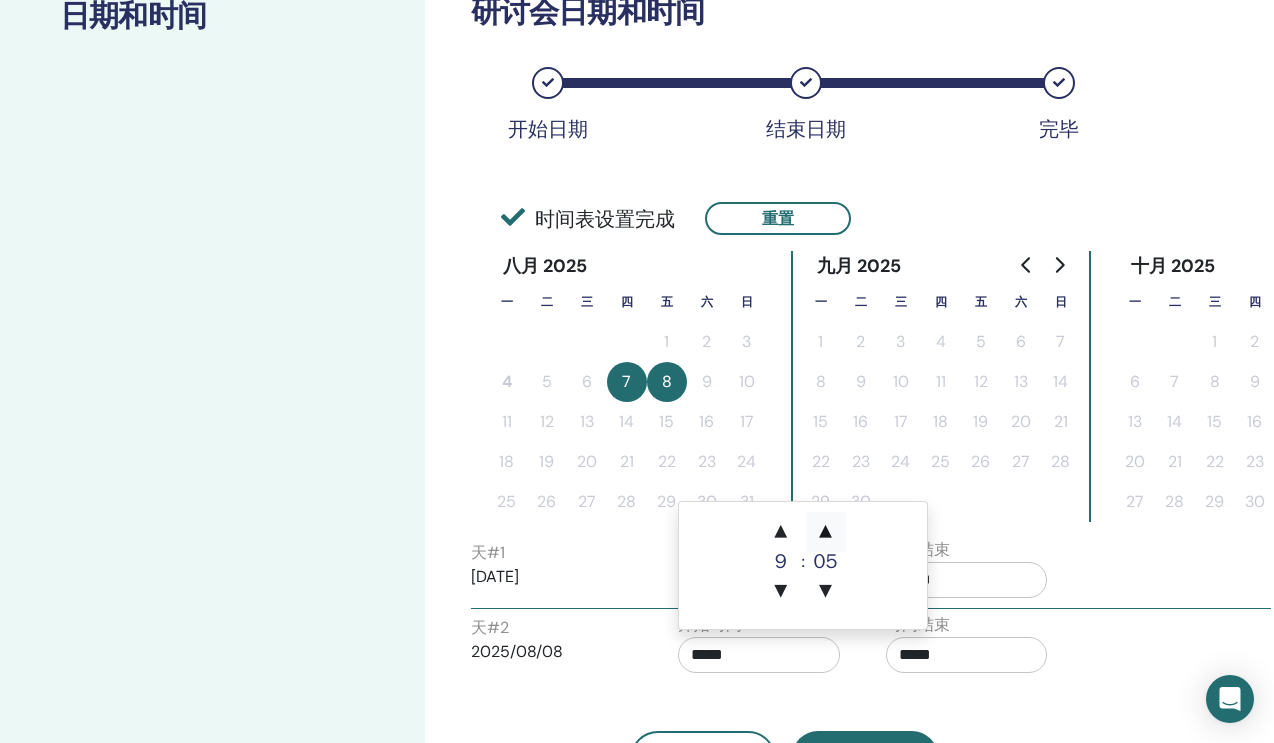 click on "▲" at bounding box center (826, 532) 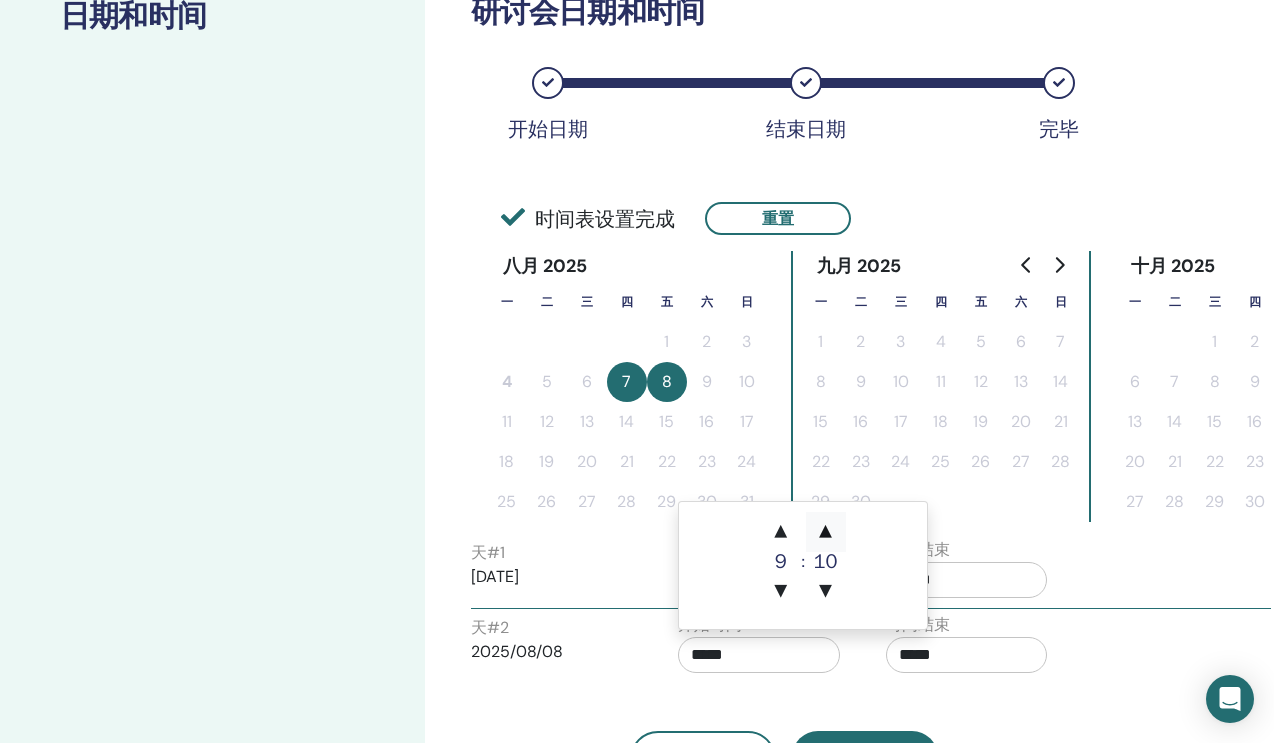 click on "▲" at bounding box center [826, 532] 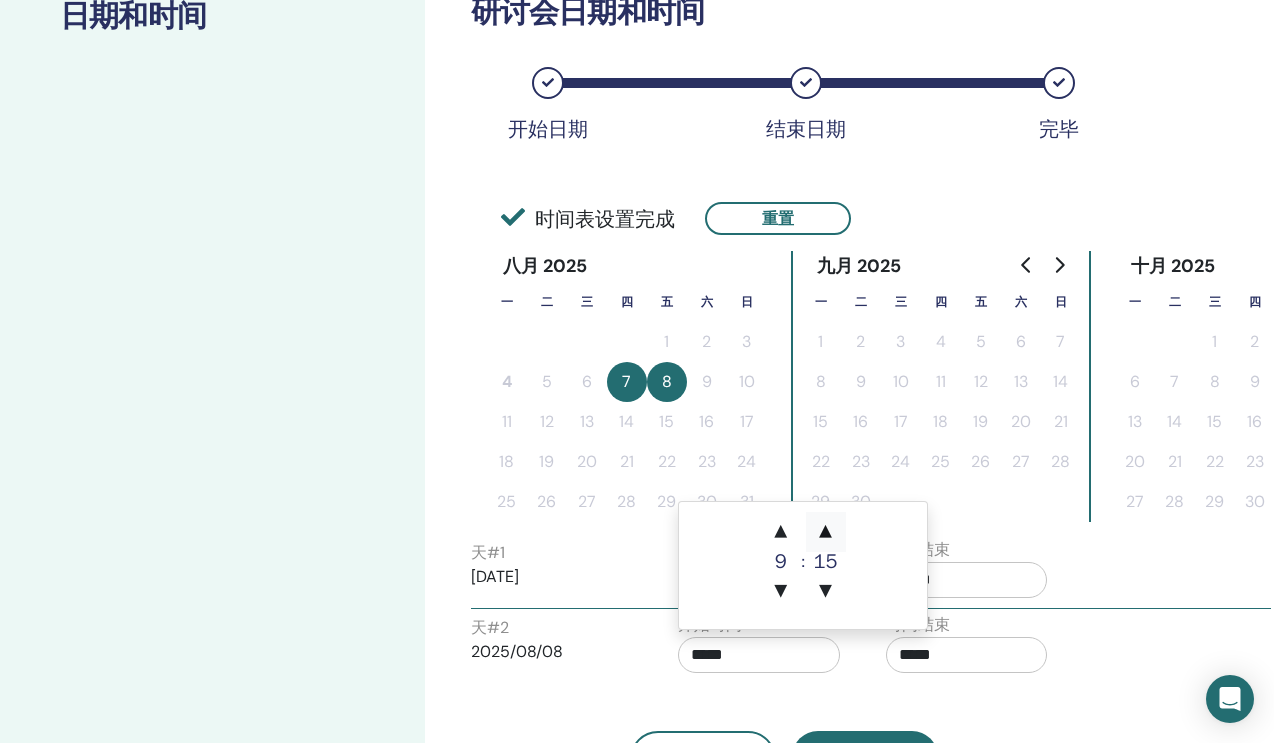 click on "▲" at bounding box center (826, 532) 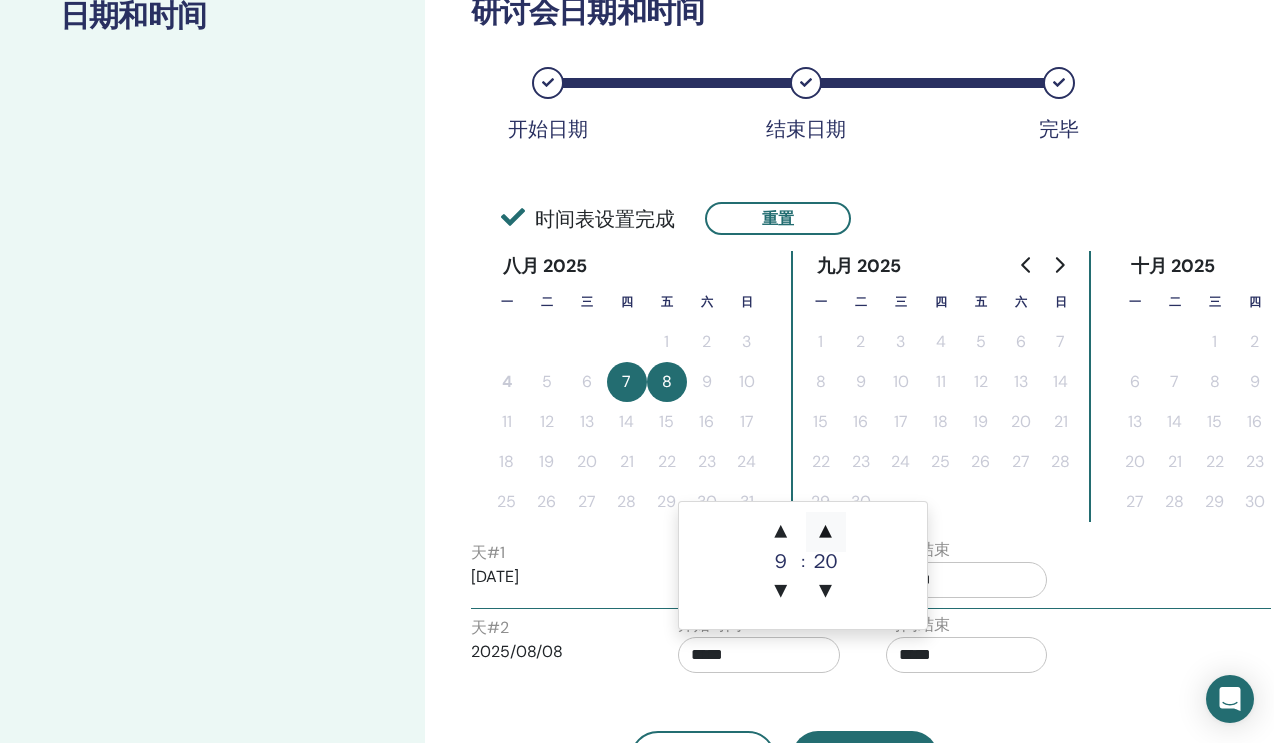 click on "▲" at bounding box center (826, 532) 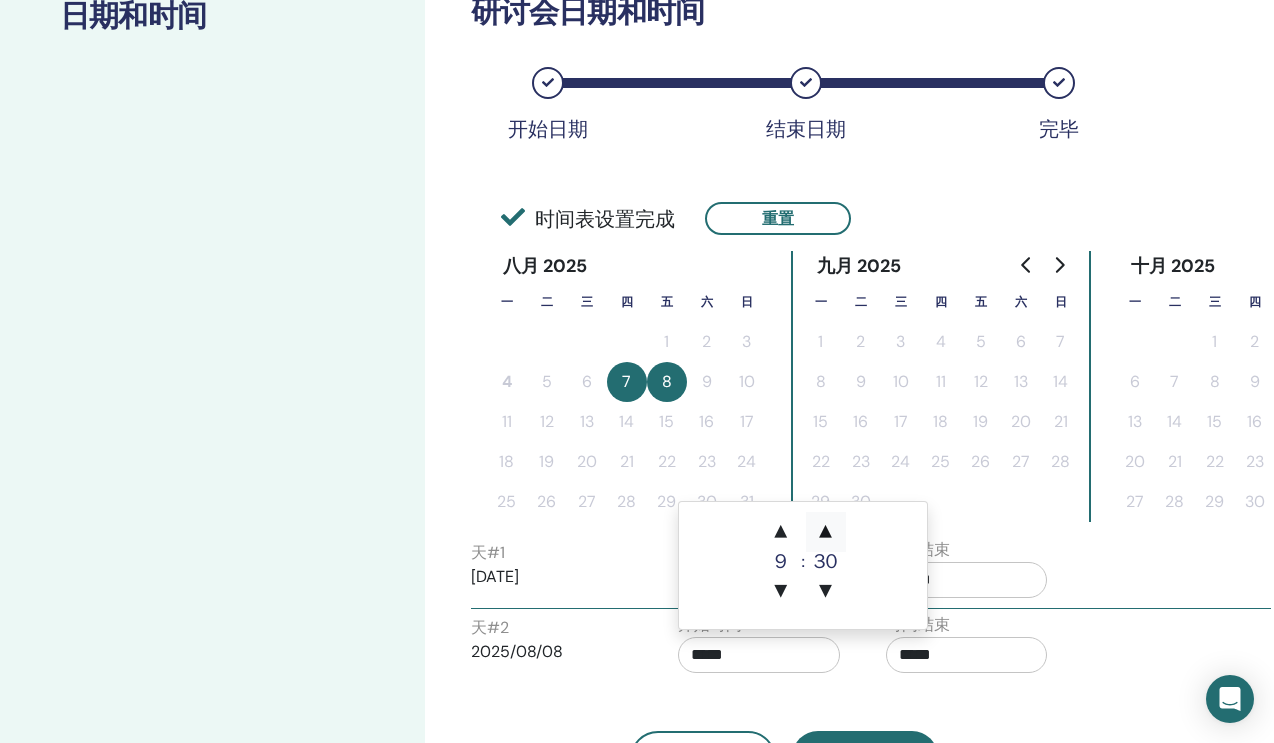 click on "▲" at bounding box center (826, 532) 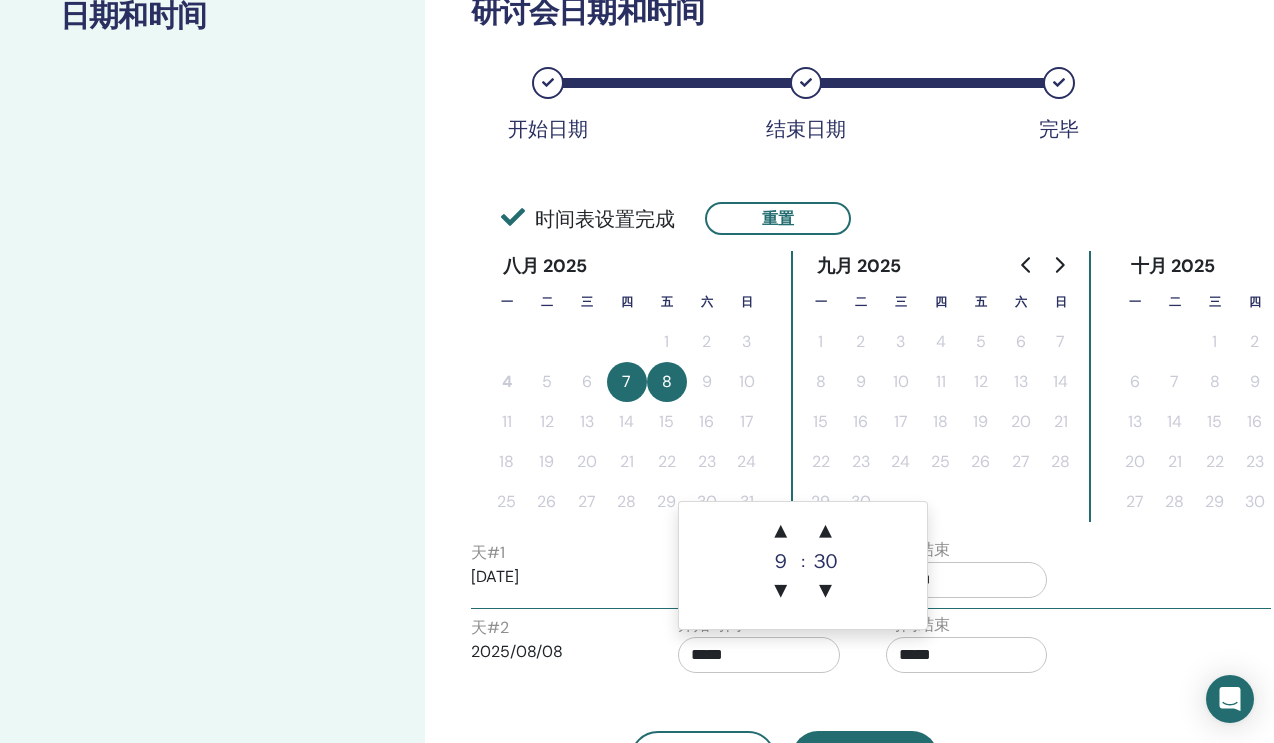 click on "*****" at bounding box center [967, 655] 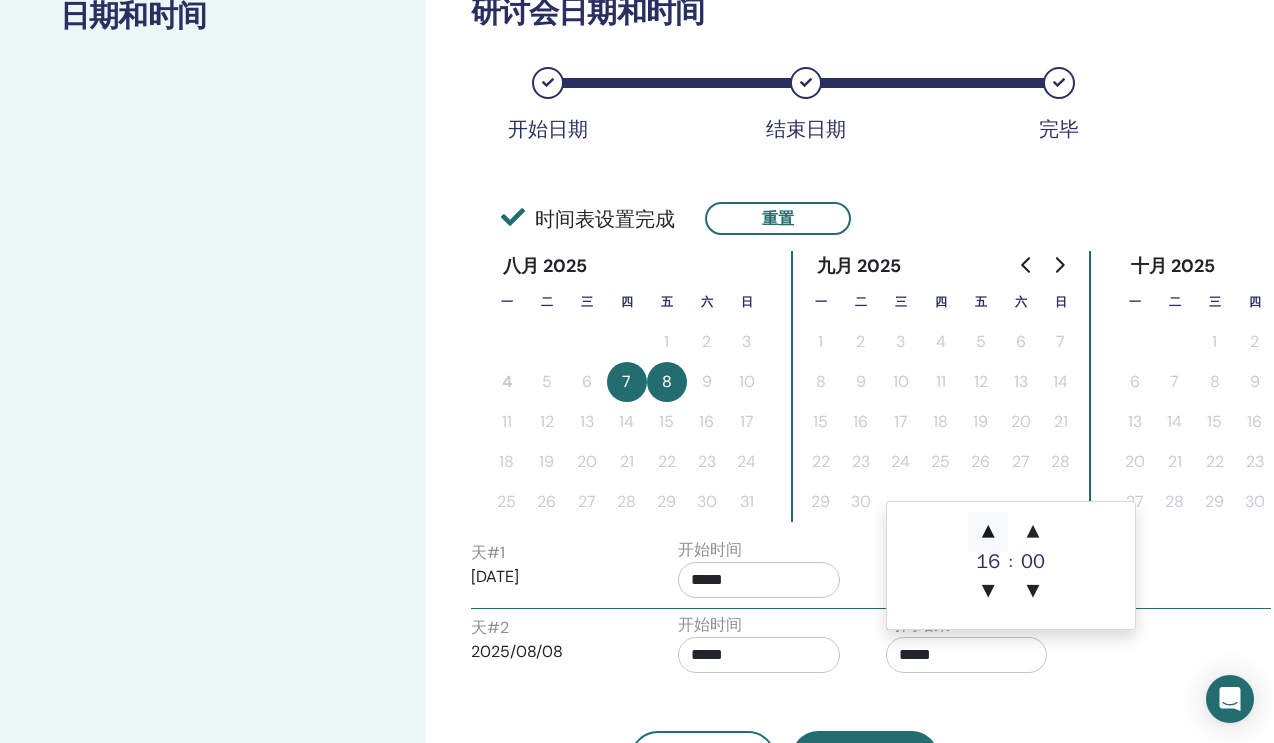 click on "▲" at bounding box center (988, 532) 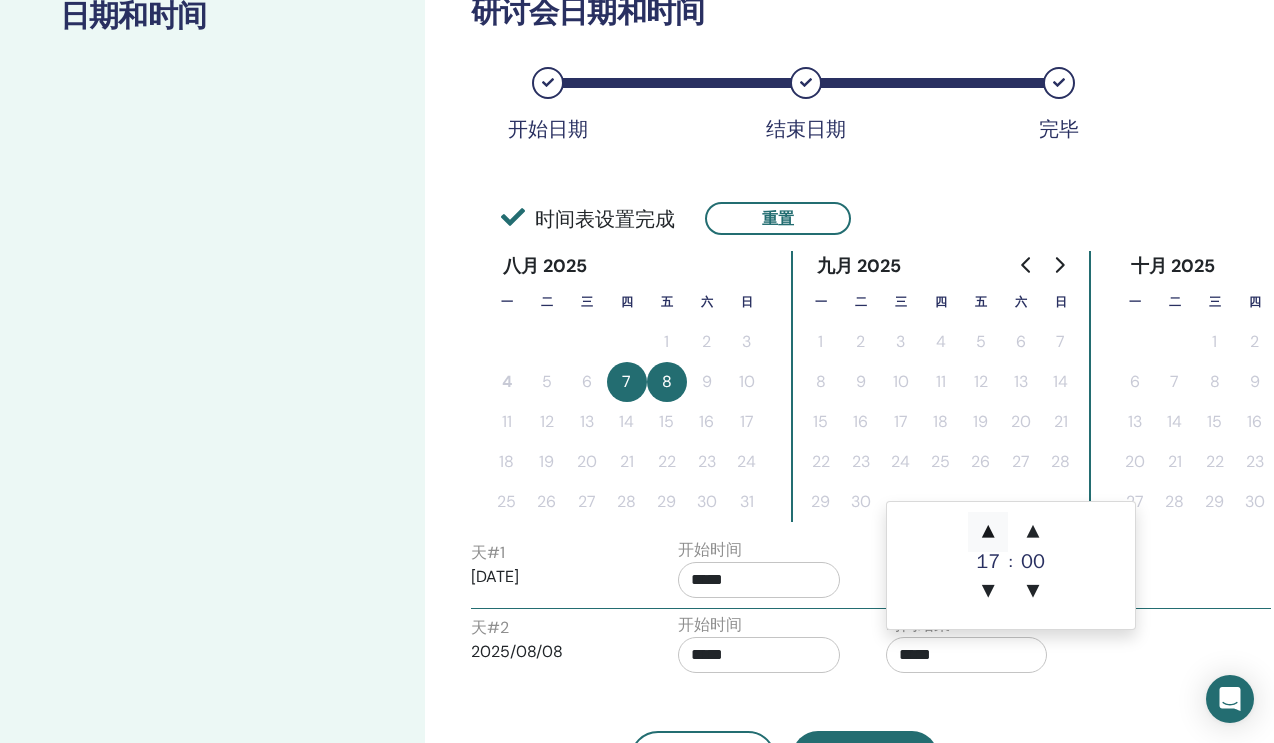 click on "▲" at bounding box center (988, 532) 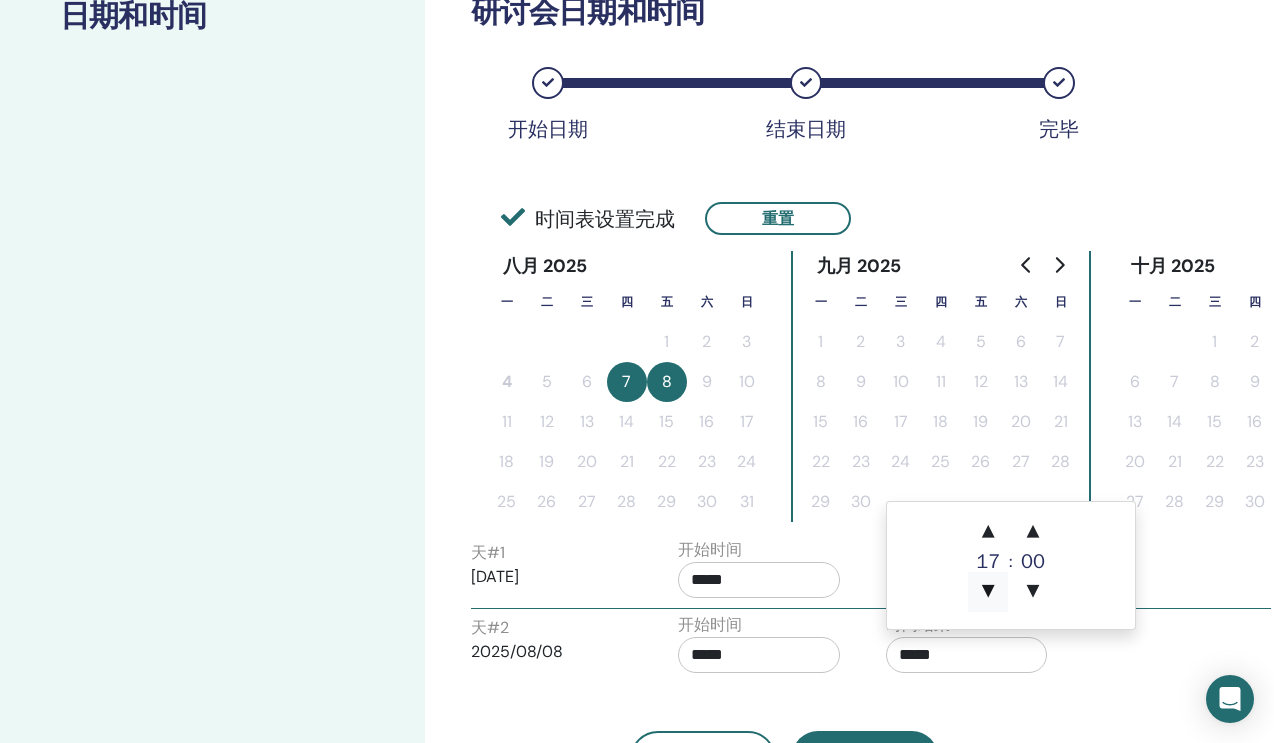 click on "▼" at bounding box center (988, 592) 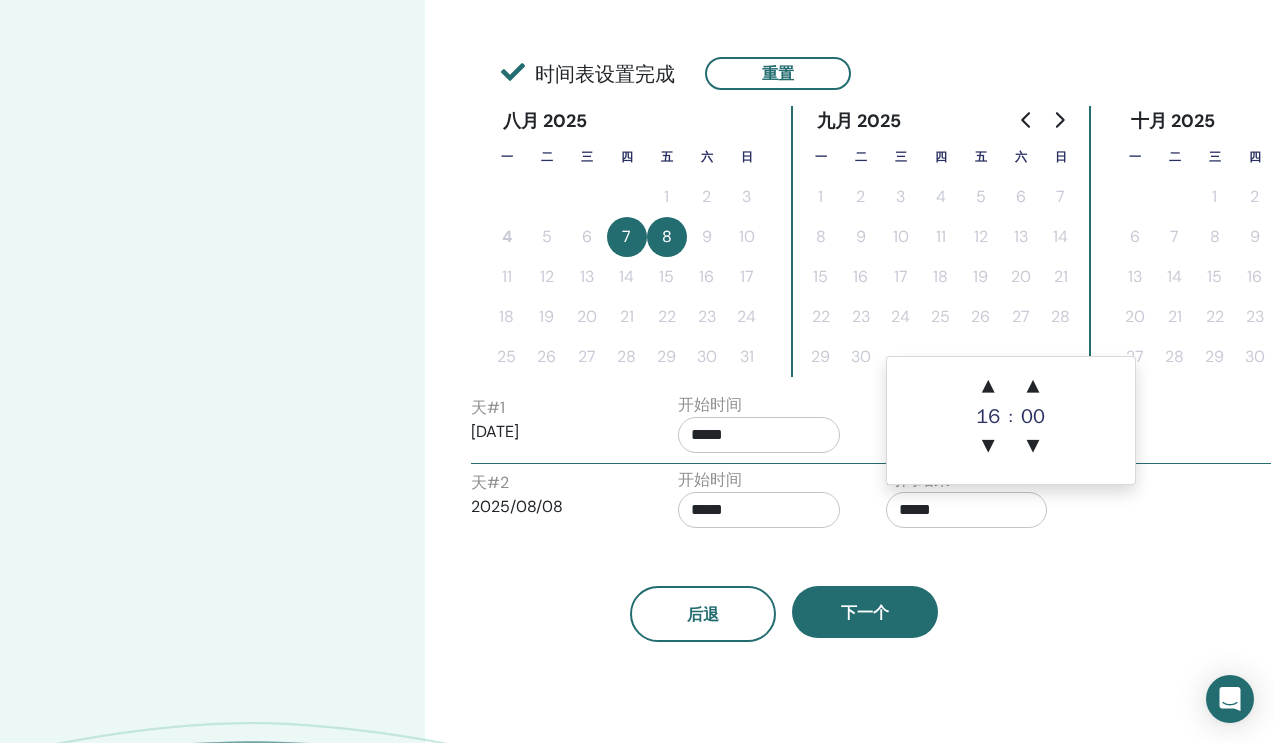 scroll, scrollTop: 475, scrollLeft: 0, axis: vertical 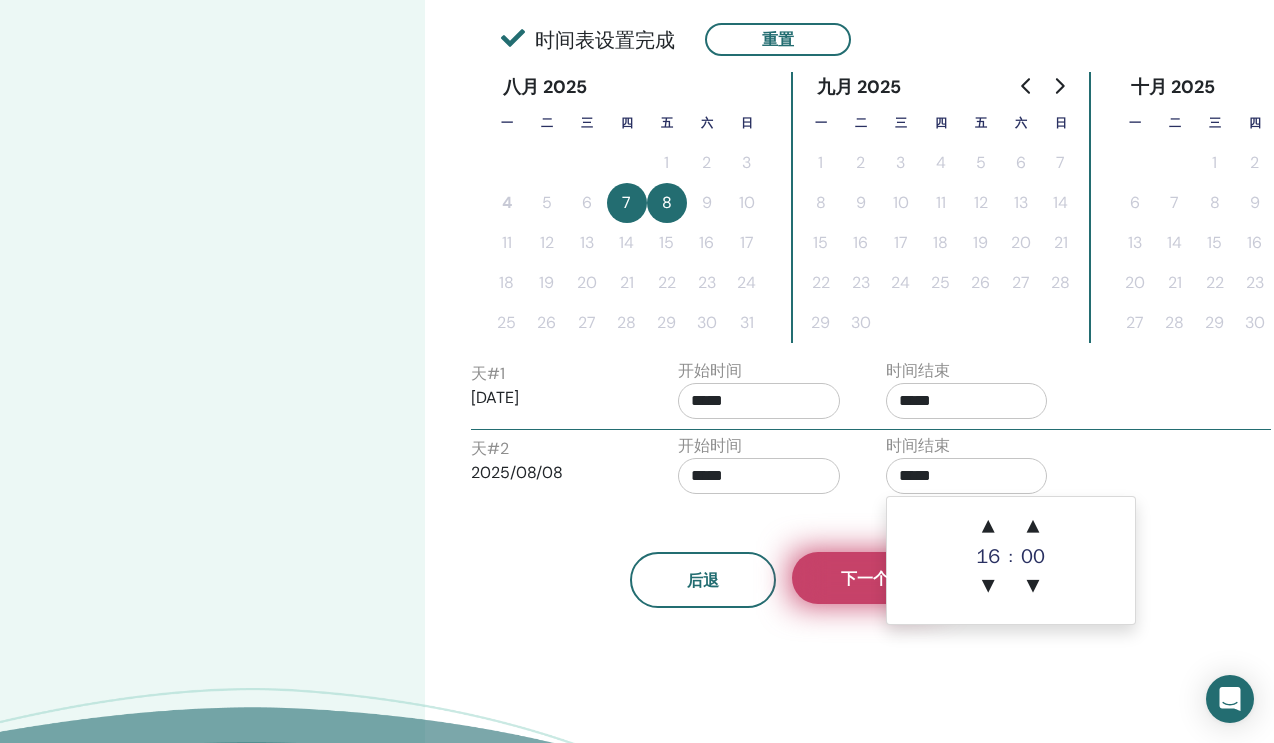 click on "下一个" at bounding box center [865, 578] 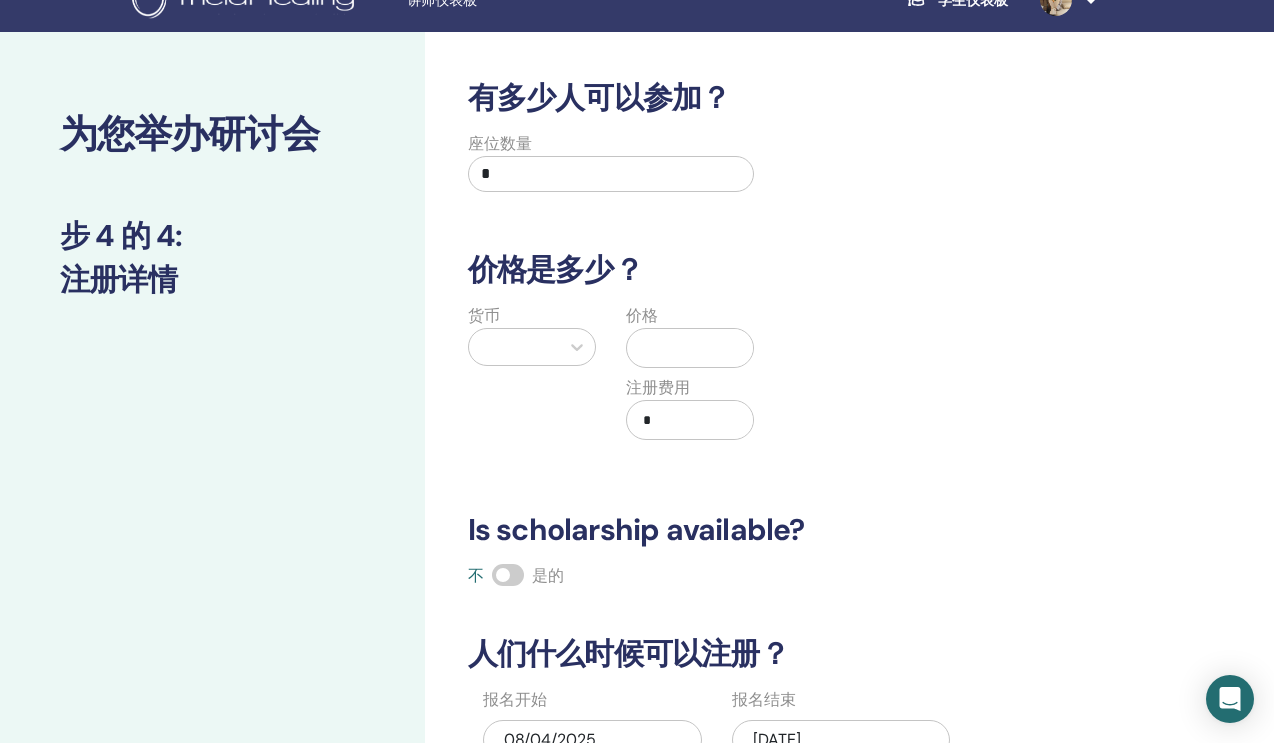 scroll, scrollTop: 32, scrollLeft: 0, axis: vertical 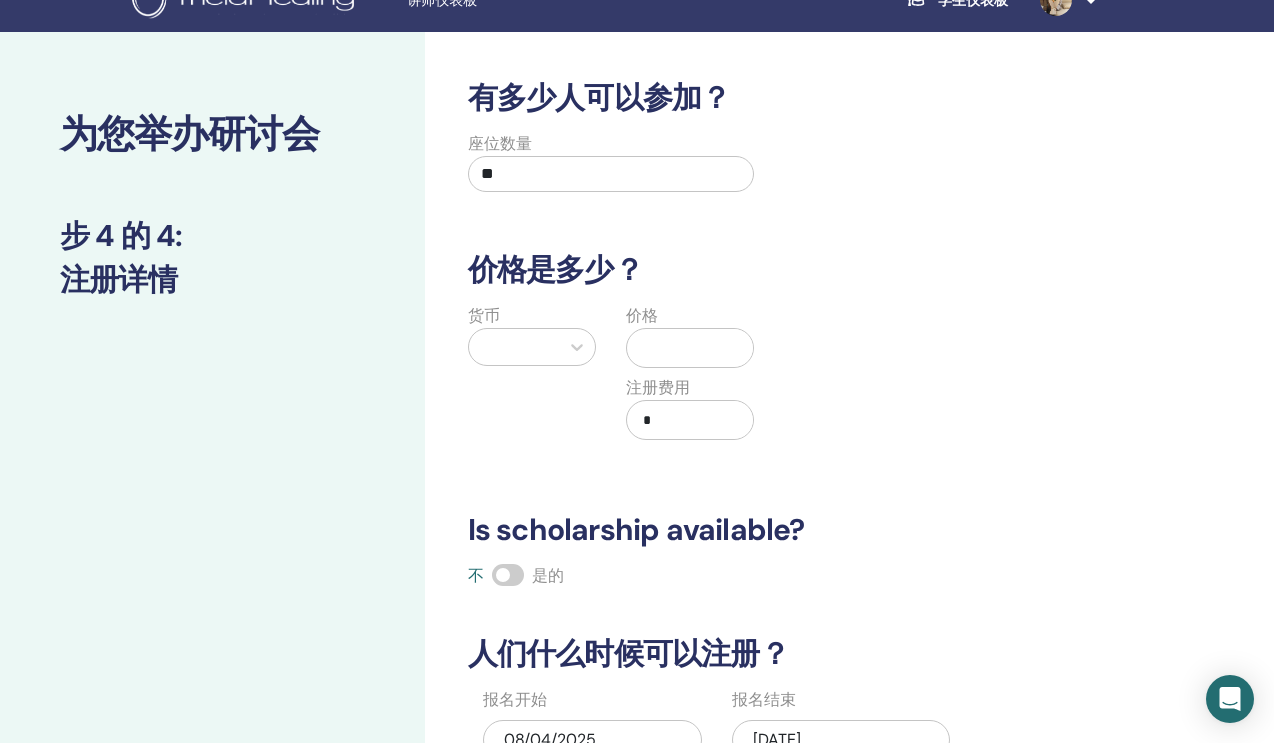 type on "**" 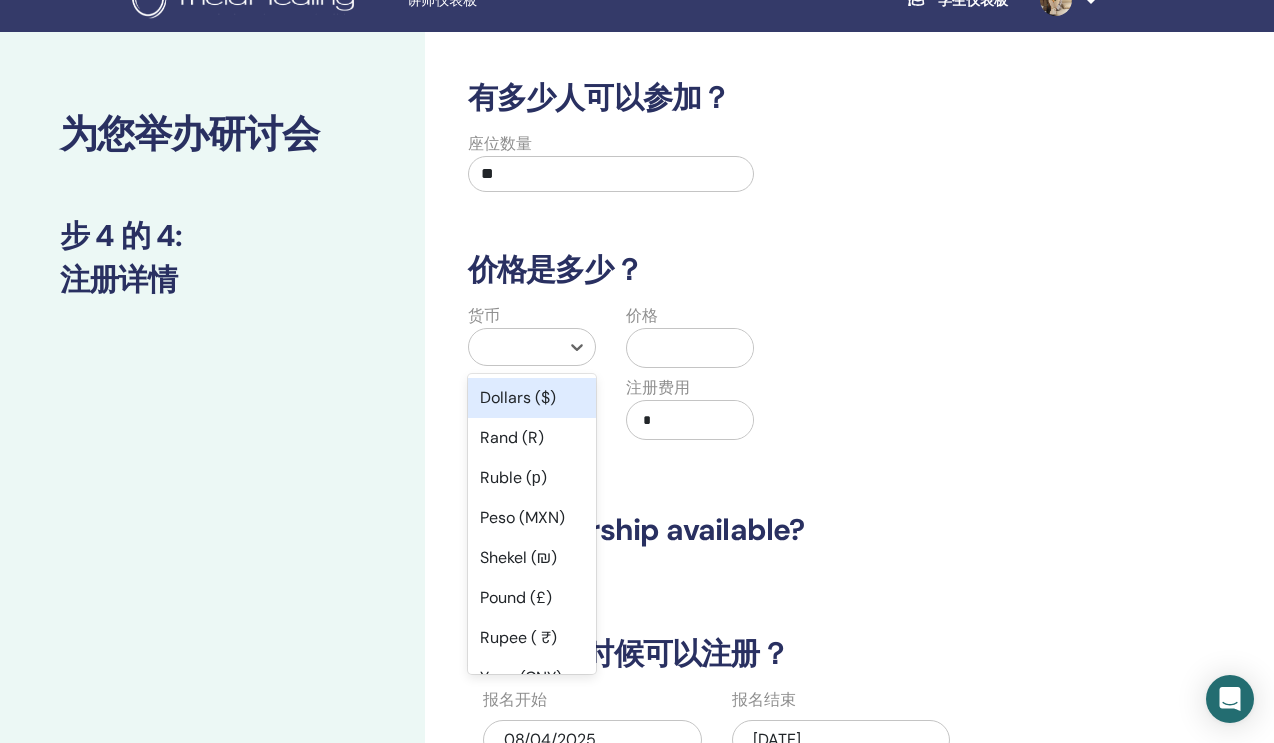 click at bounding box center (514, 347) 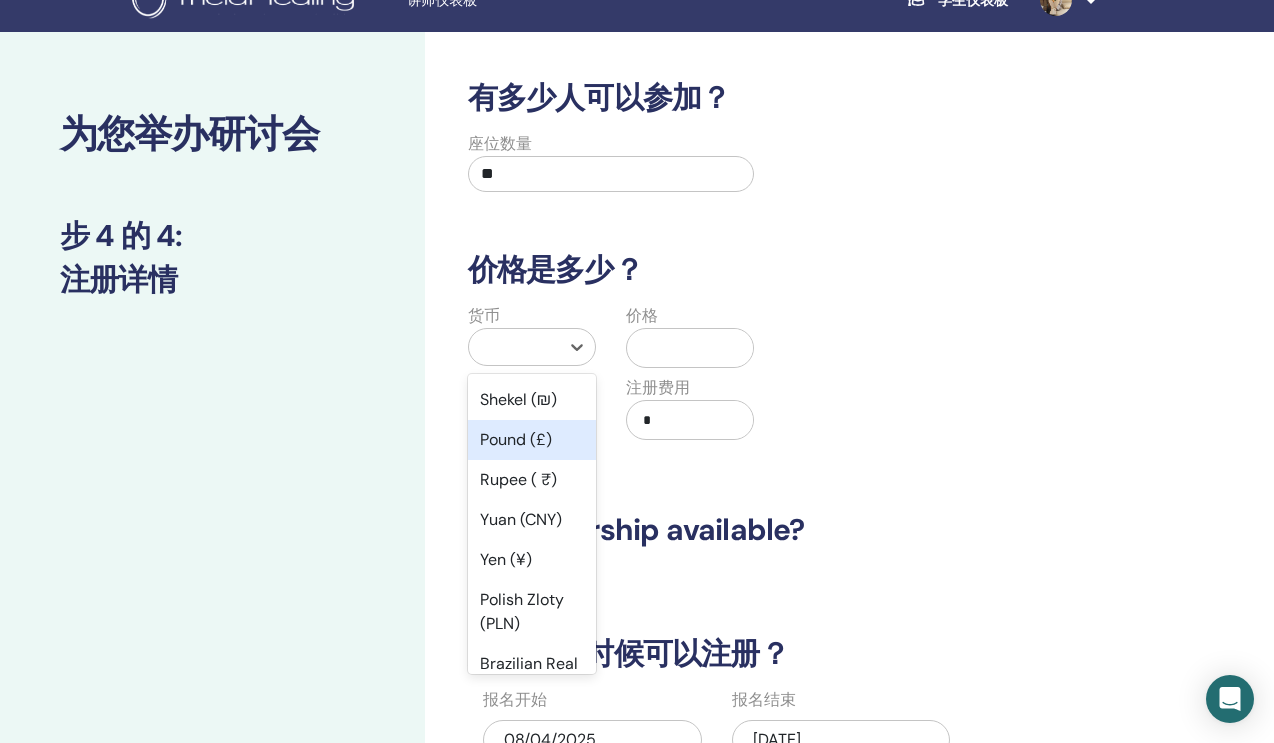 scroll, scrollTop: 162, scrollLeft: 0, axis: vertical 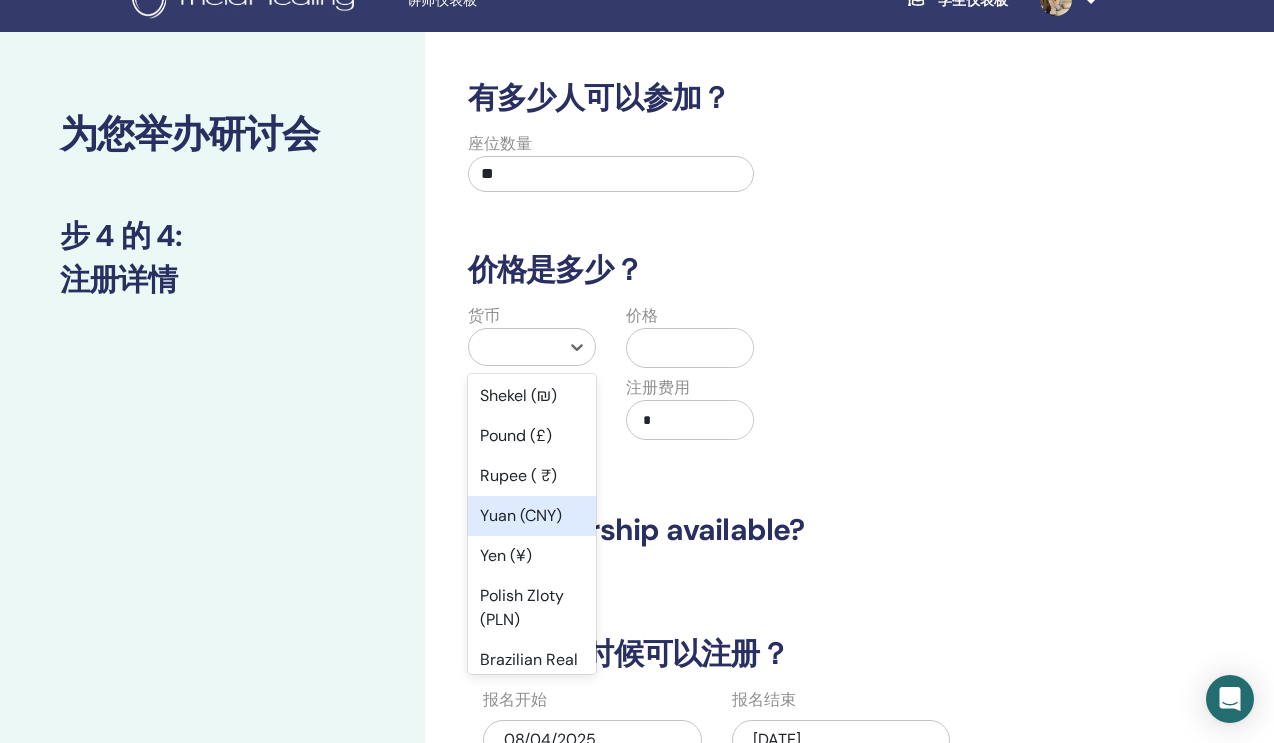 click on "Yuan (CNY)" at bounding box center [532, 516] 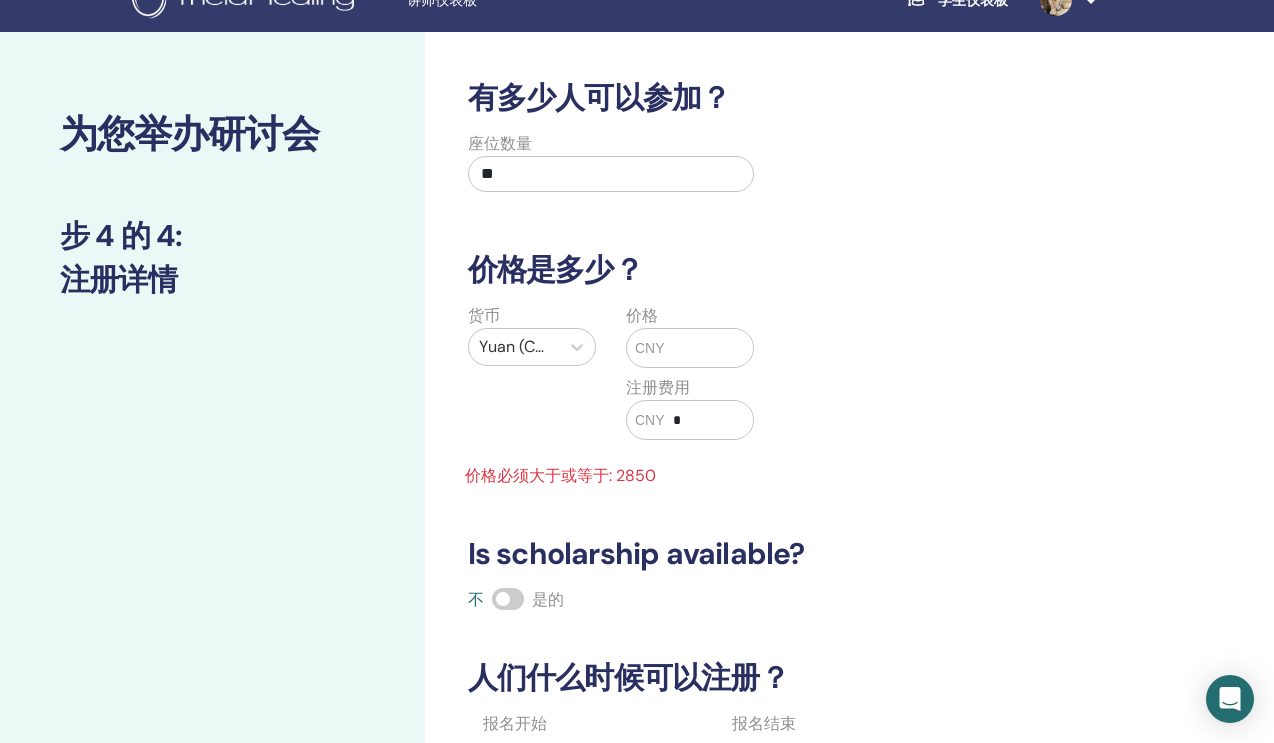 click at bounding box center (709, 348) 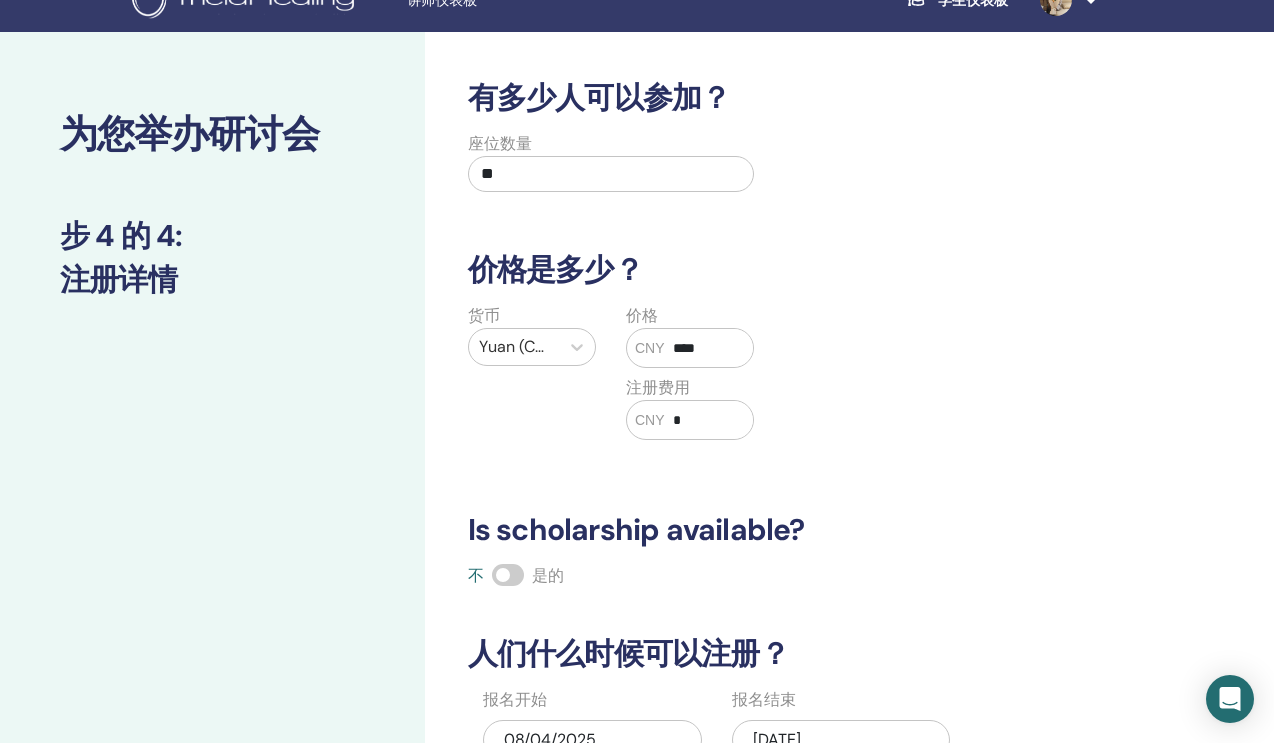 type on "****" 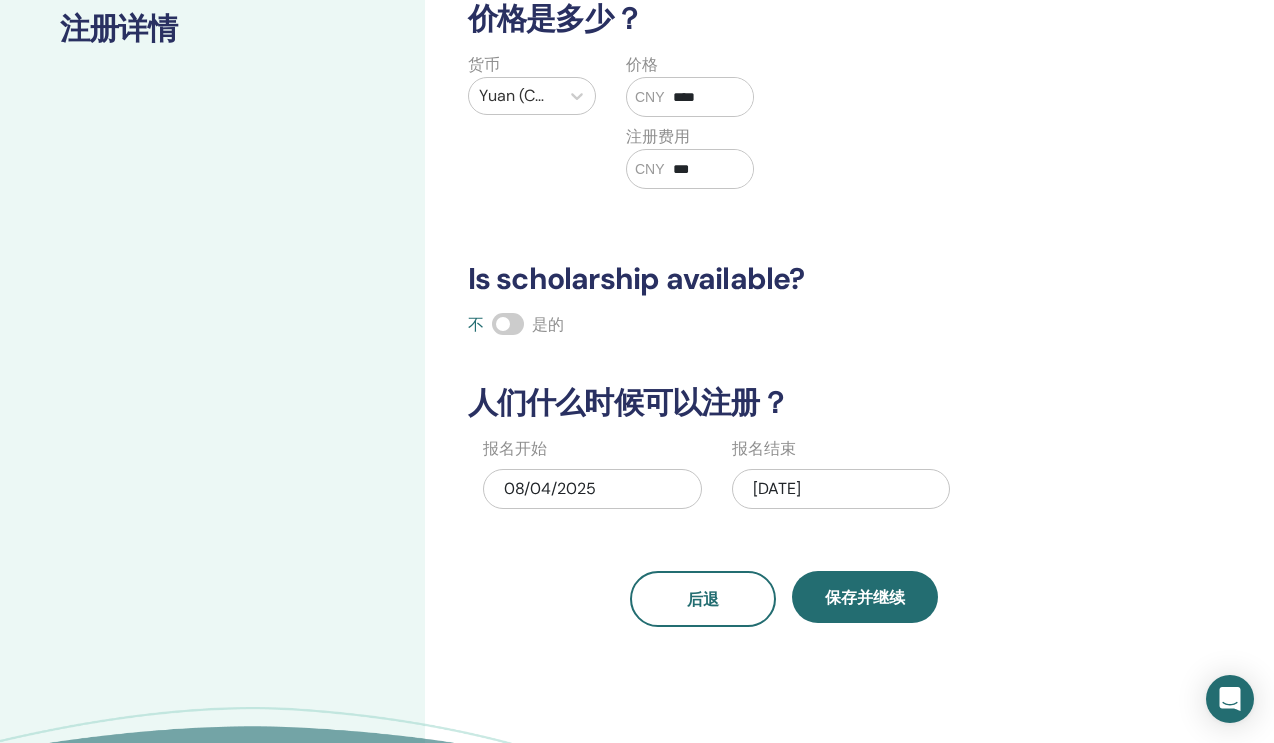 scroll, scrollTop: 288, scrollLeft: 0, axis: vertical 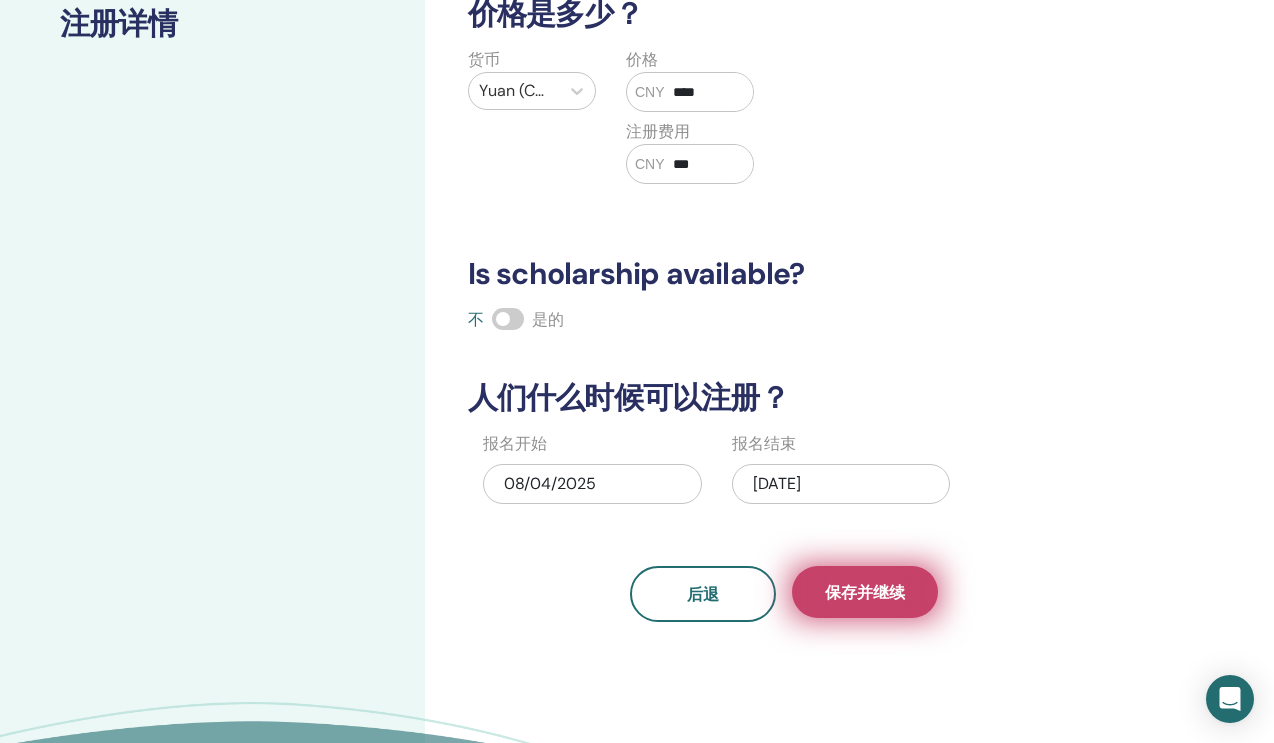 type on "***" 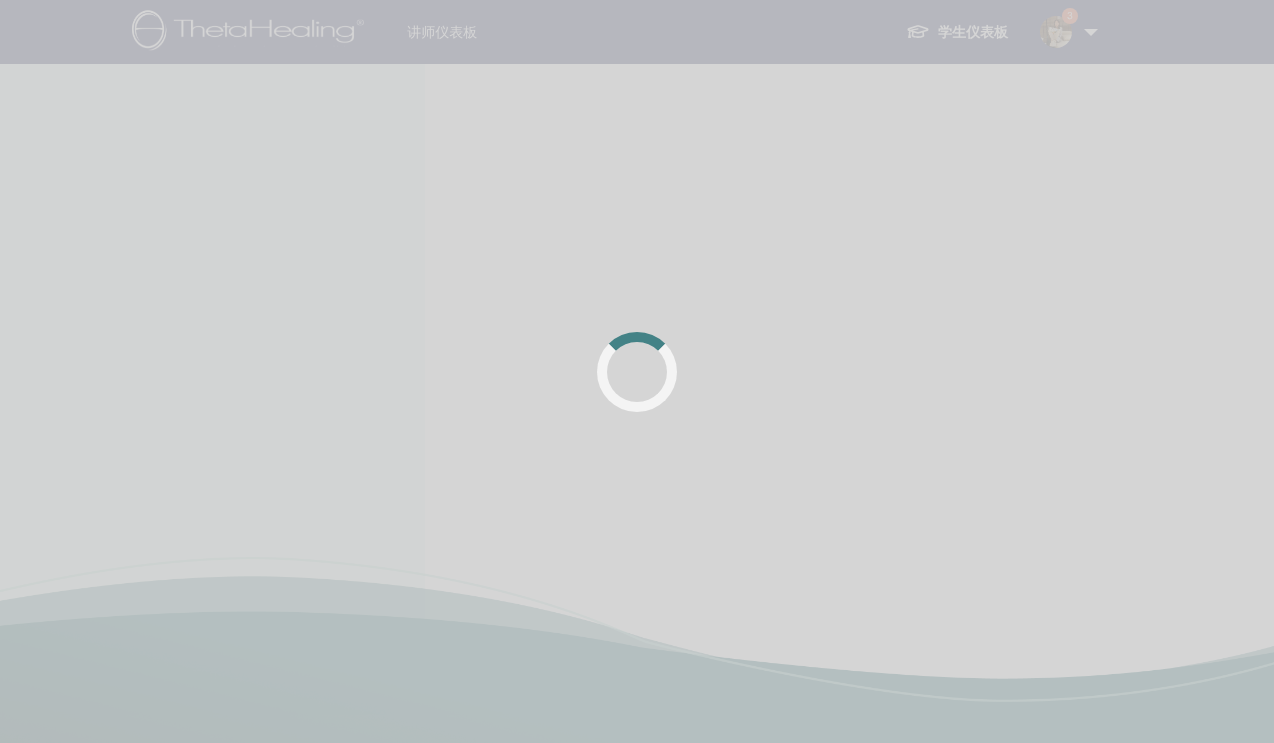 scroll, scrollTop: 0, scrollLeft: 0, axis: both 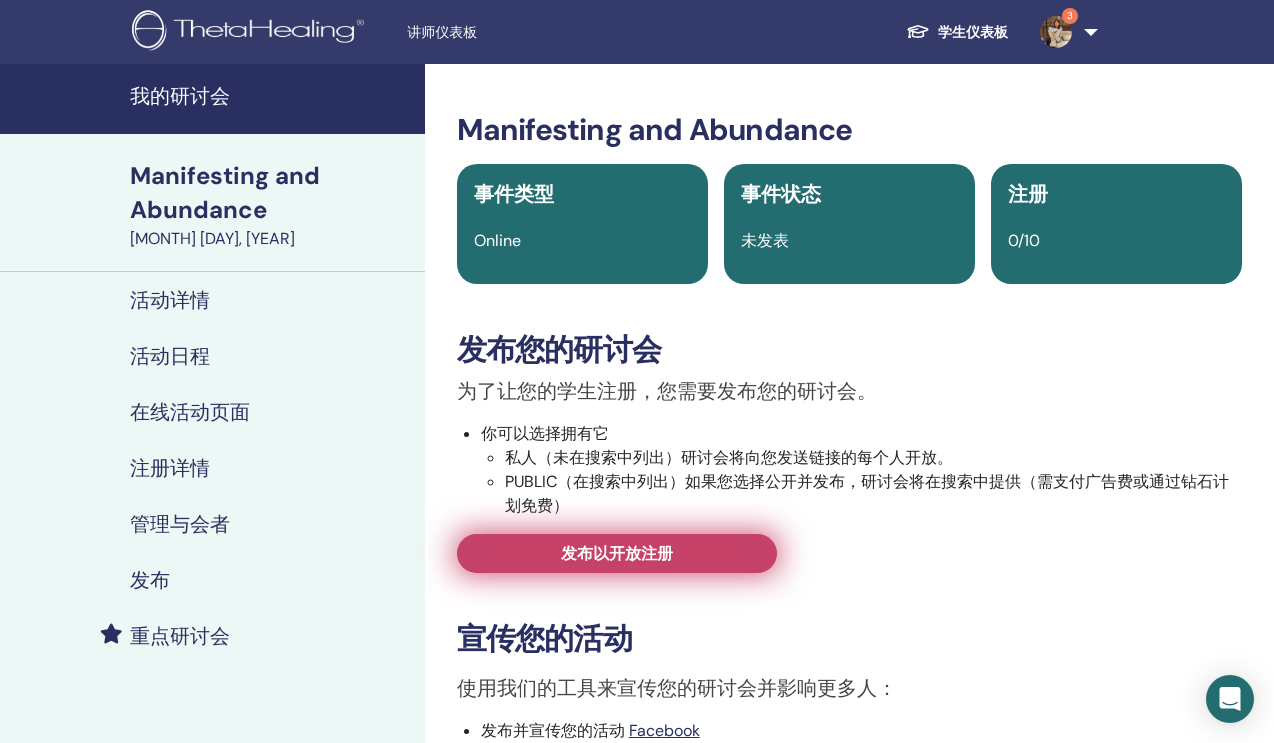 click on "发布以开放注册" at bounding box center (617, 553) 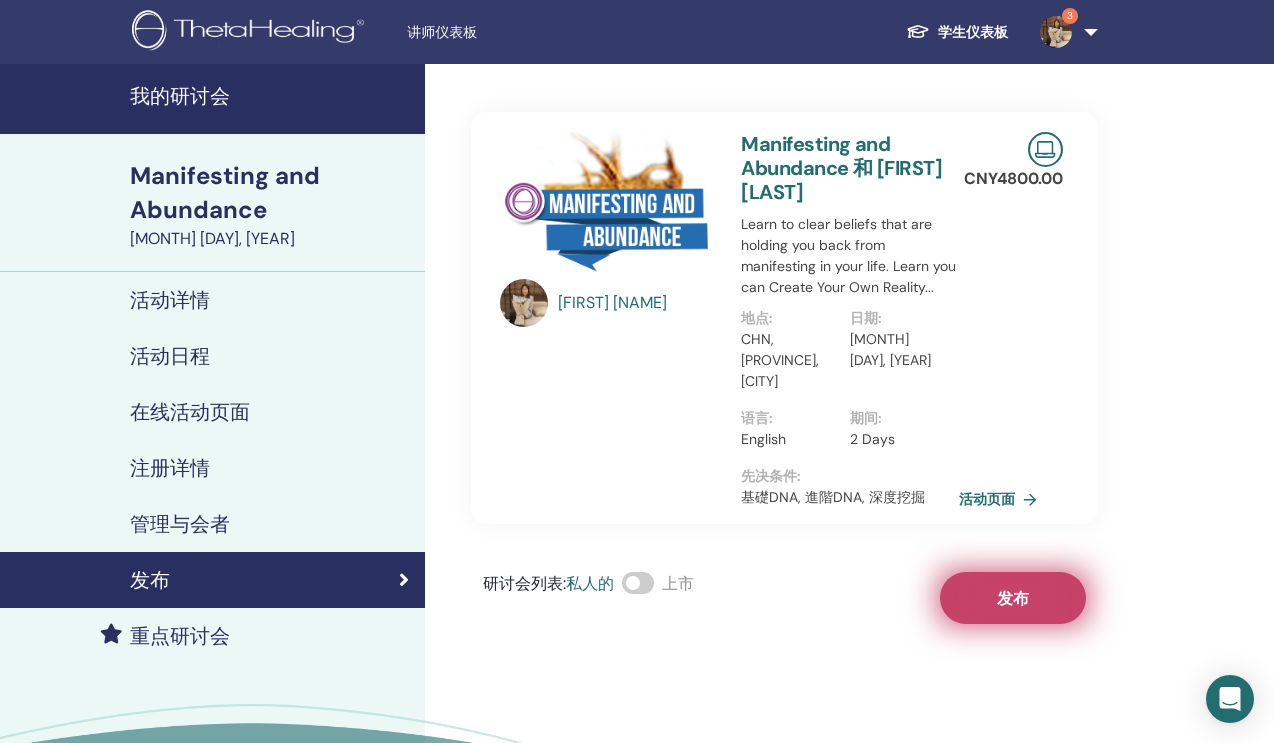 click on "发布" at bounding box center [1013, 598] 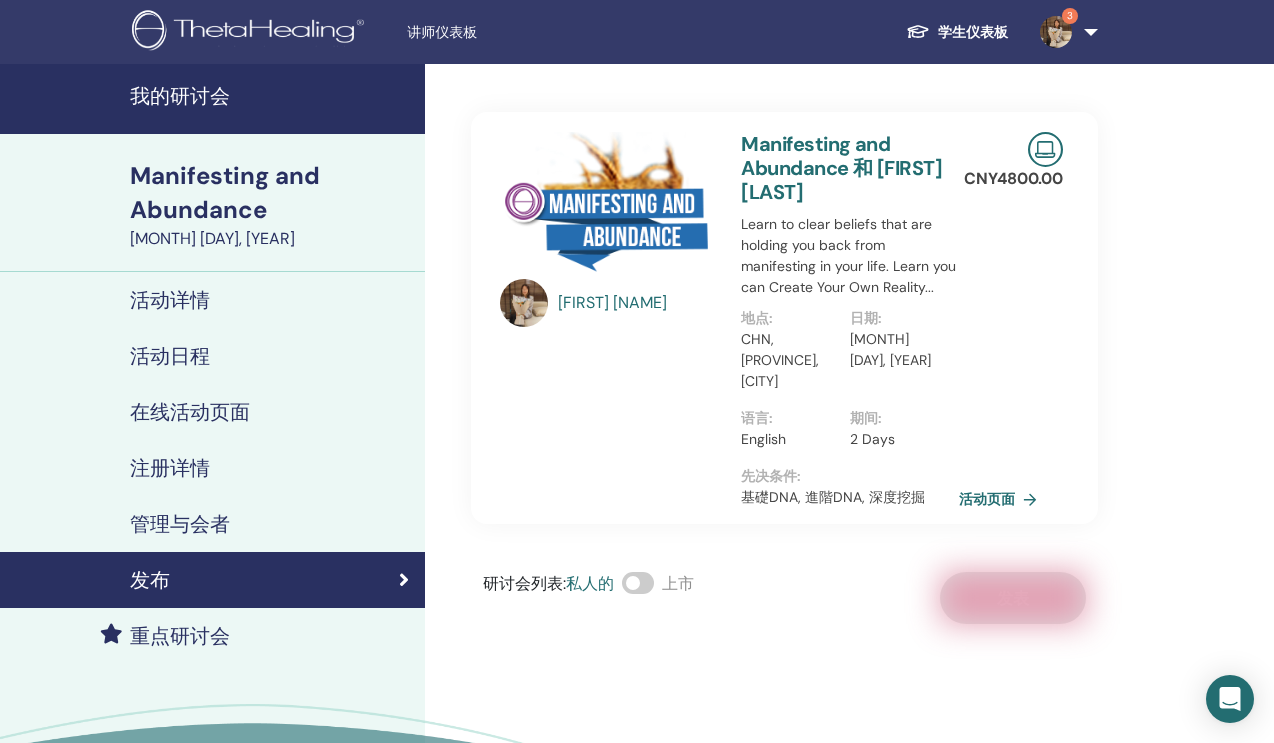click on "研讨会列表 :  私人的 上市 发表" at bounding box center [784, 598] 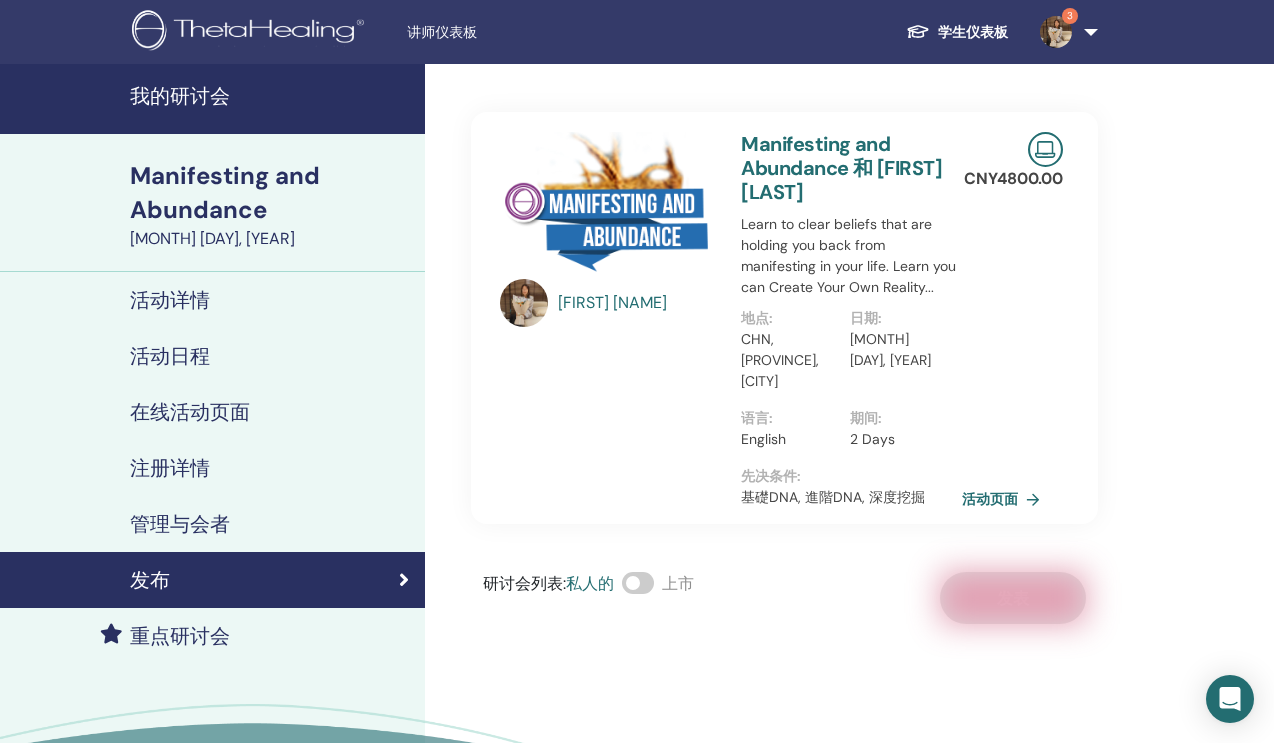 click on "活动页面" at bounding box center (1005, 499) 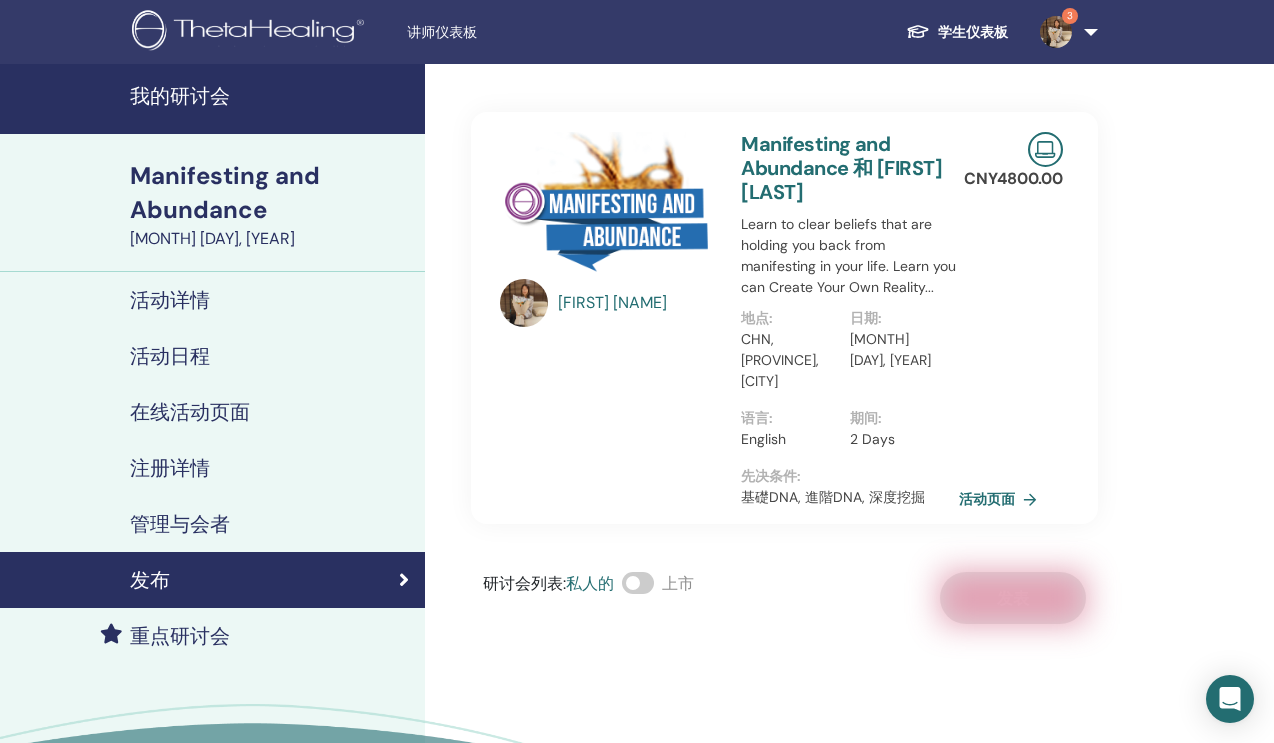 click on "我的研讨会" at bounding box center (271, 96) 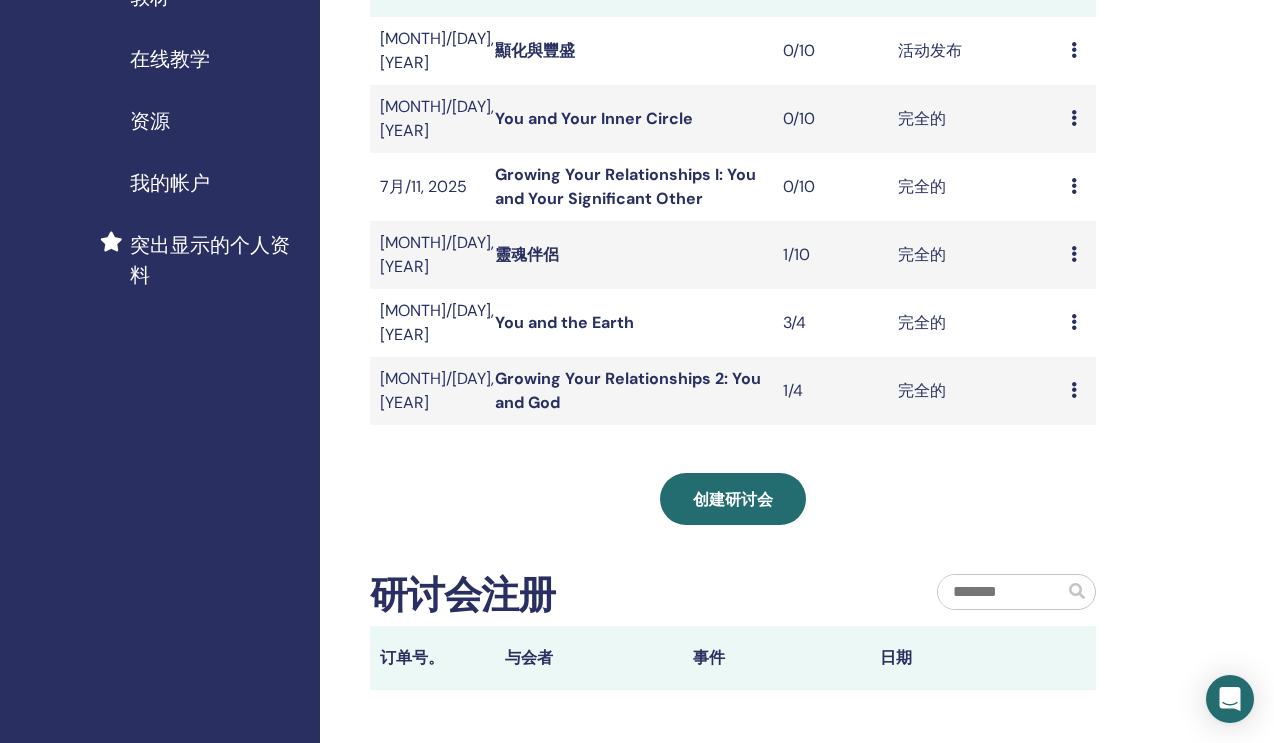 scroll, scrollTop: 345, scrollLeft: 0, axis: vertical 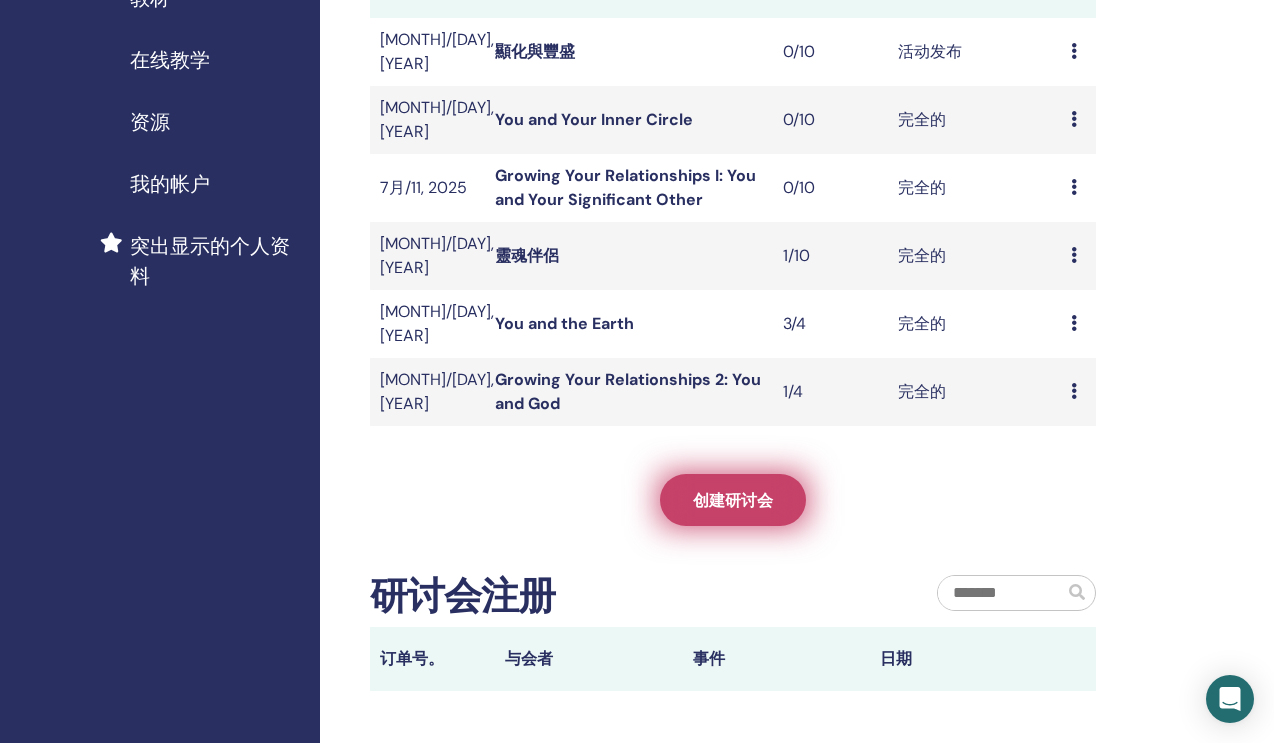 click on "创建研讨会" at bounding box center [733, 500] 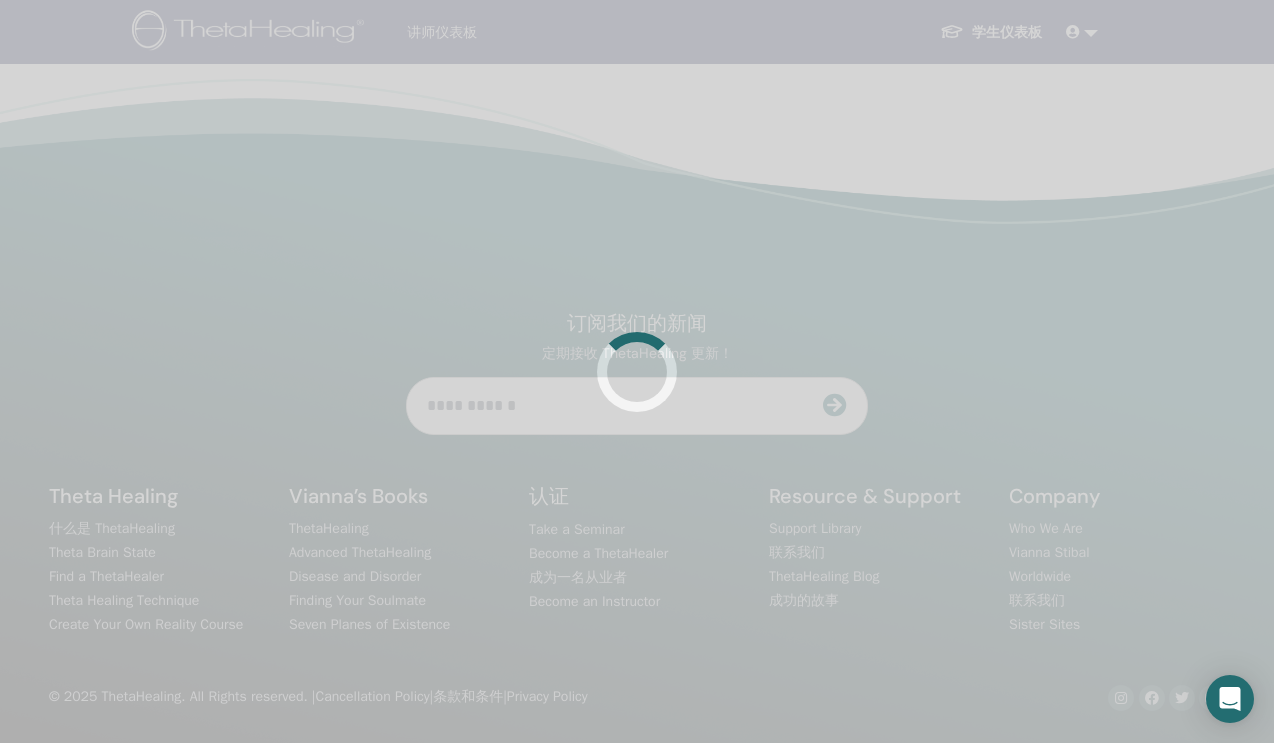 scroll, scrollTop: 0, scrollLeft: 0, axis: both 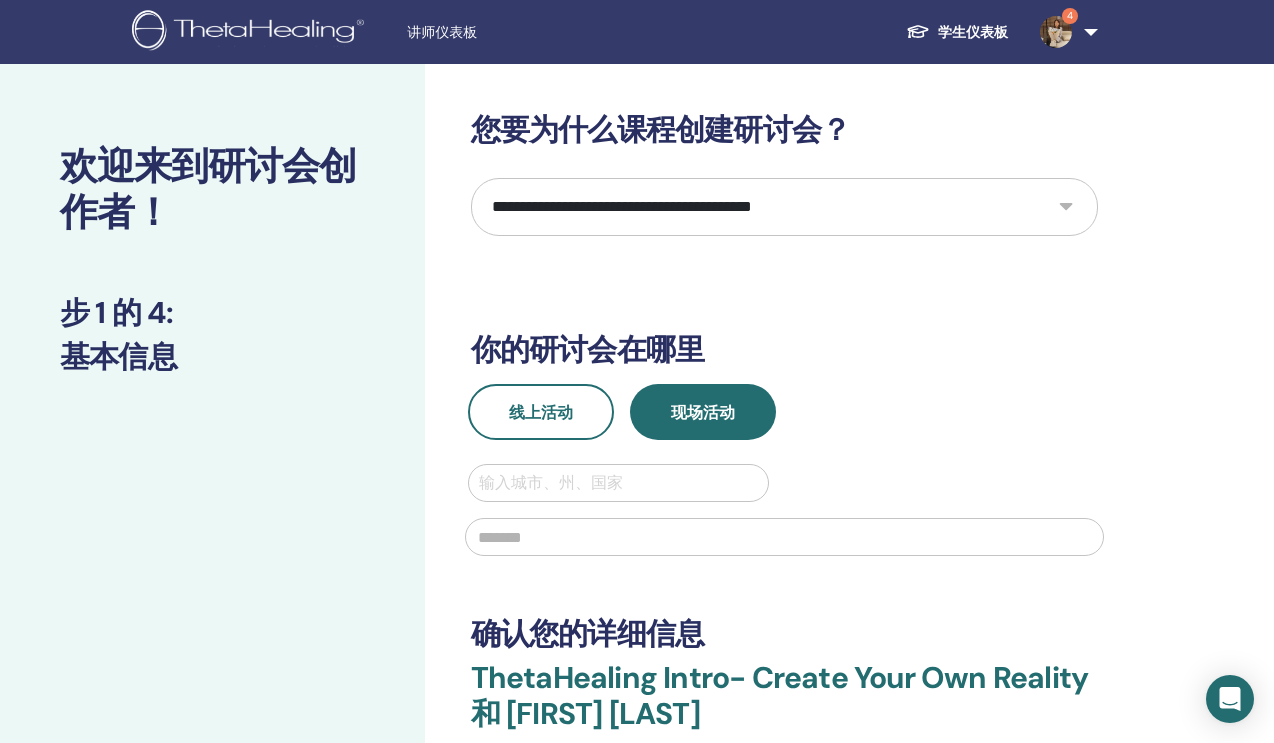 select on "****" 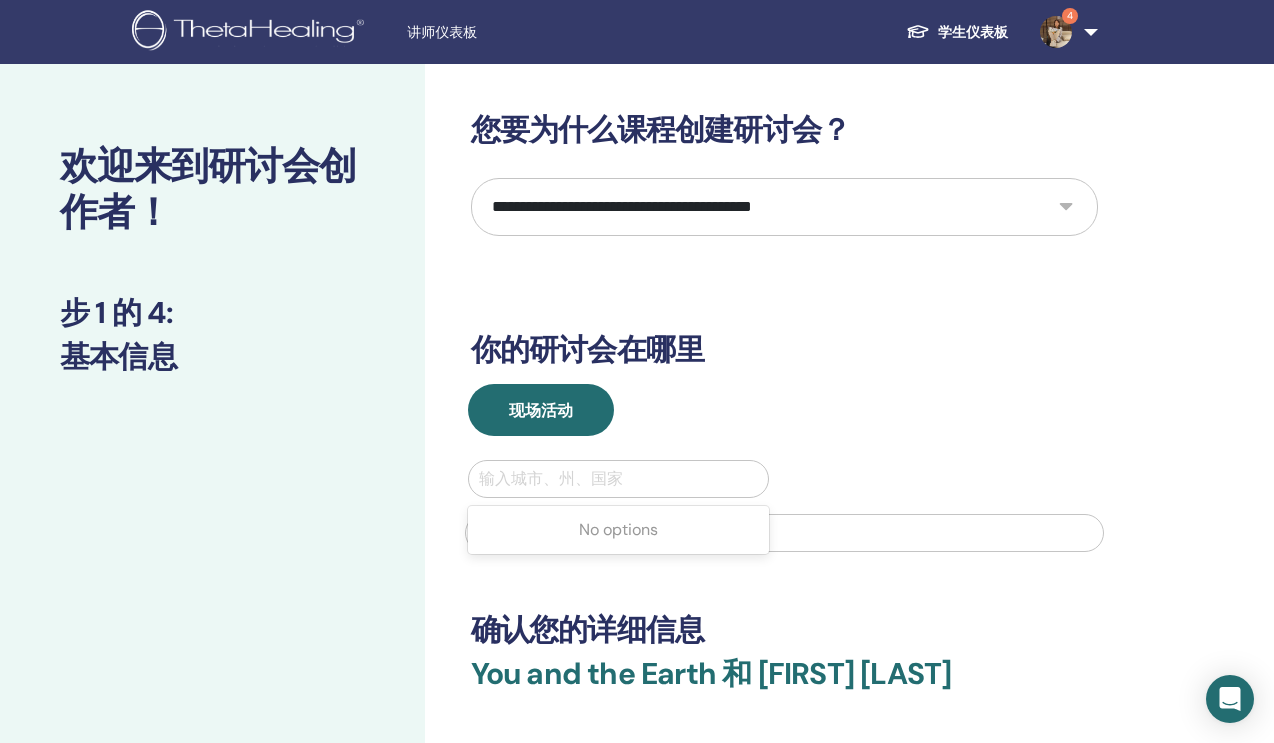 click on "输入城市、州、国家" at bounding box center (619, 479) 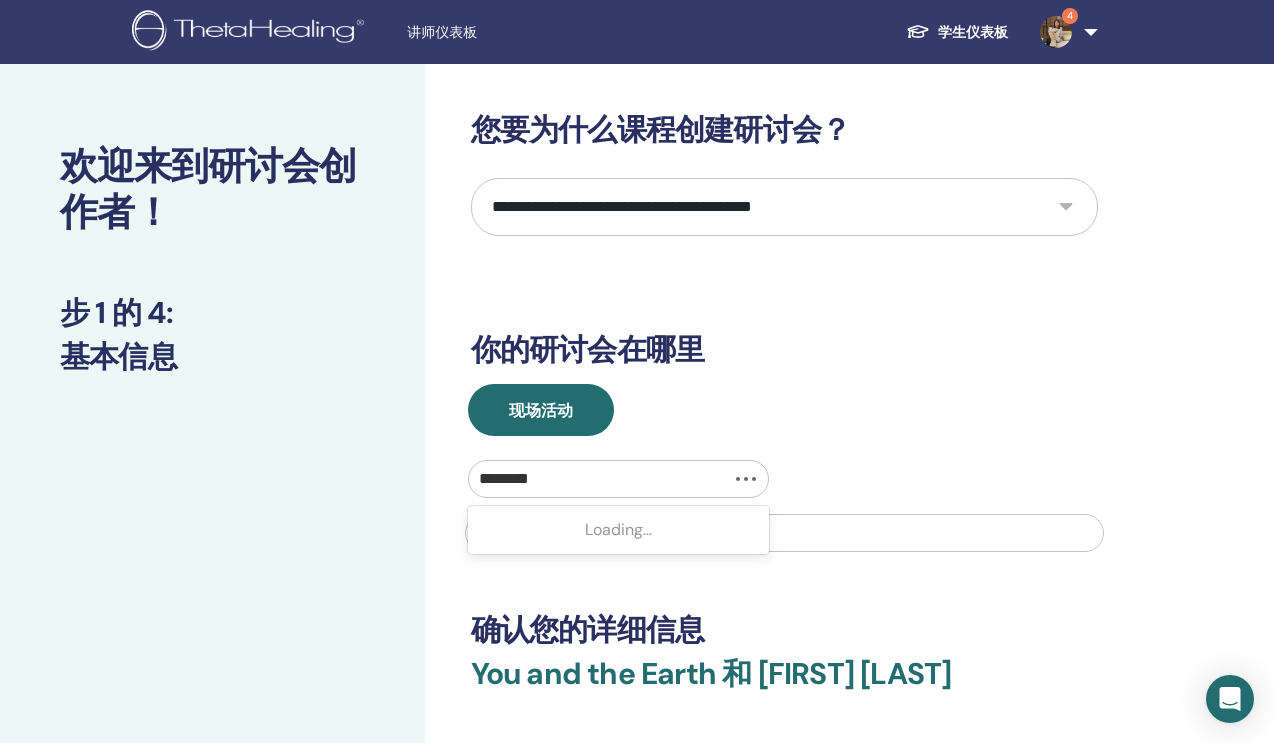 type on "**" 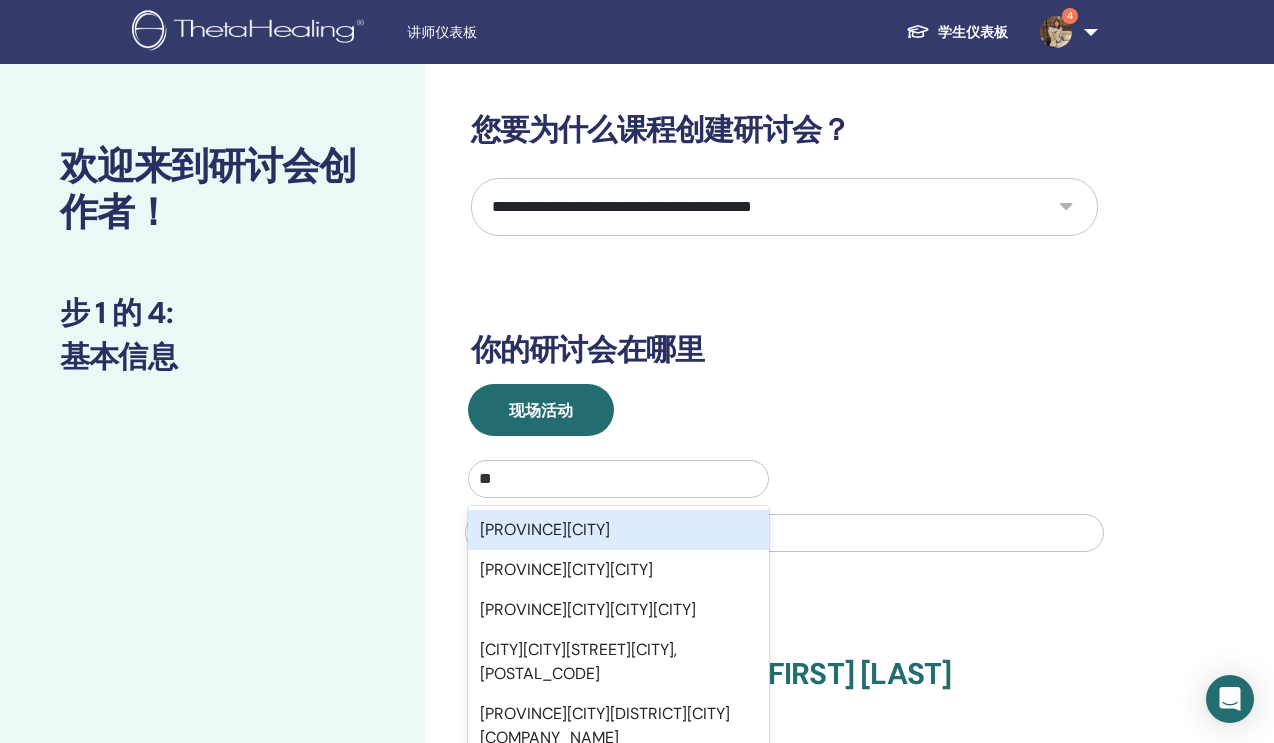 click on "四川省成都市" at bounding box center [619, 530] 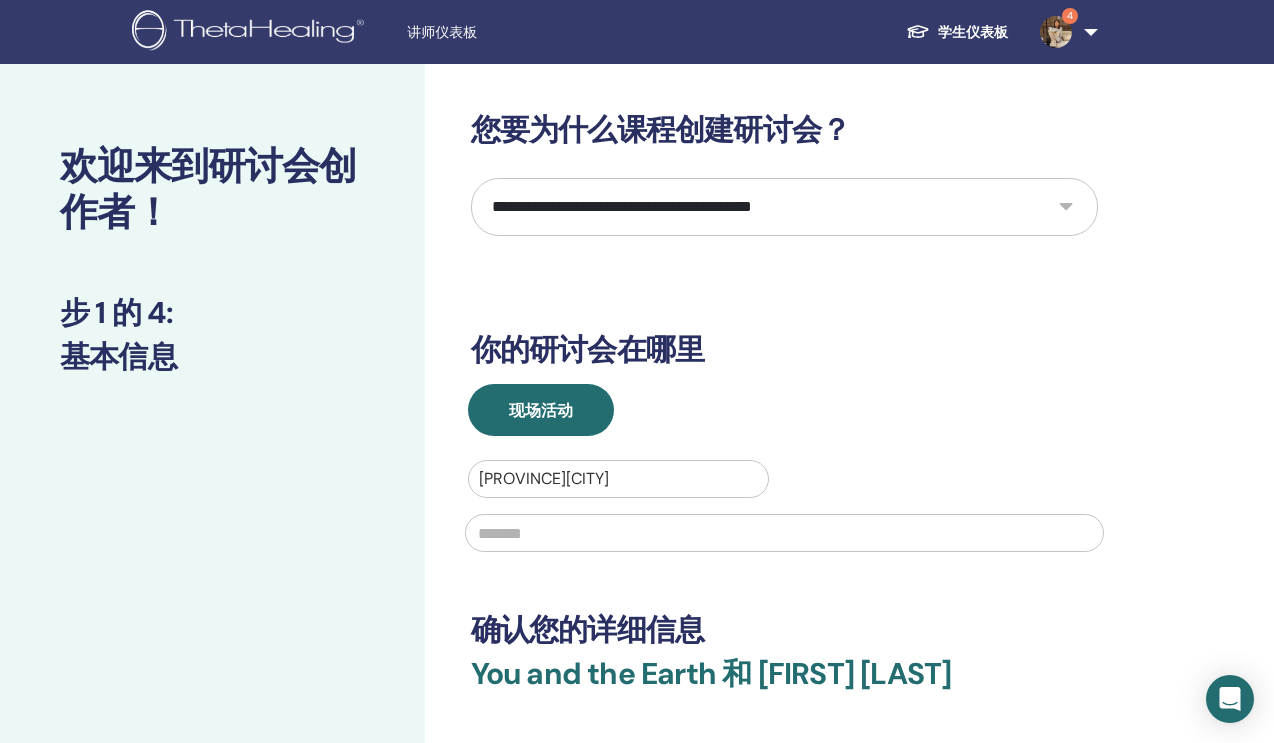 type 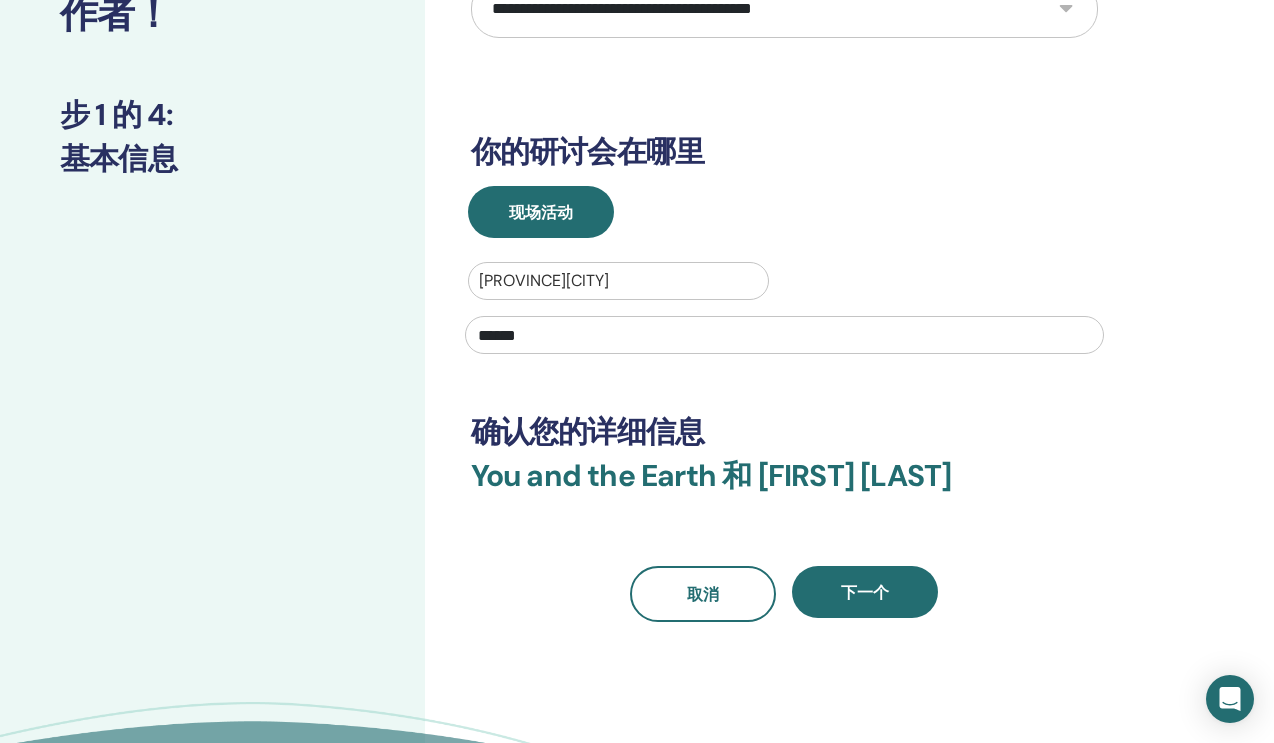scroll, scrollTop: 199, scrollLeft: 0, axis: vertical 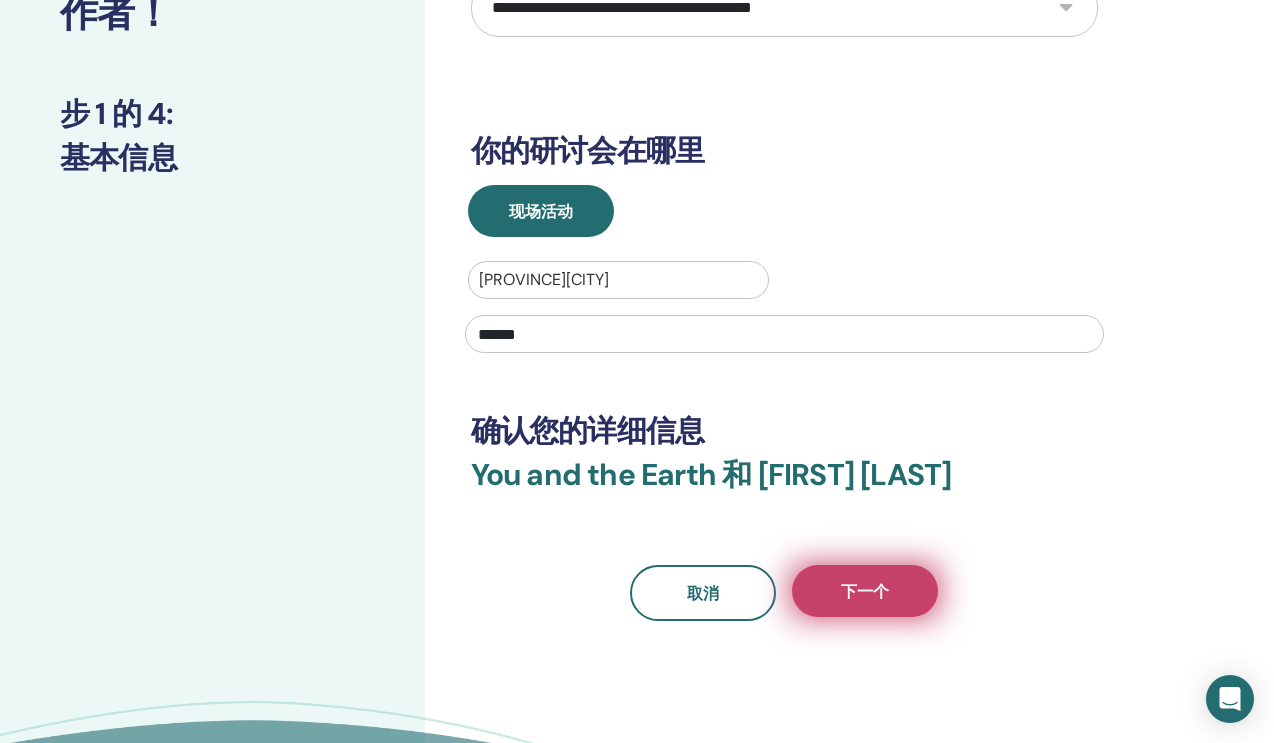 type on "******" 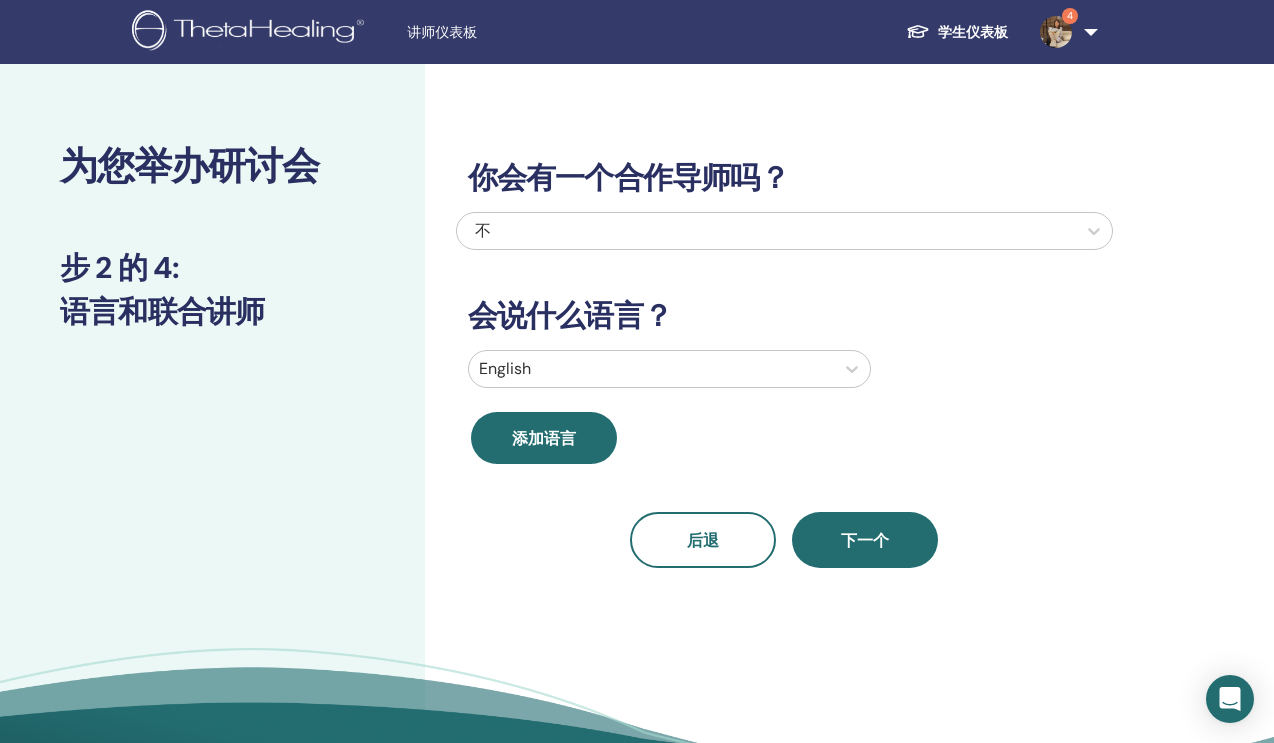 scroll, scrollTop: 0, scrollLeft: 0, axis: both 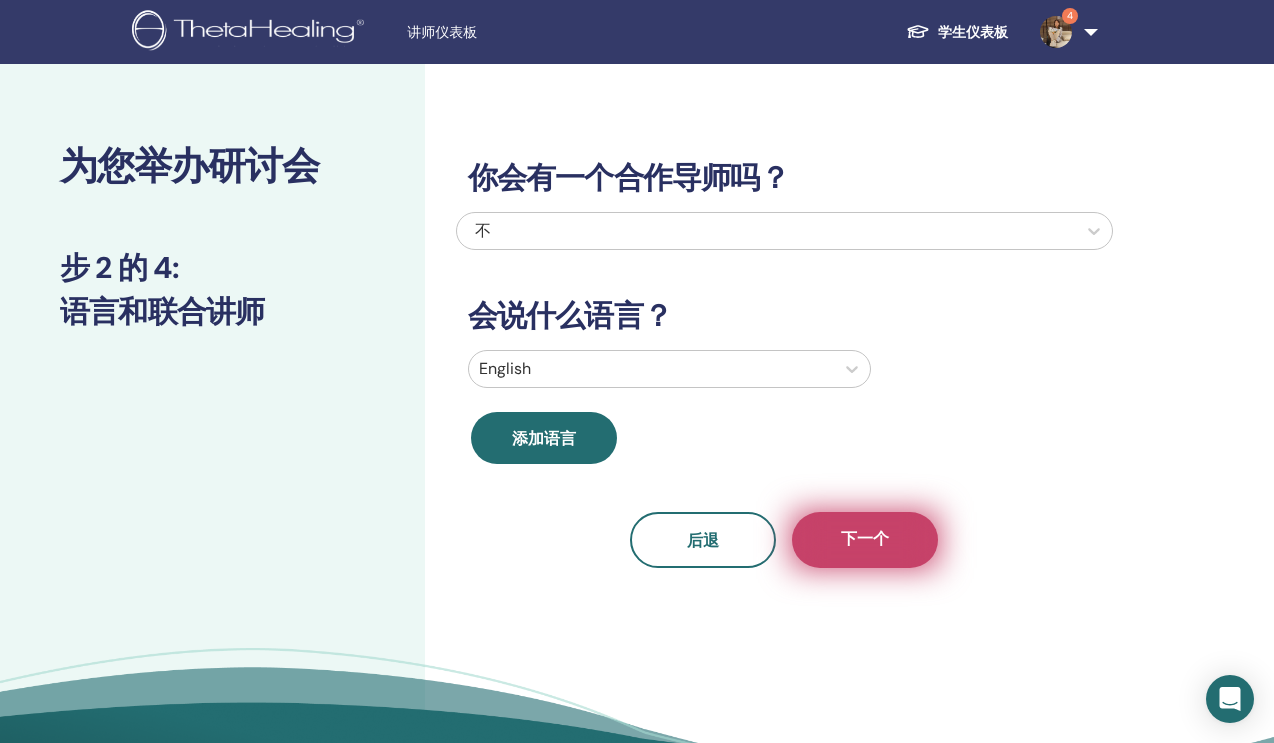 click on "下一个" at bounding box center (865, 540) 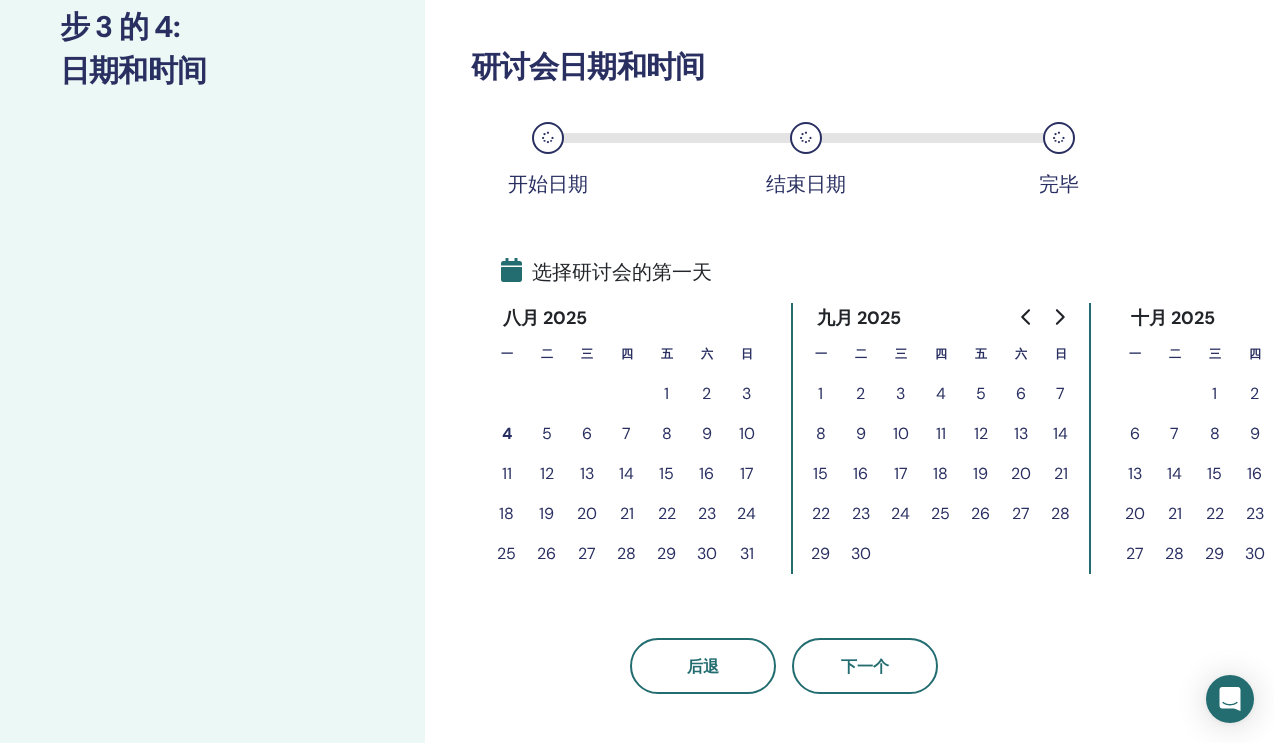 scroll, scrollTop: 243, scrollLeft: 0, axis: vertical 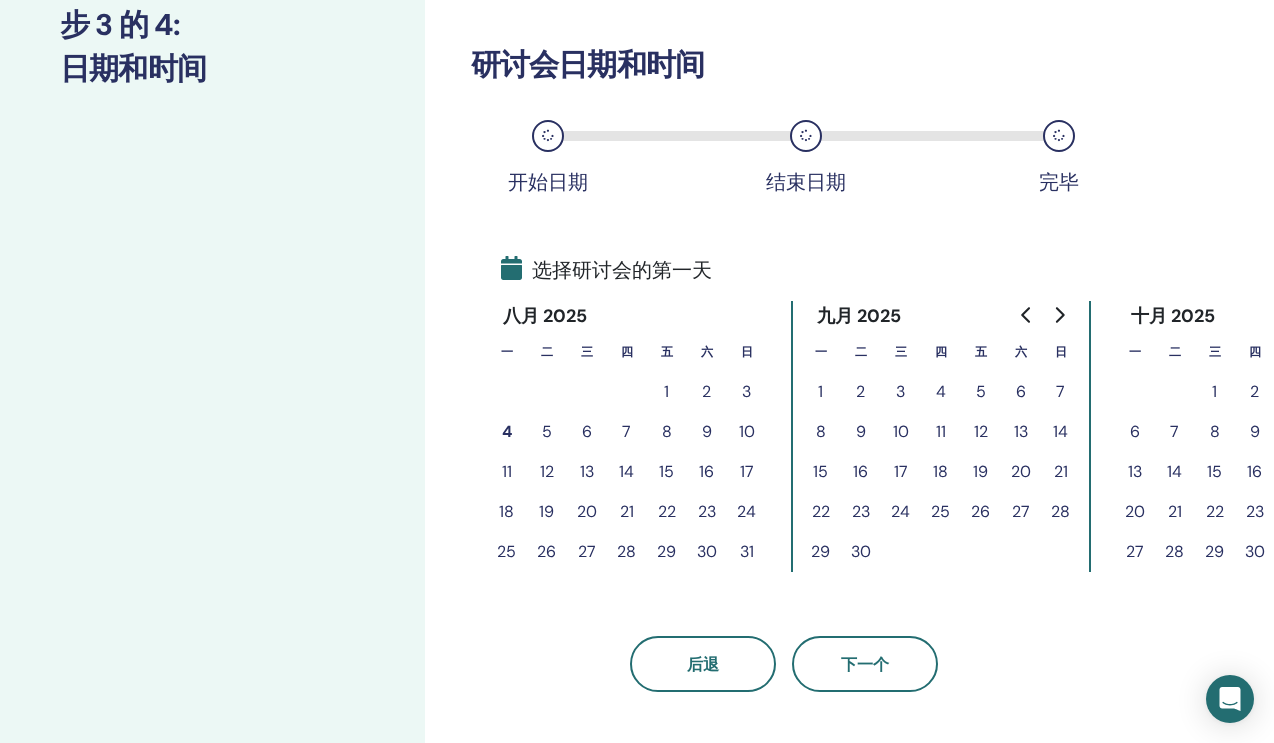 click on "26" at bounding box center (547, 552) 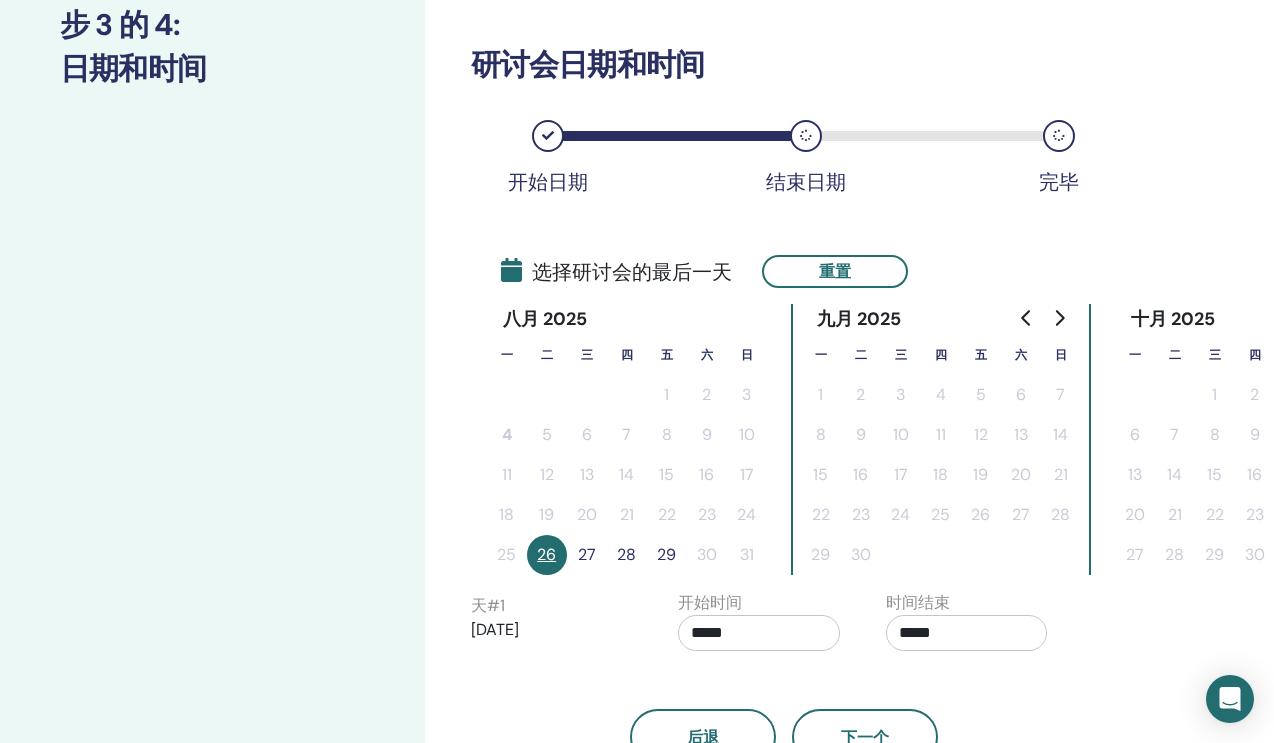 click on "27" at bounding box center (587, 555) 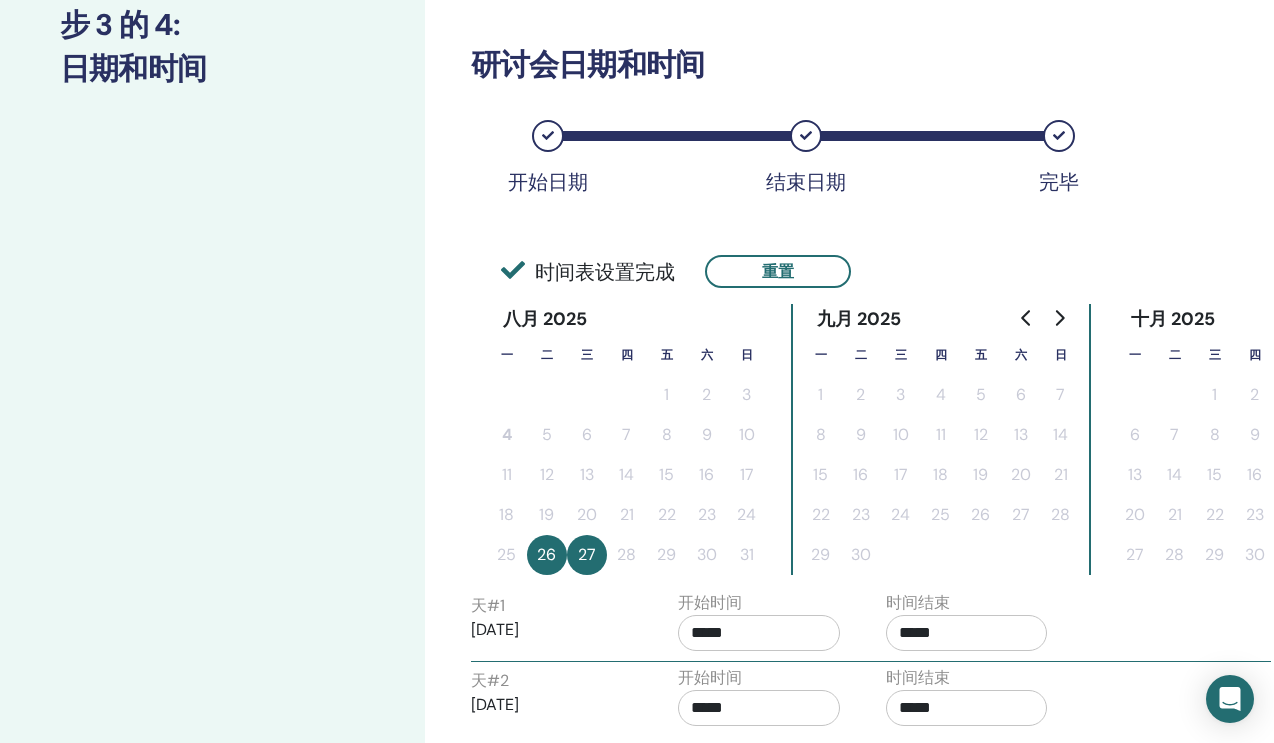 click on "*****" at bounding box center (759, 633) 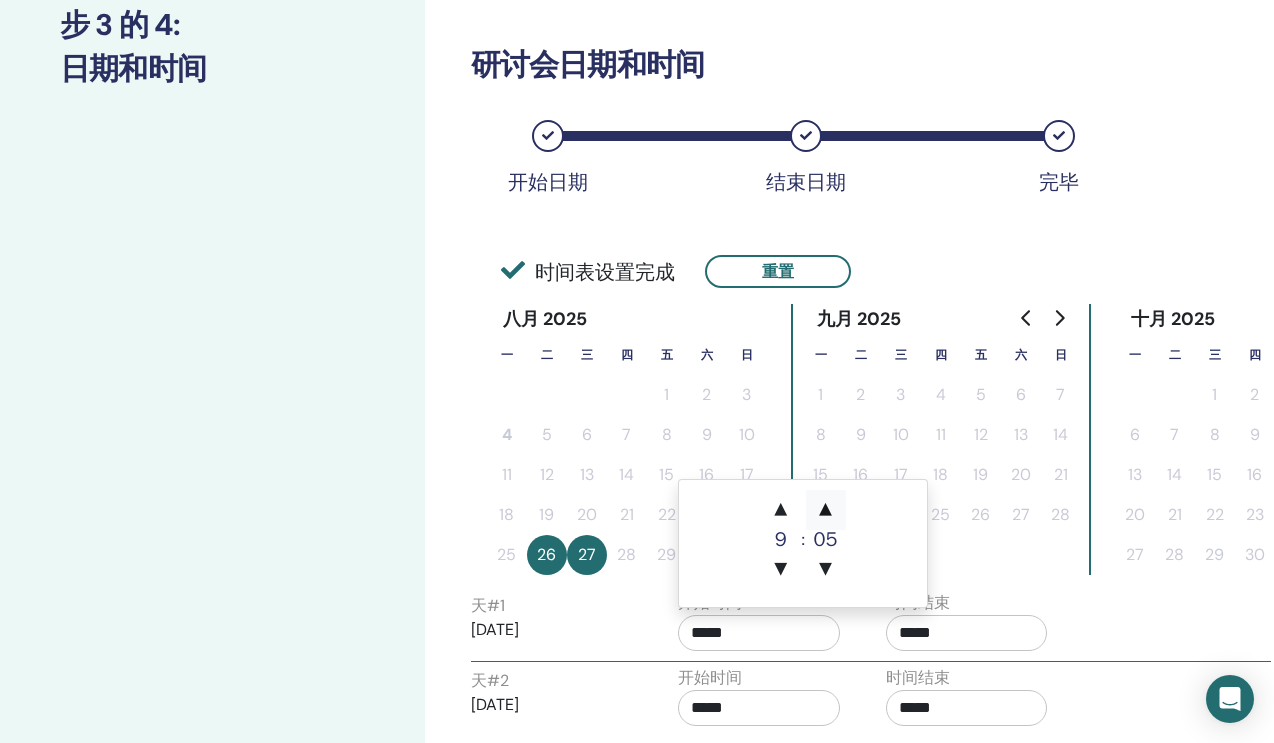 click on "▲" at bounding box center (826, 510) 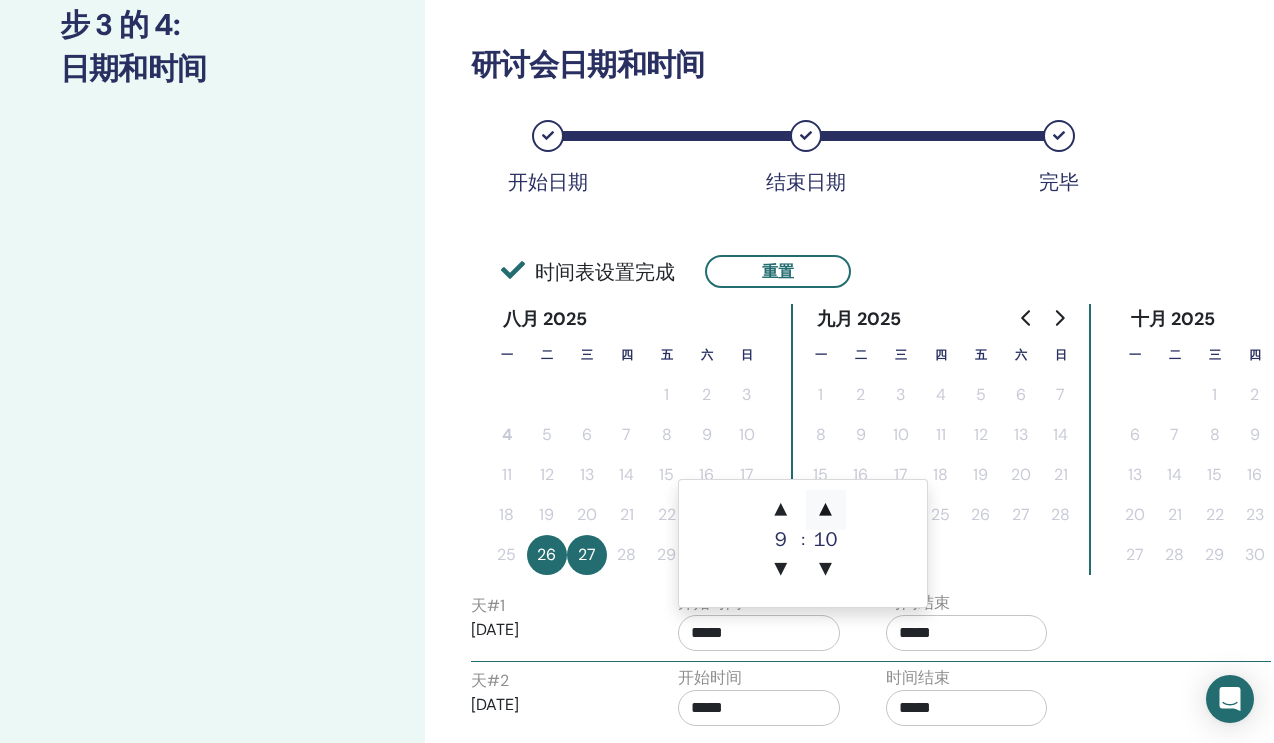 click on "▲" at bounding box center (826, 510) 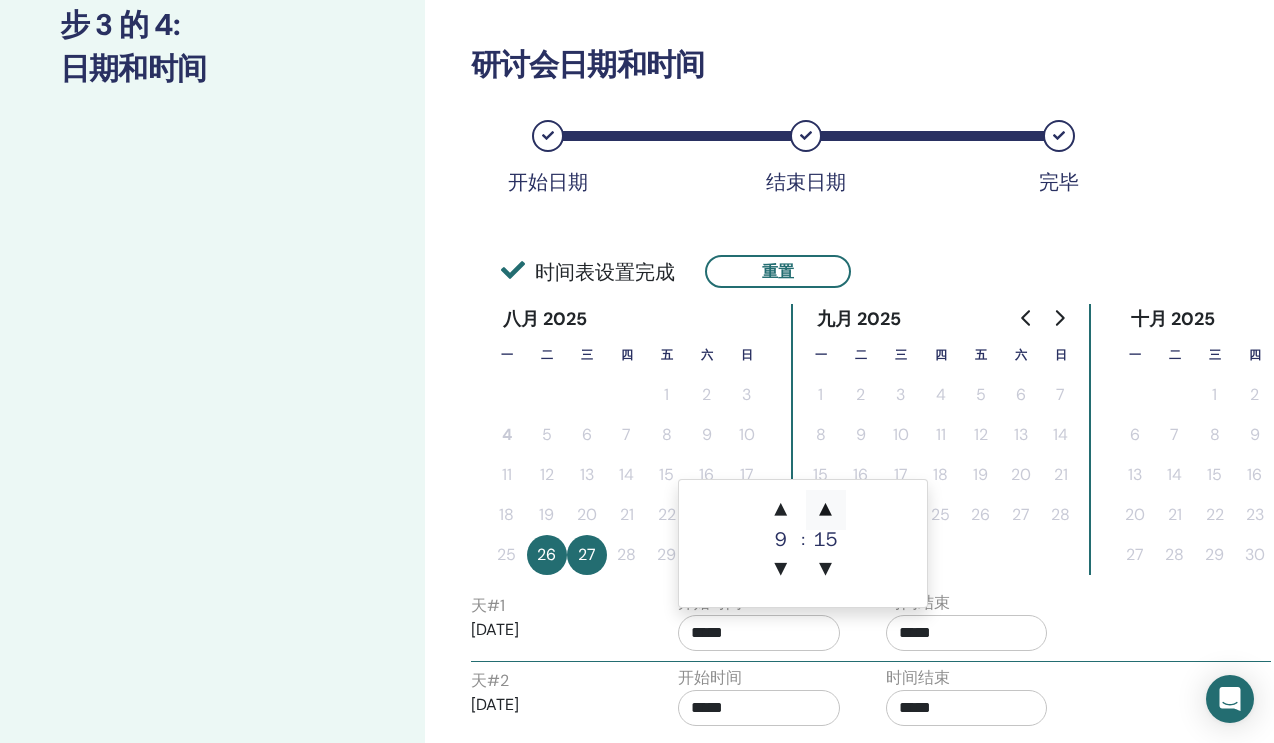 click on "▲" at bounding box center (826, 510) 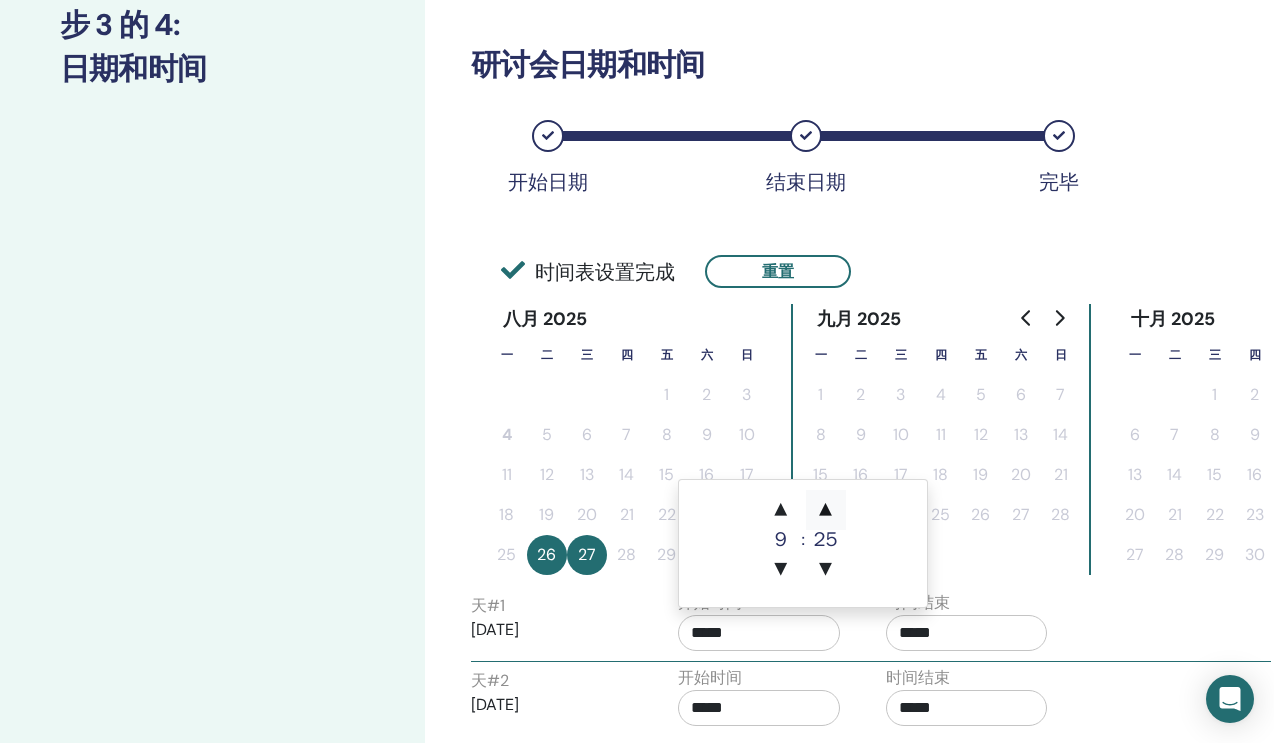 click on "▲" at bounding box center [826, 510] 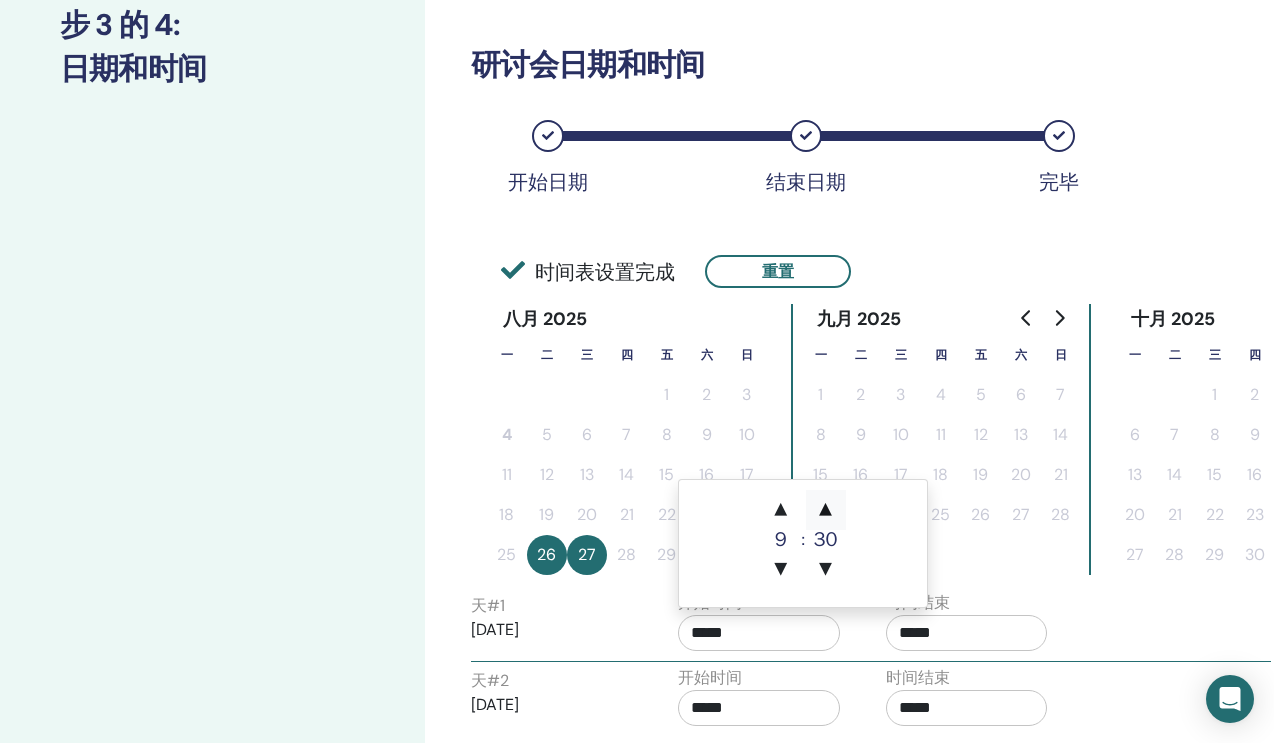click on "▲" at bounding box center [826, 510] 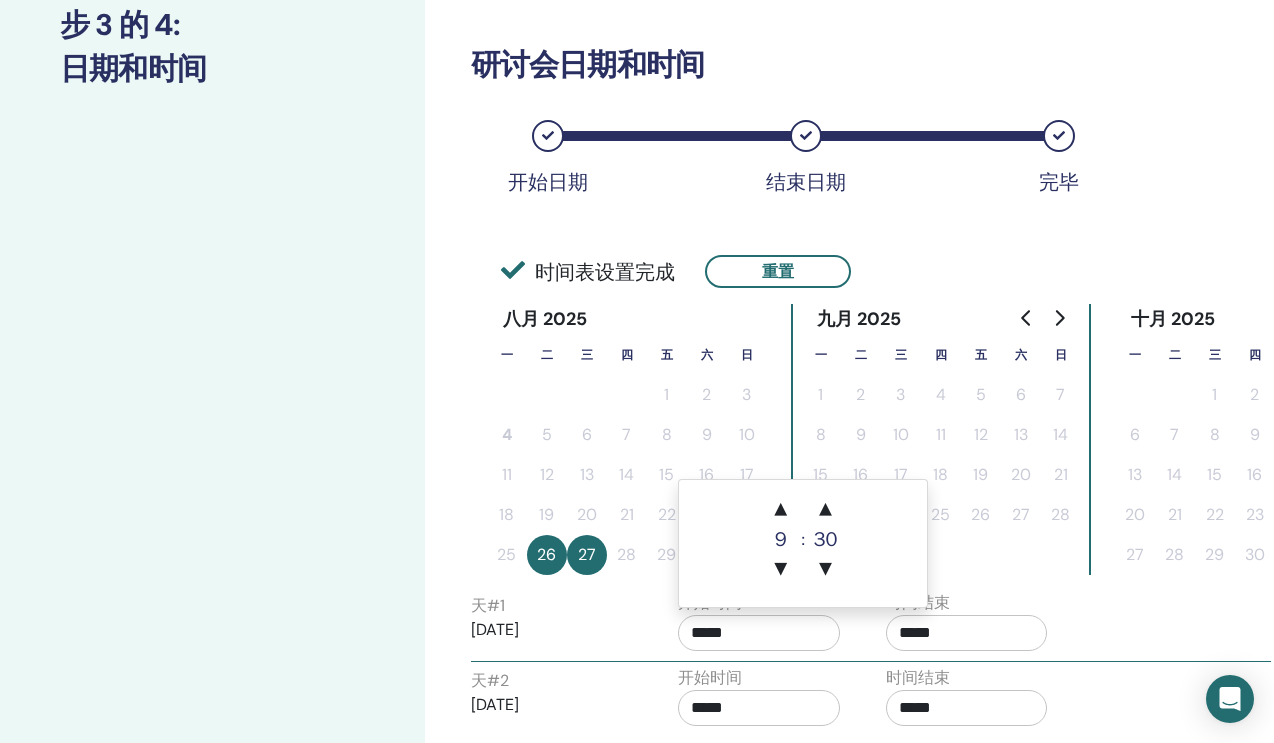 click on "*****" at bounding box center [967, 633] 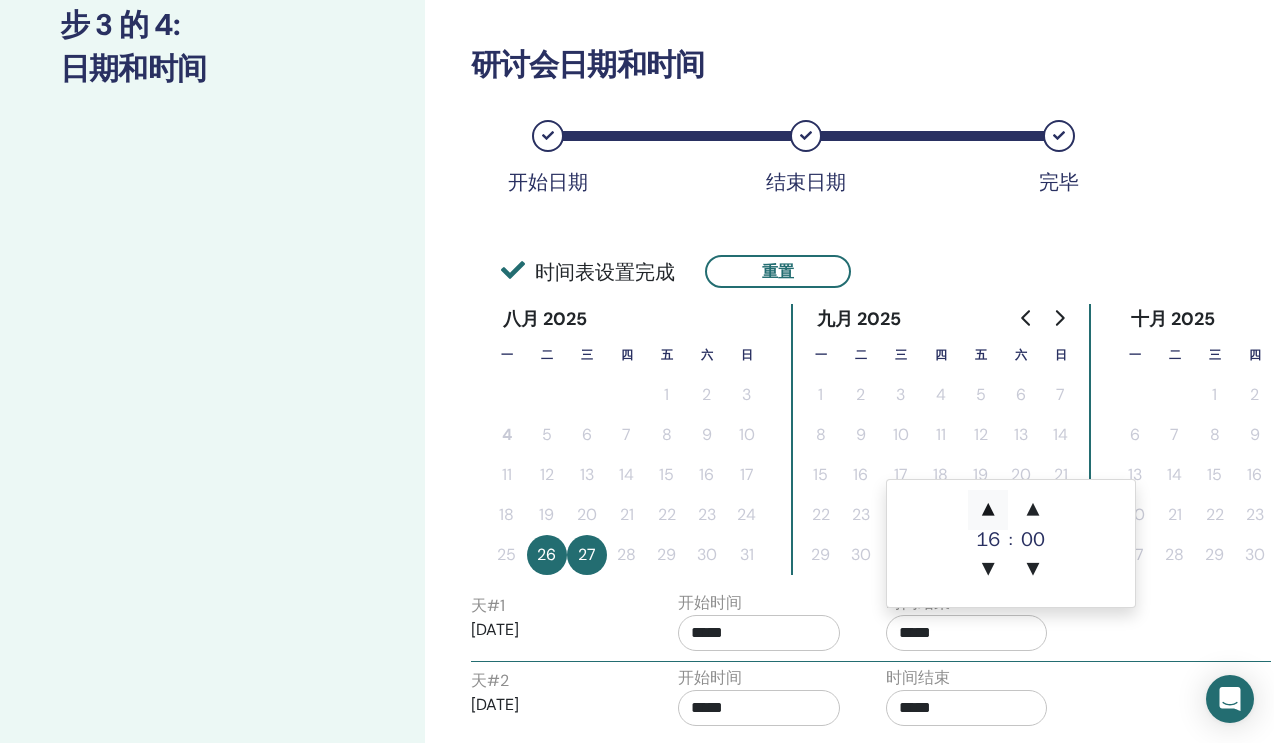 click on "▲" at bounding box center [988, 510] 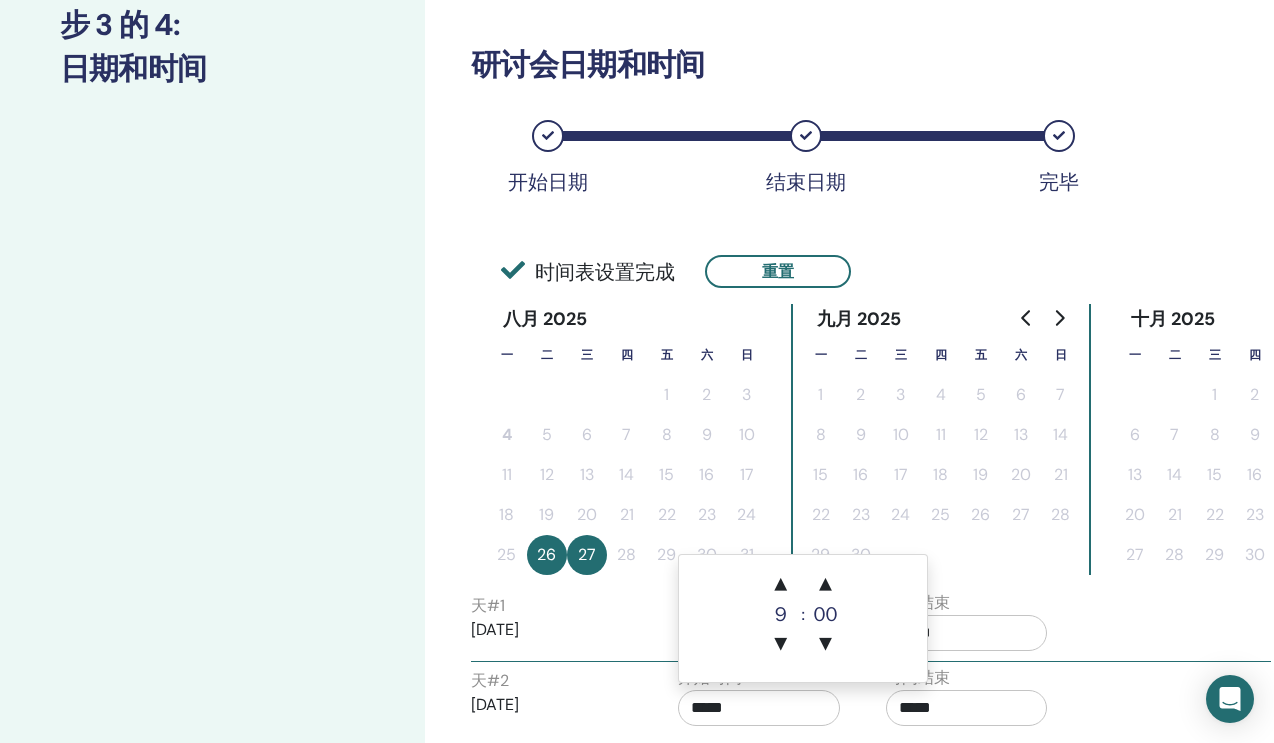 click on "*****" at bounding box center (759, 708) 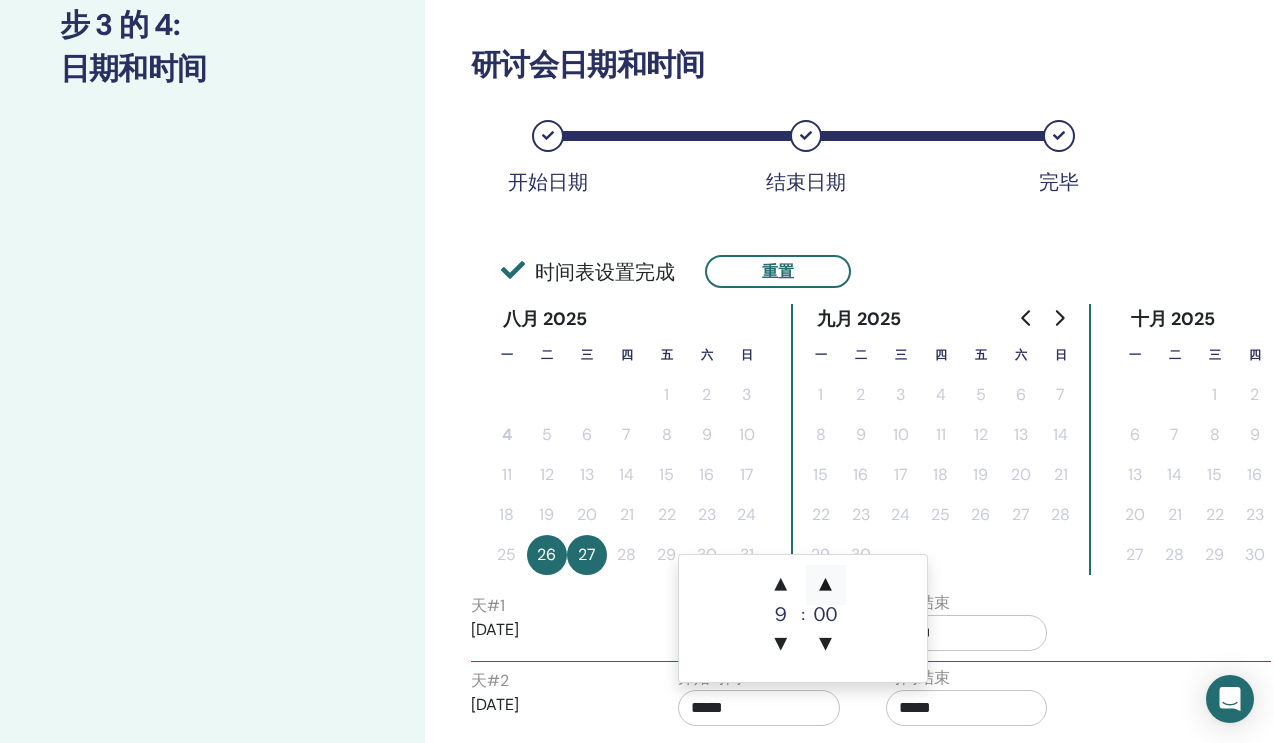 click on "▲" at bounding box center (826, 585) 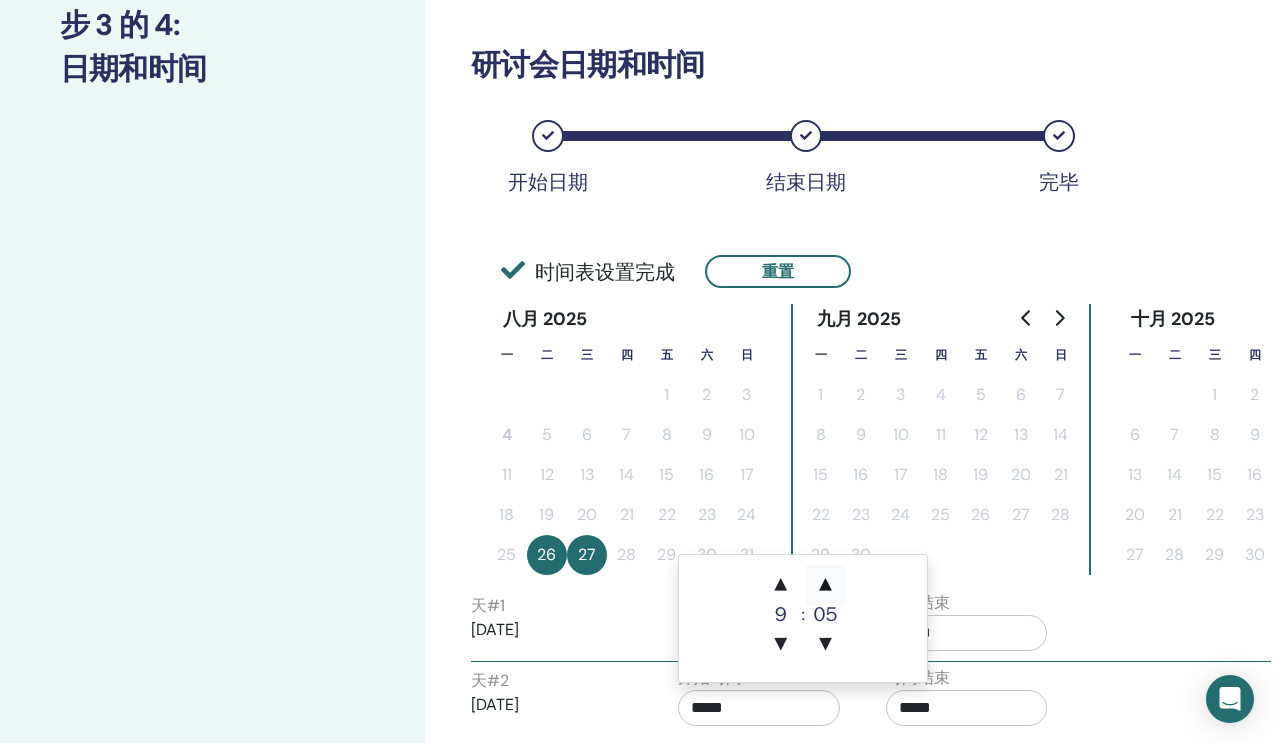 click on "▲" at bounding box center (826, 585) 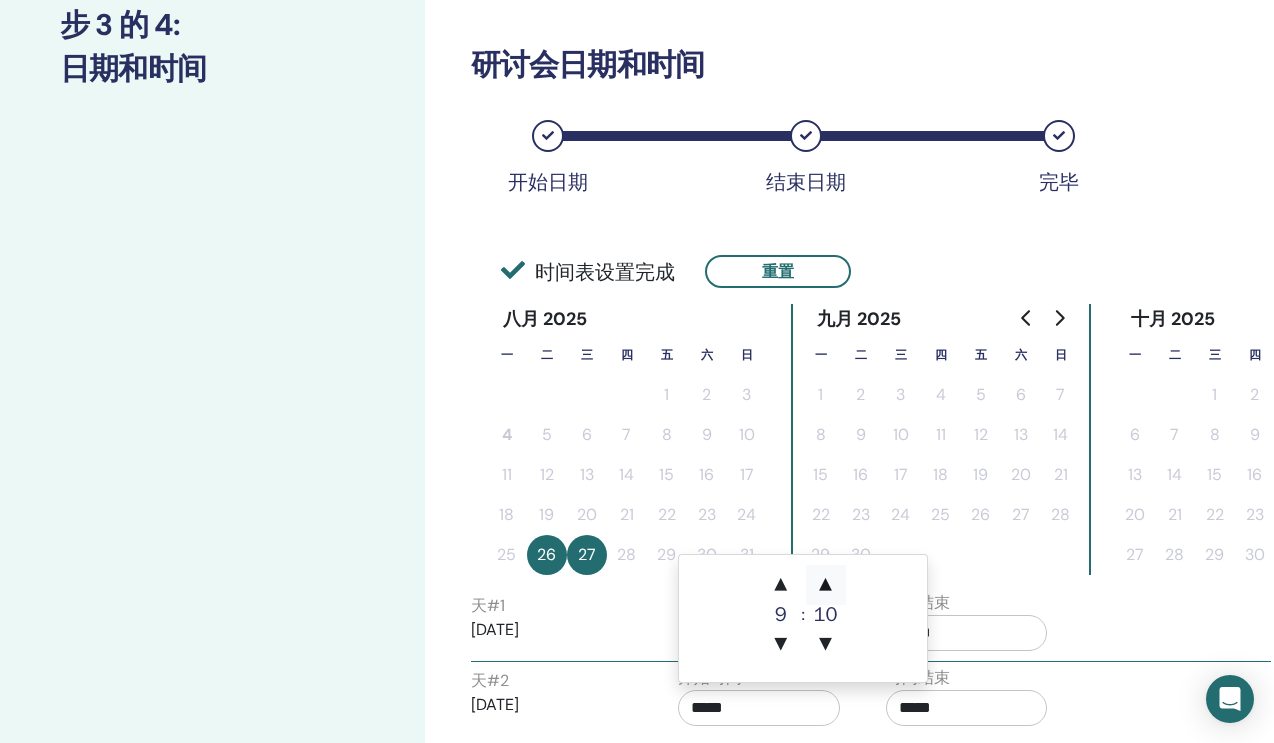 click on "▲" at bounding box center [826, 585] 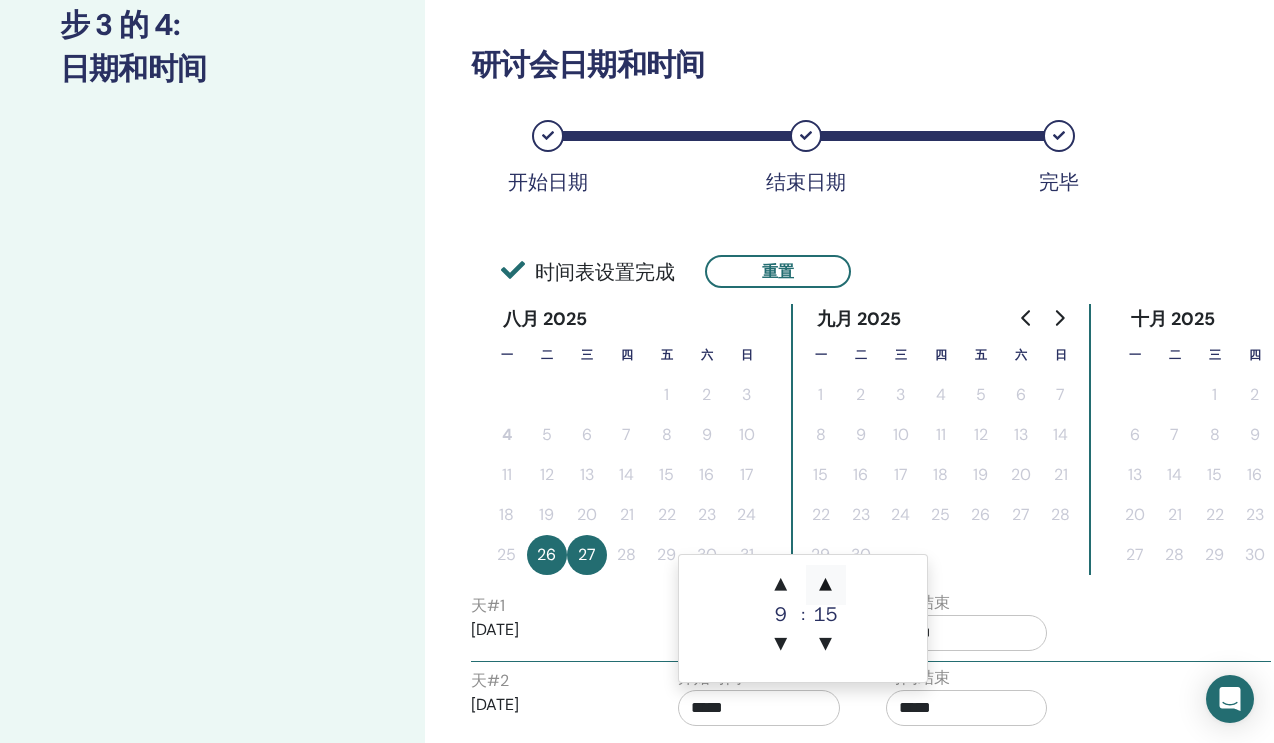 click on "▲" at bounding box center [826, 585] 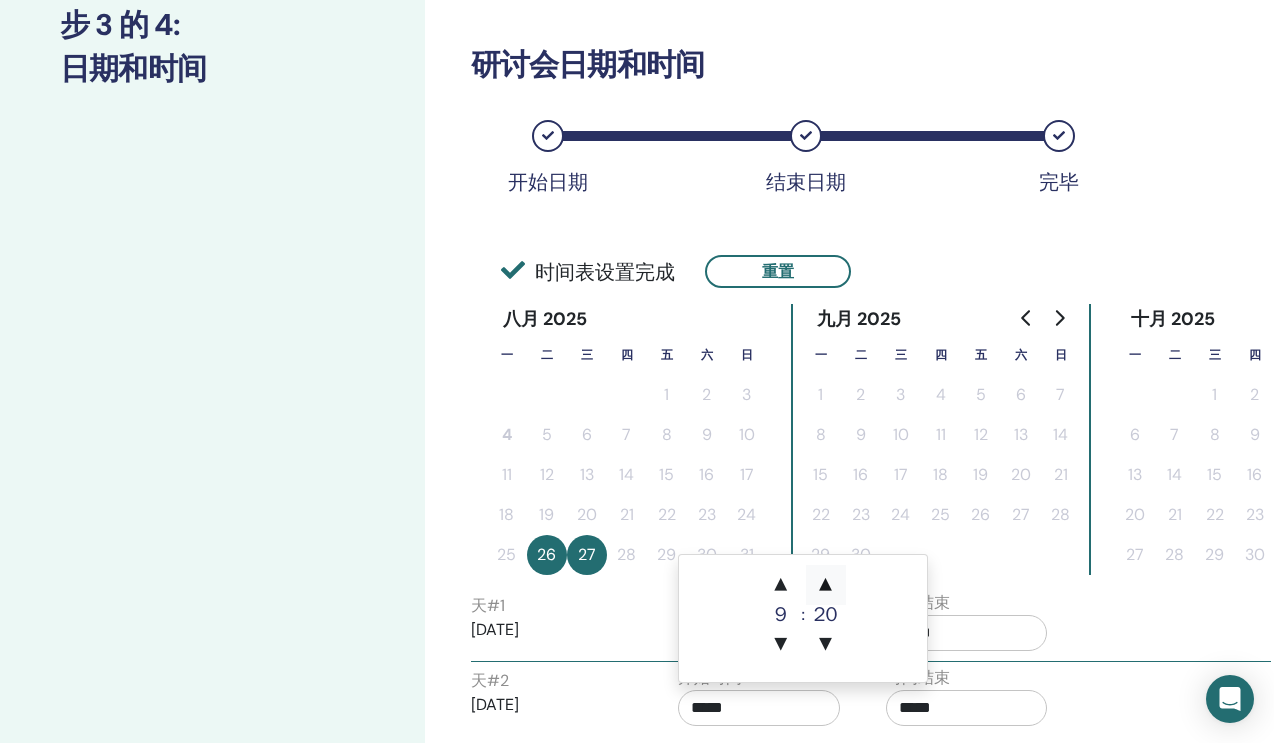 click on "▲" at bounding box center (826, 585) 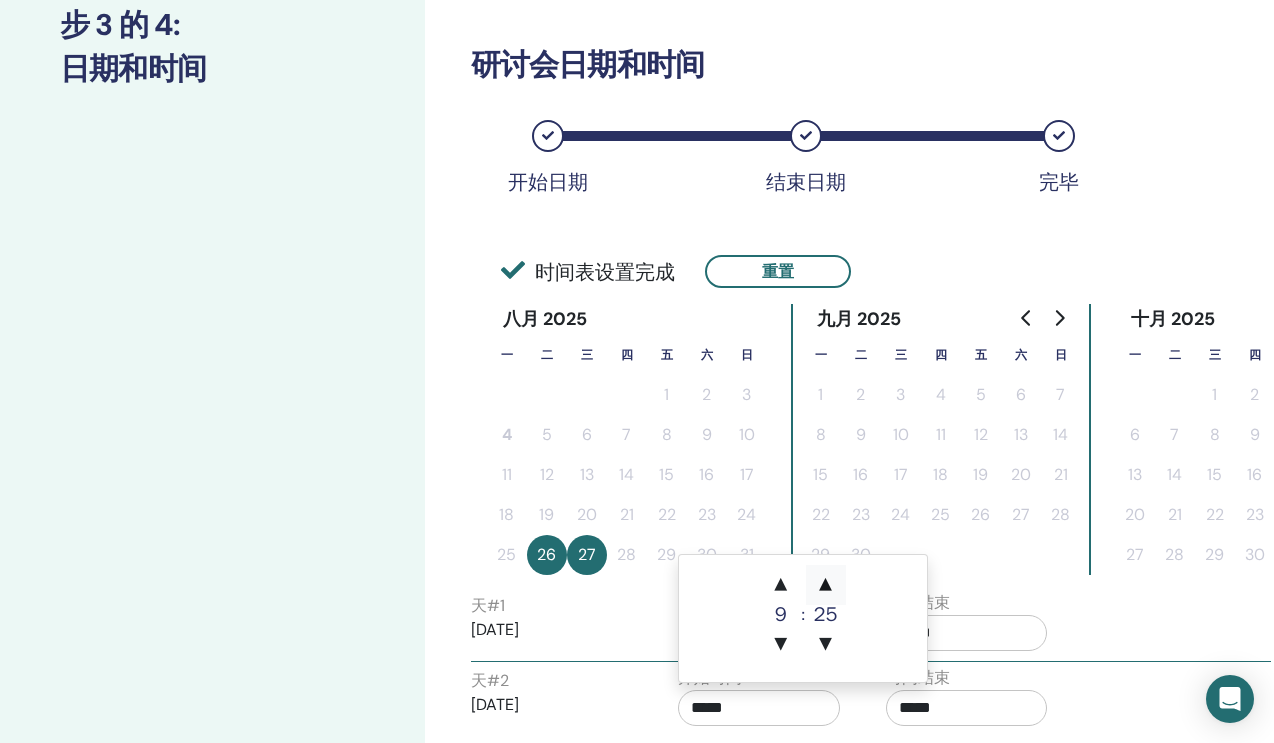click on "▲" at bounding box center (826, 585) 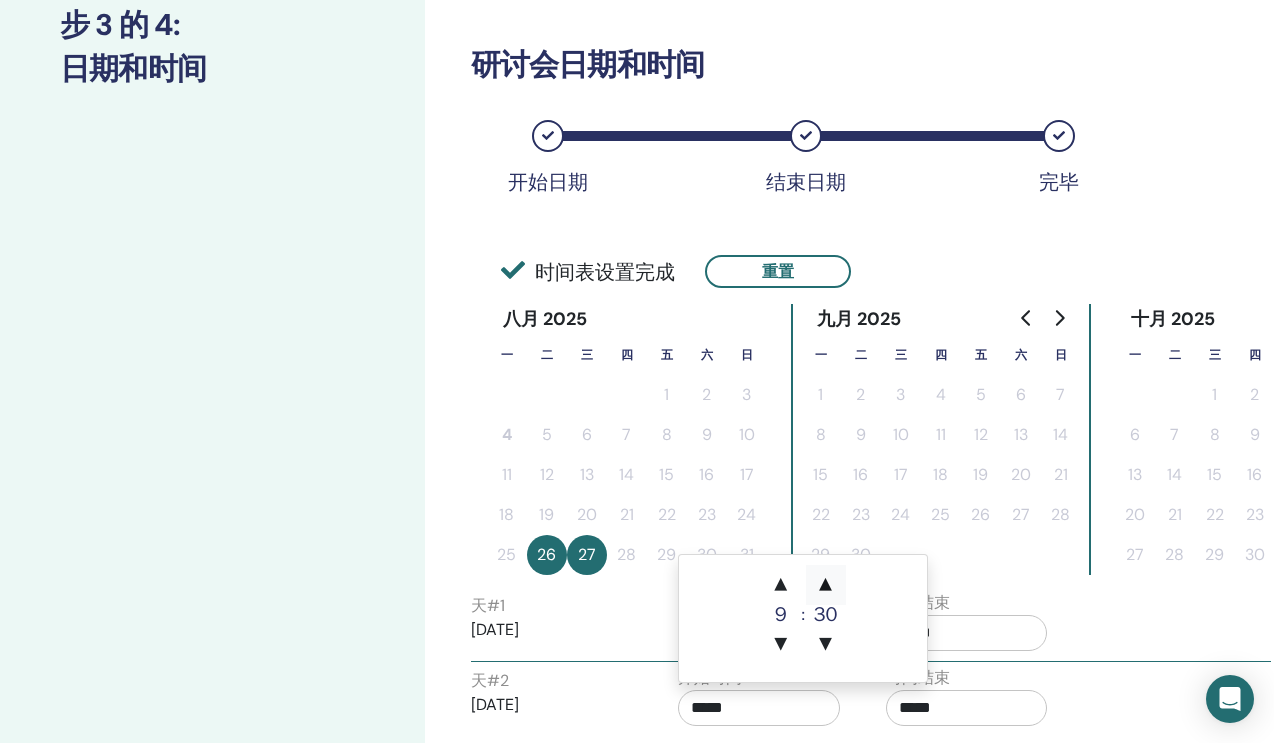 type on "*****" 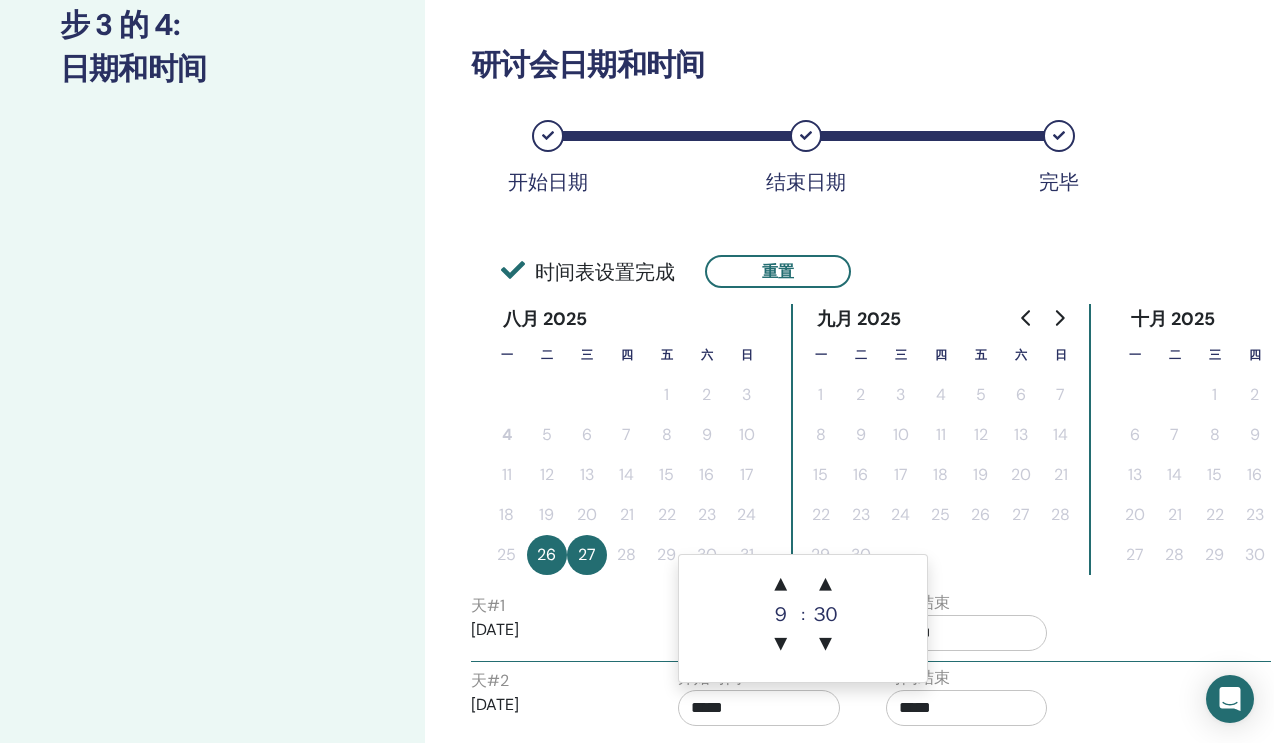 click on "*****" at bounding box center (967, 708) 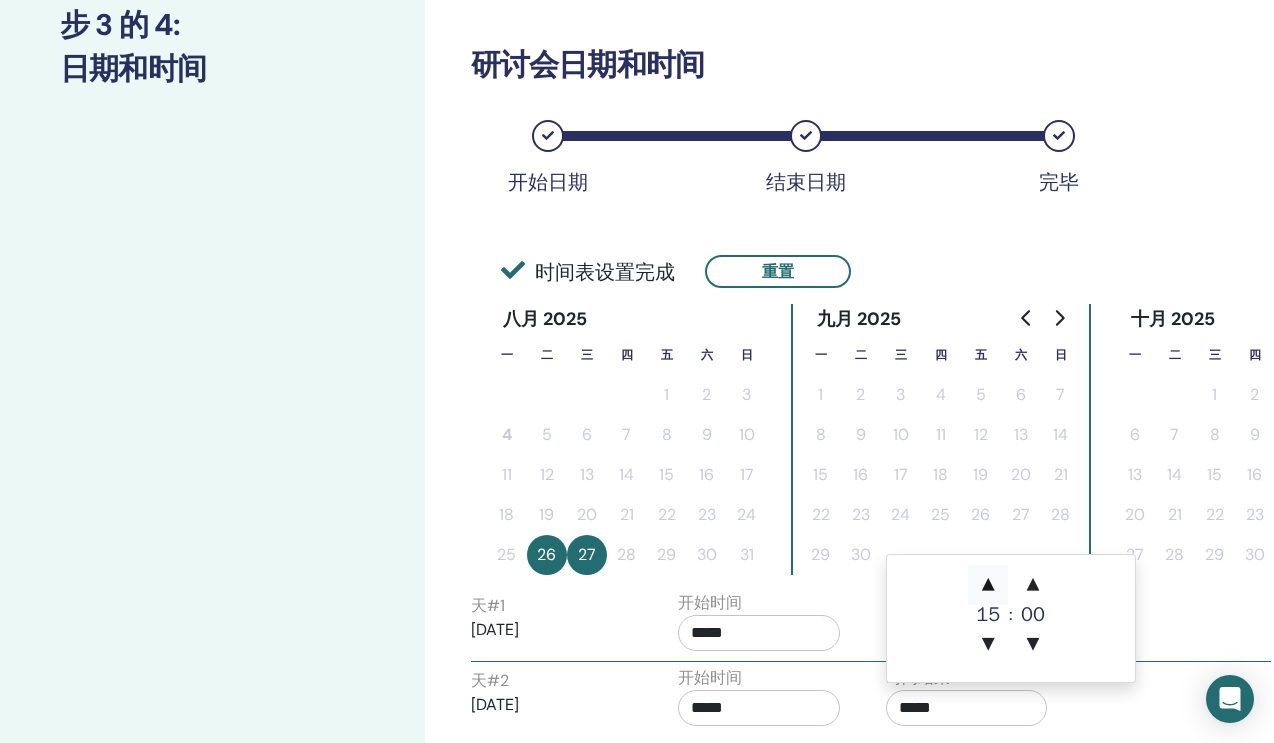click on "▲" at bounding box center (988, 585) 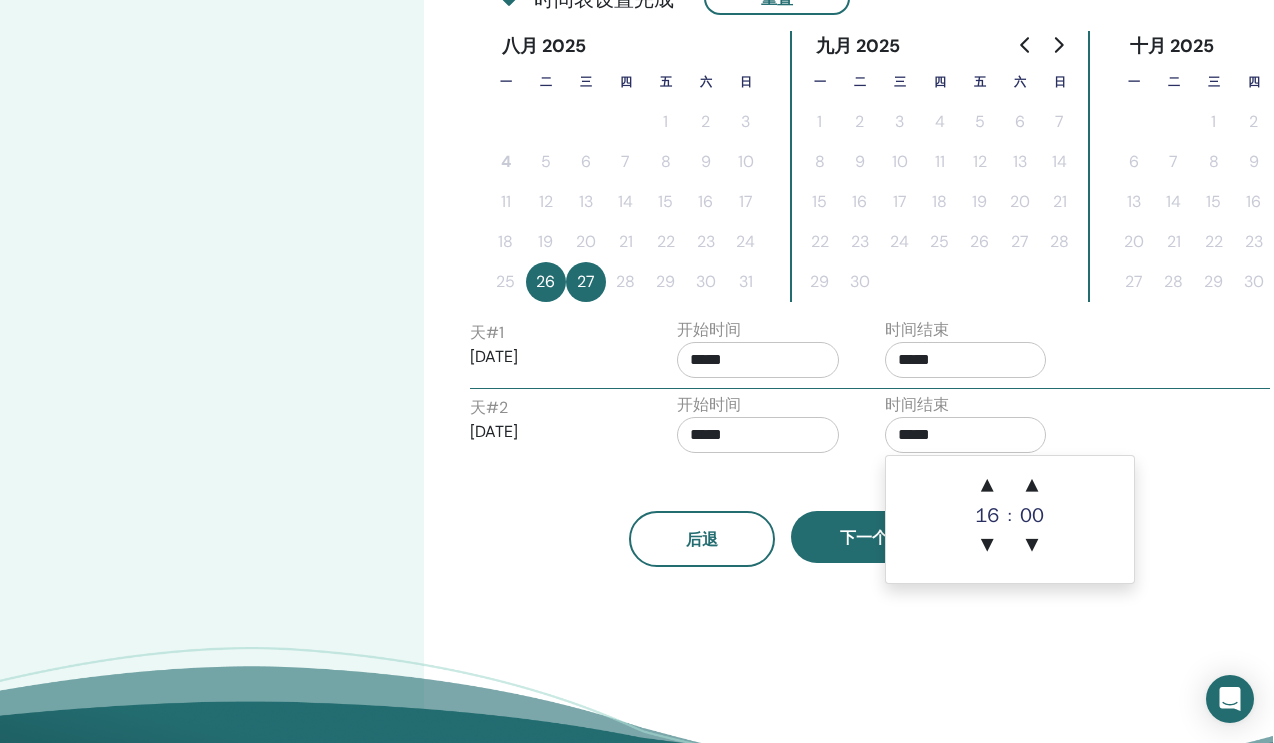 scroll, scrollTop: 519, scrollLeft: 1, axis: both 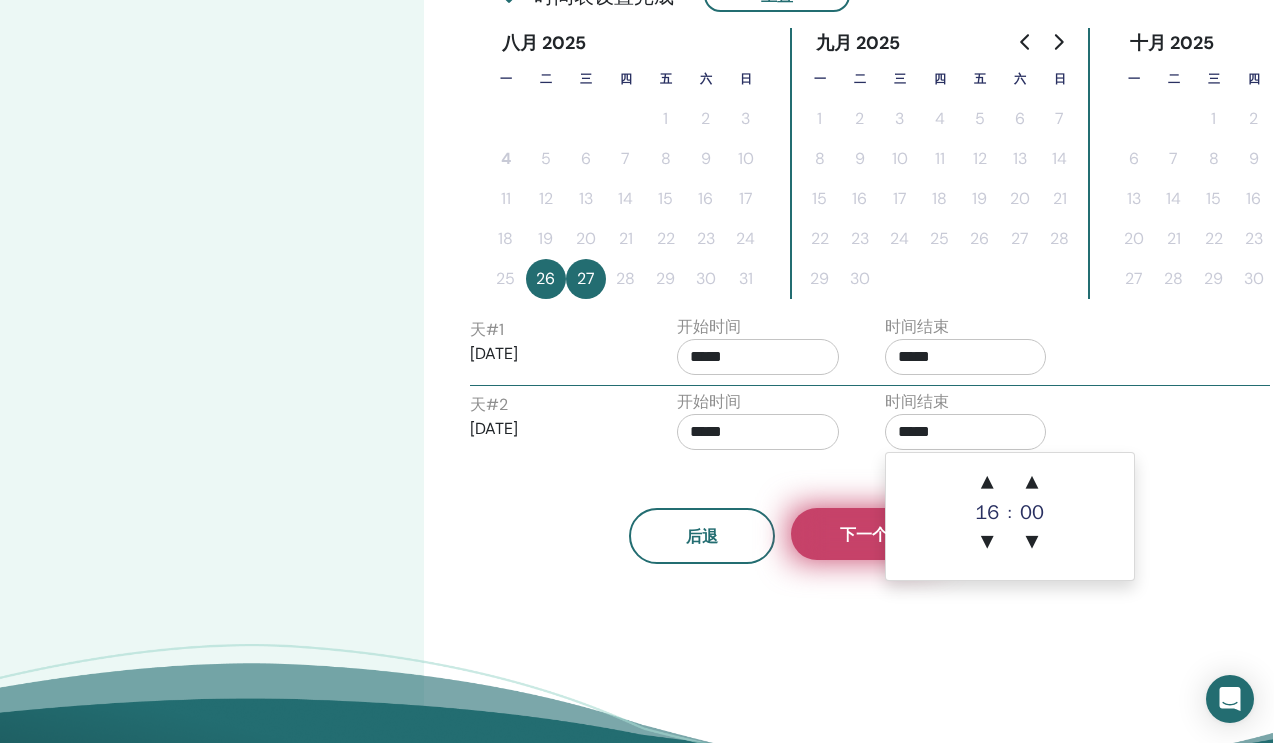 click on "下一个" at bounding box center [864, 534] 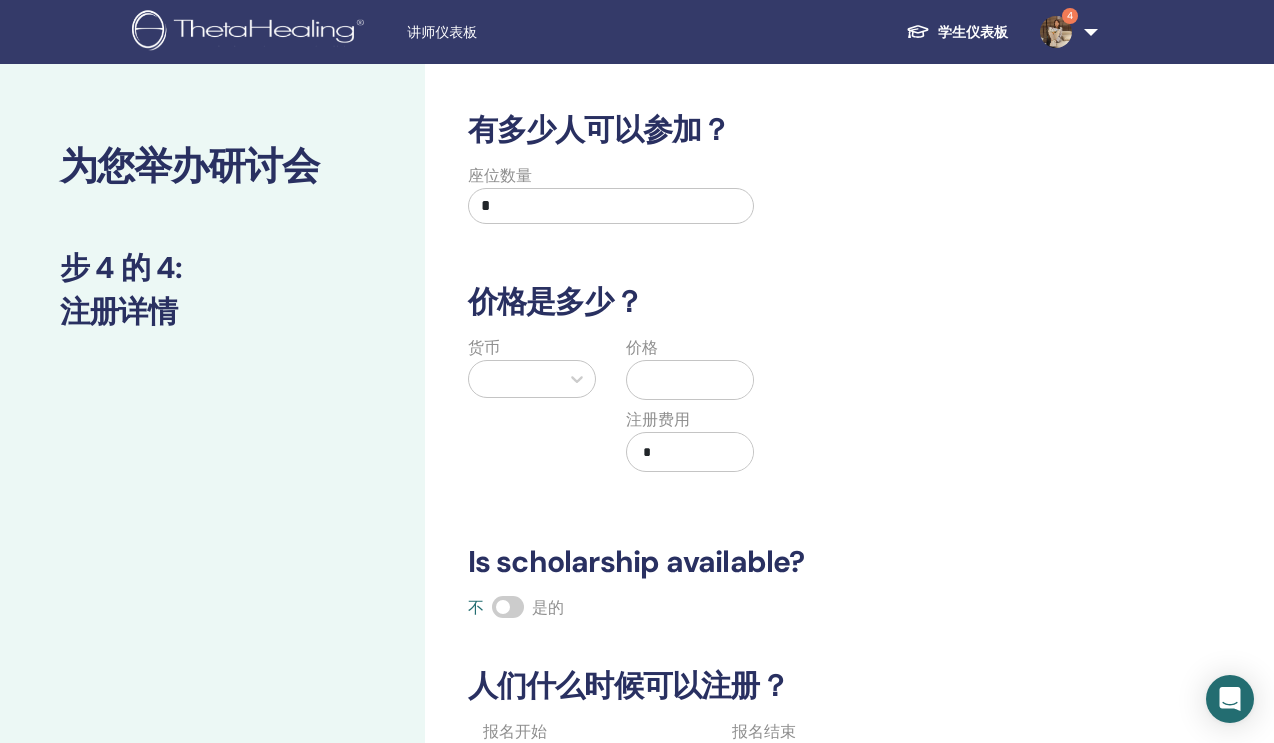 scroll, scrollTop: 0, scrollLeft: 0, axis: both 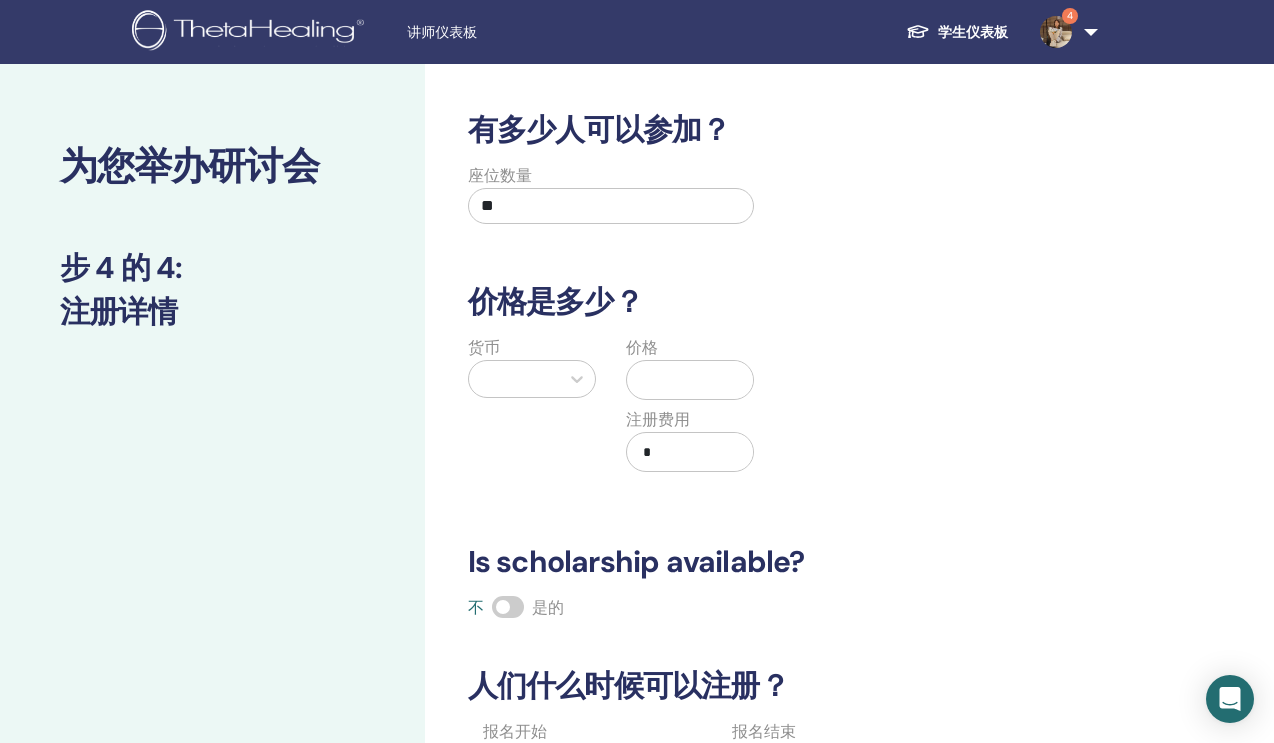 type on "**" 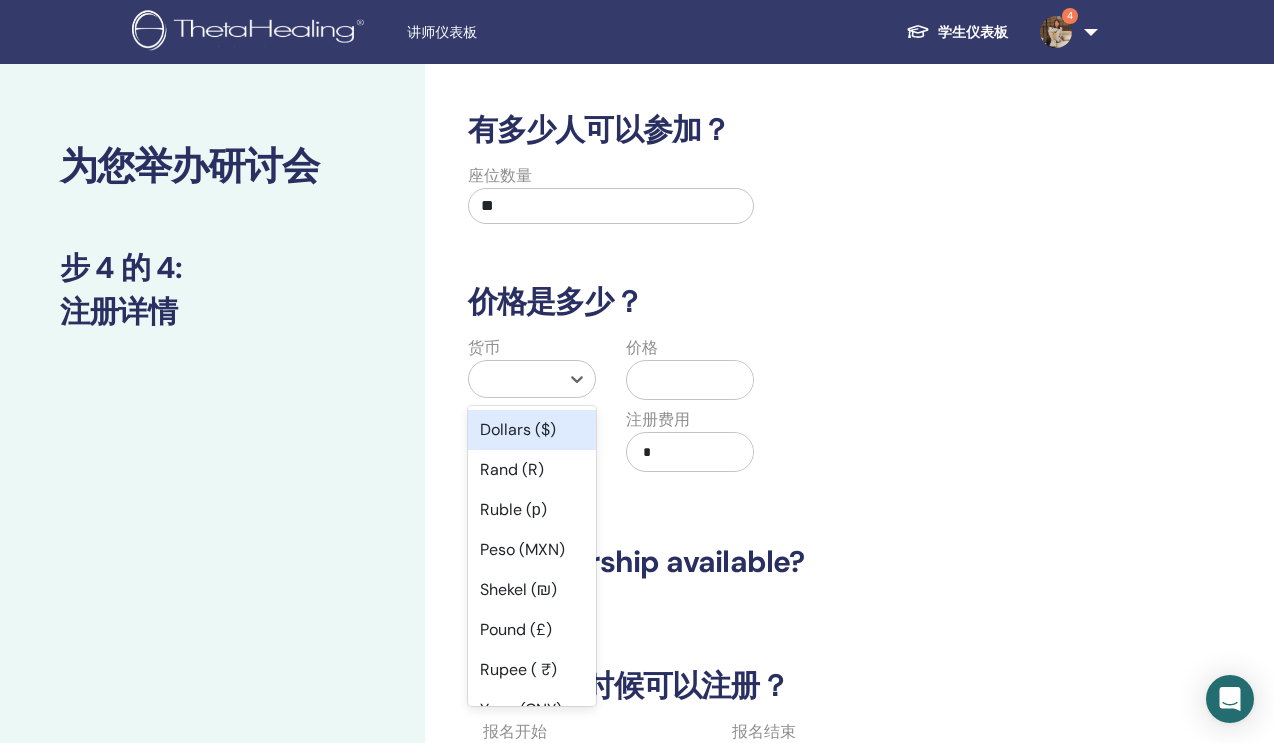 click at bounding box center [514, 379] 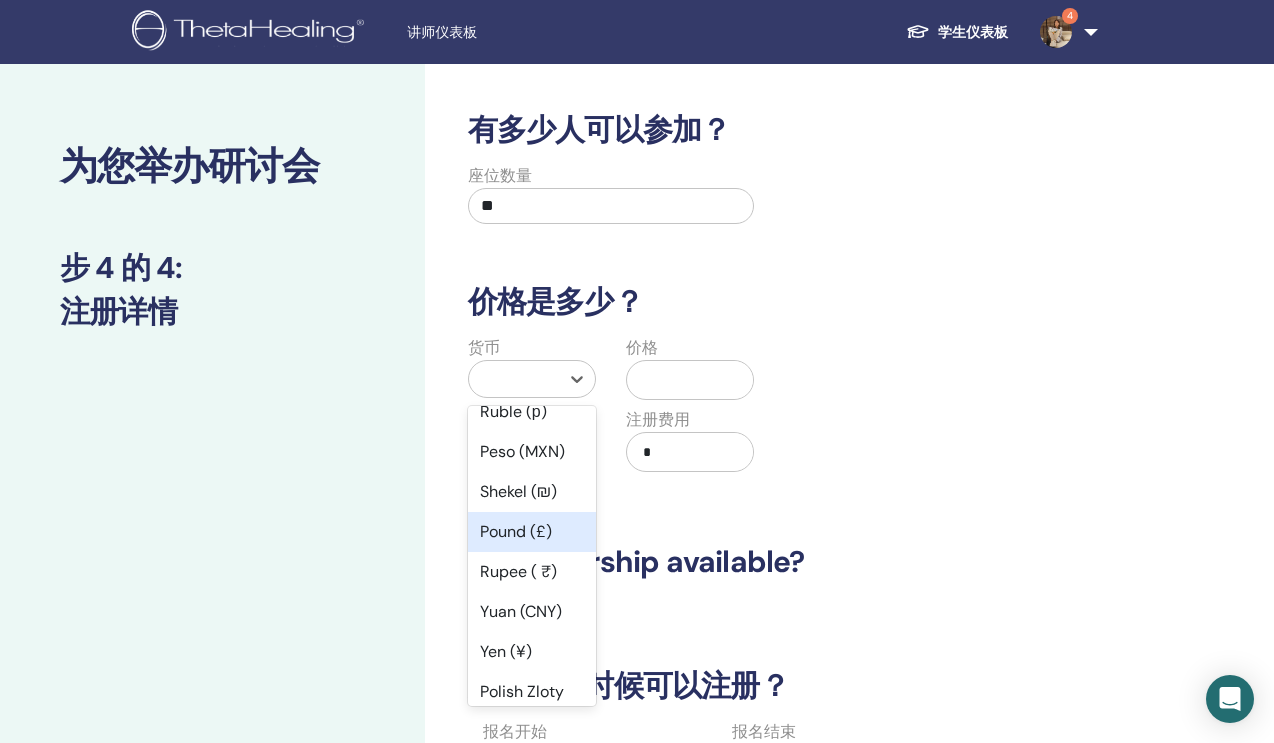 scroll, scrollTop: 100, scrollLeft: 0, axis: vertical 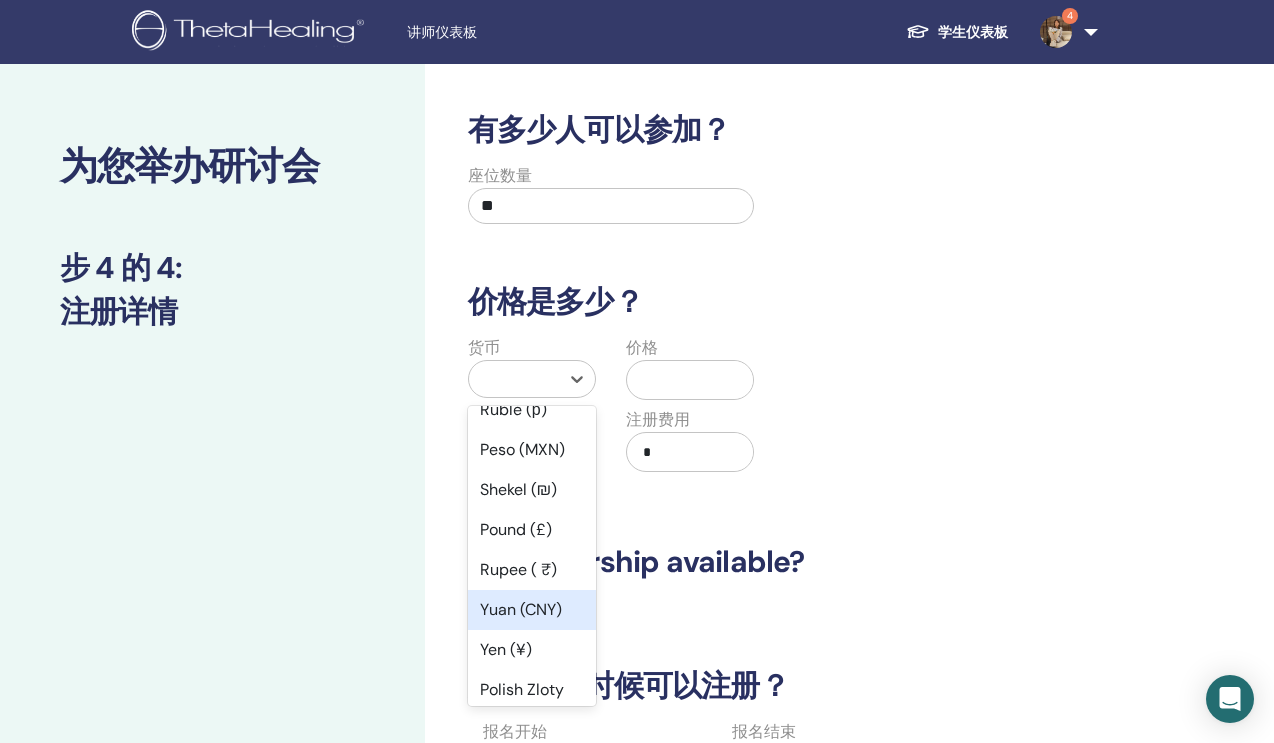 click on "Yuan (CNY)" at bounding box center (532, 610) 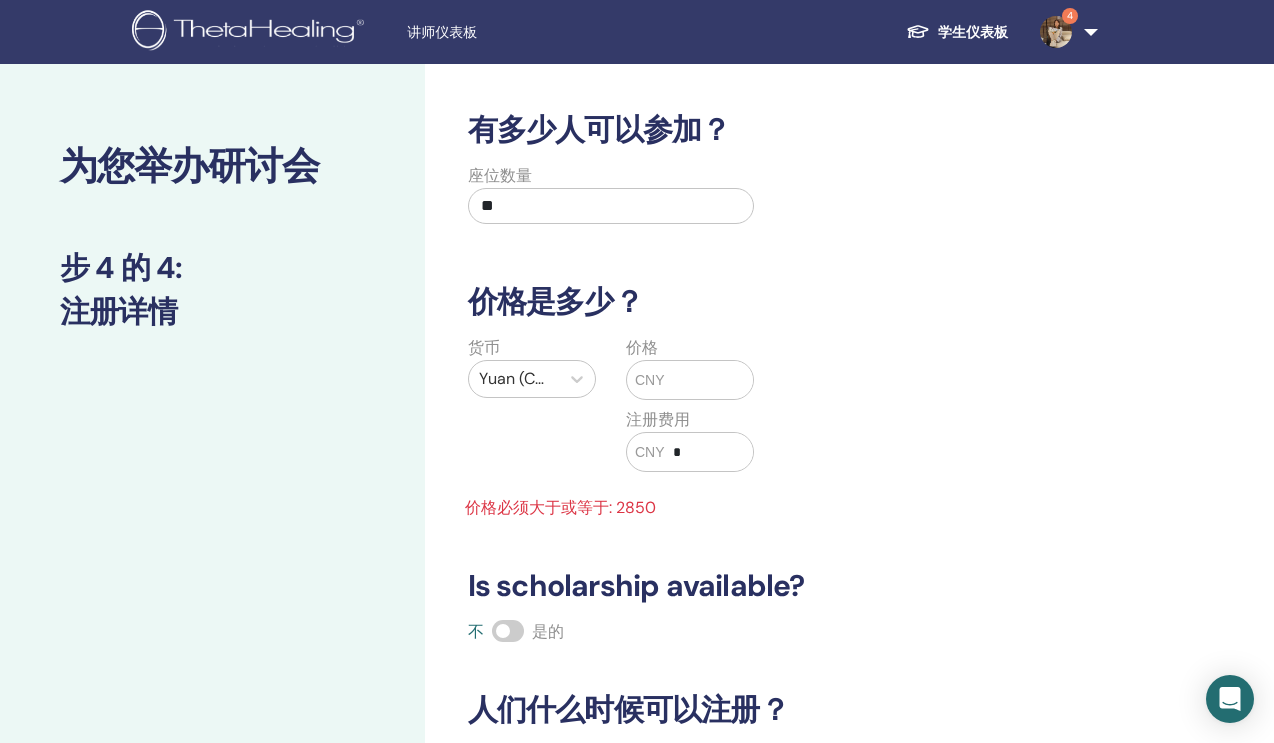 click at bounding box center [709, 380] 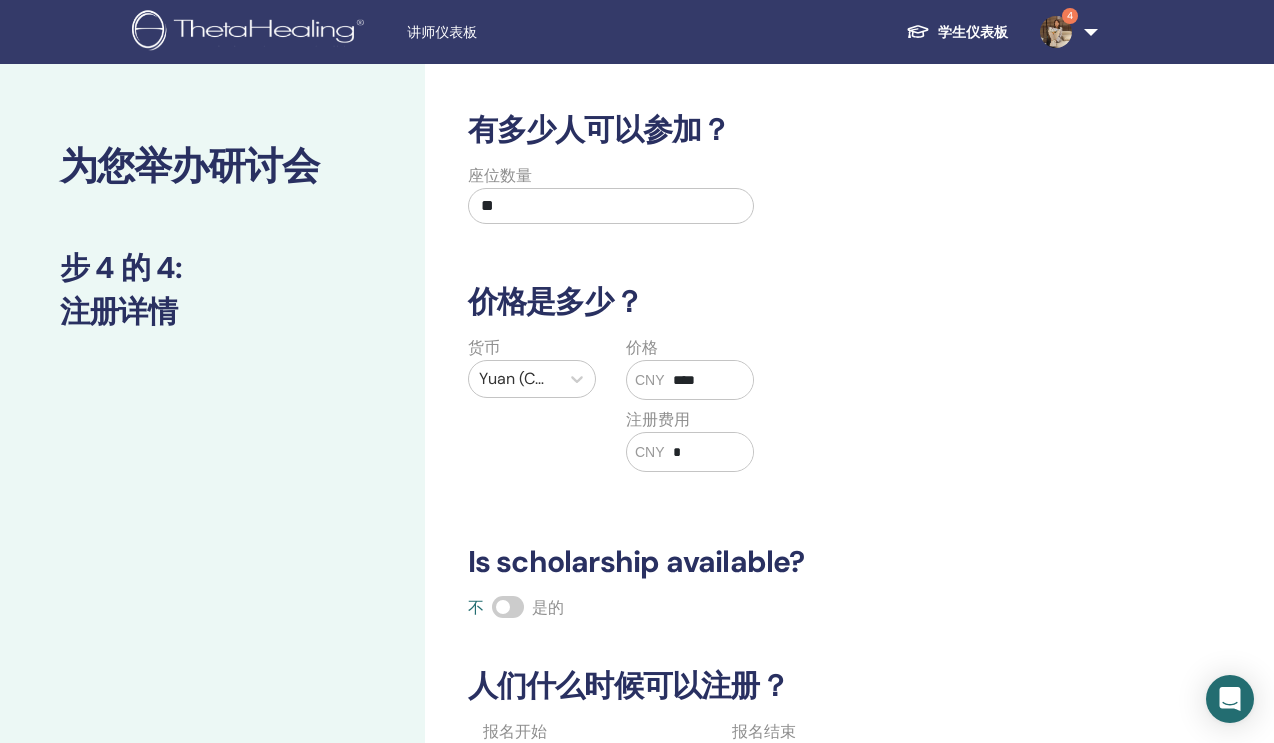 type on "****" 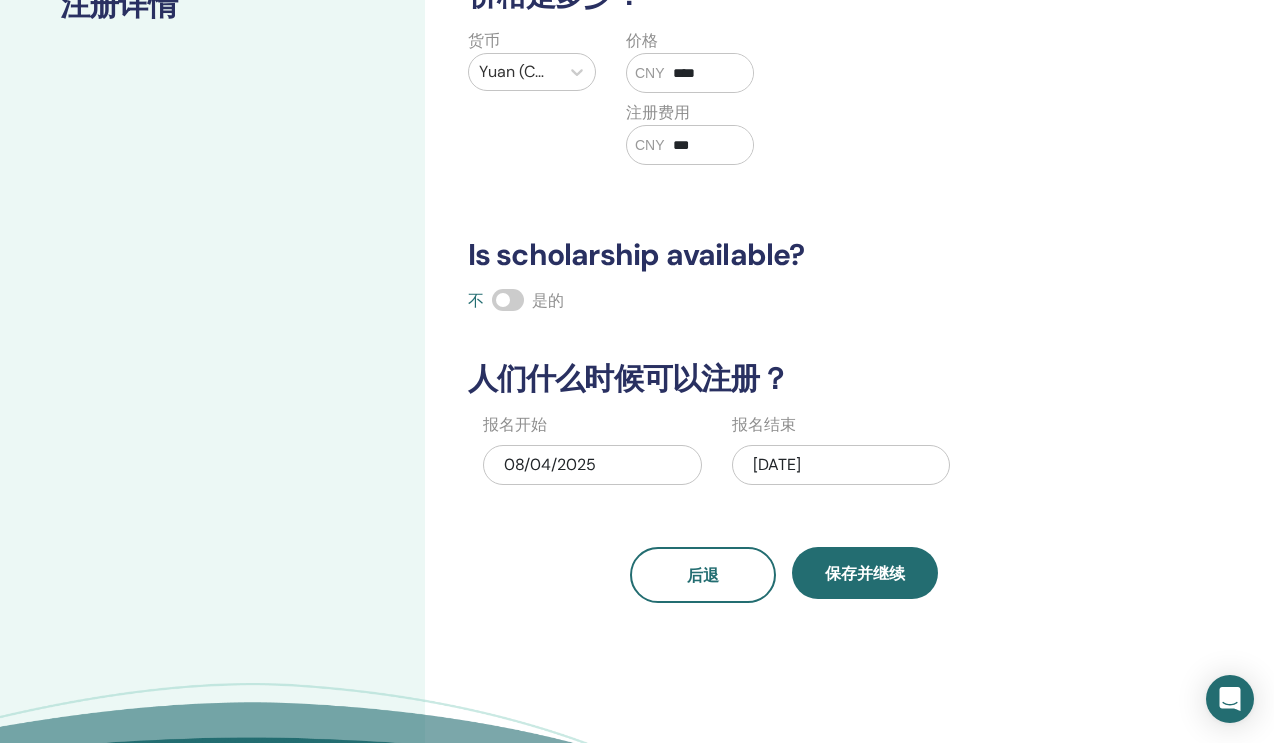 scroll, scrollTop: 314, scrollLeft: 0, axis: vertical 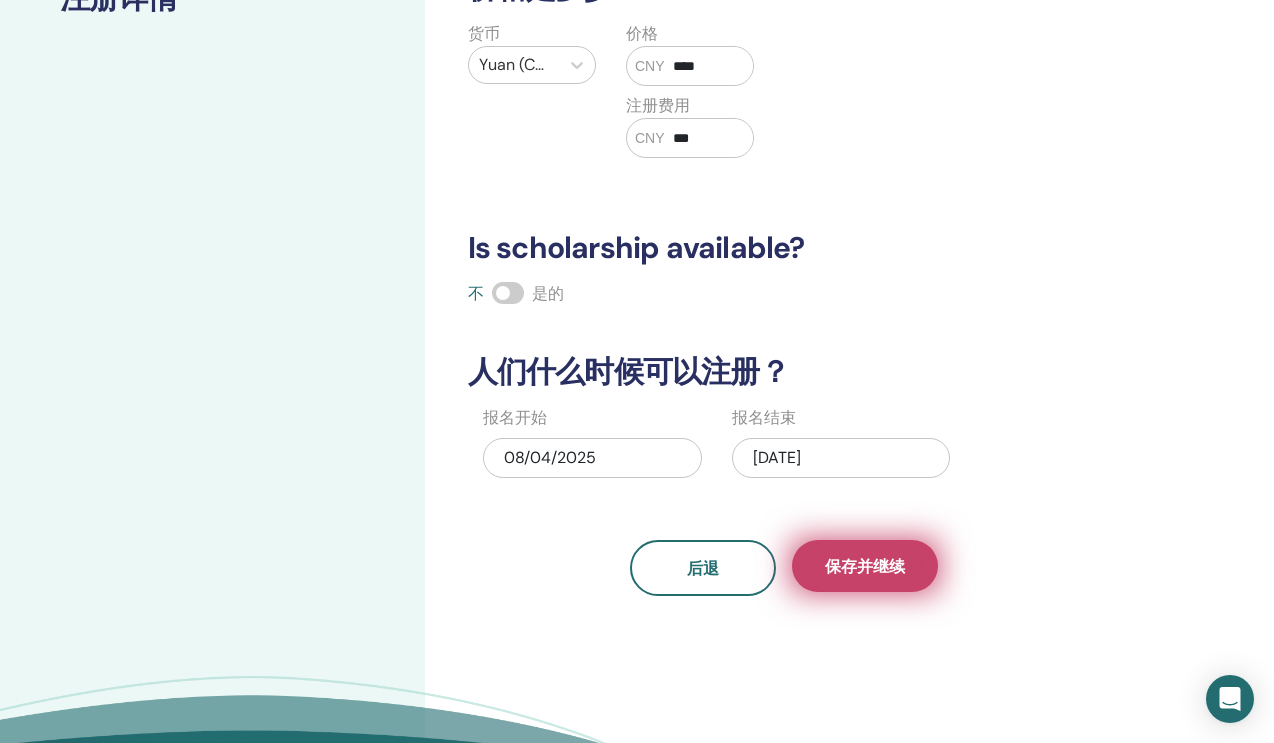 type on "***" 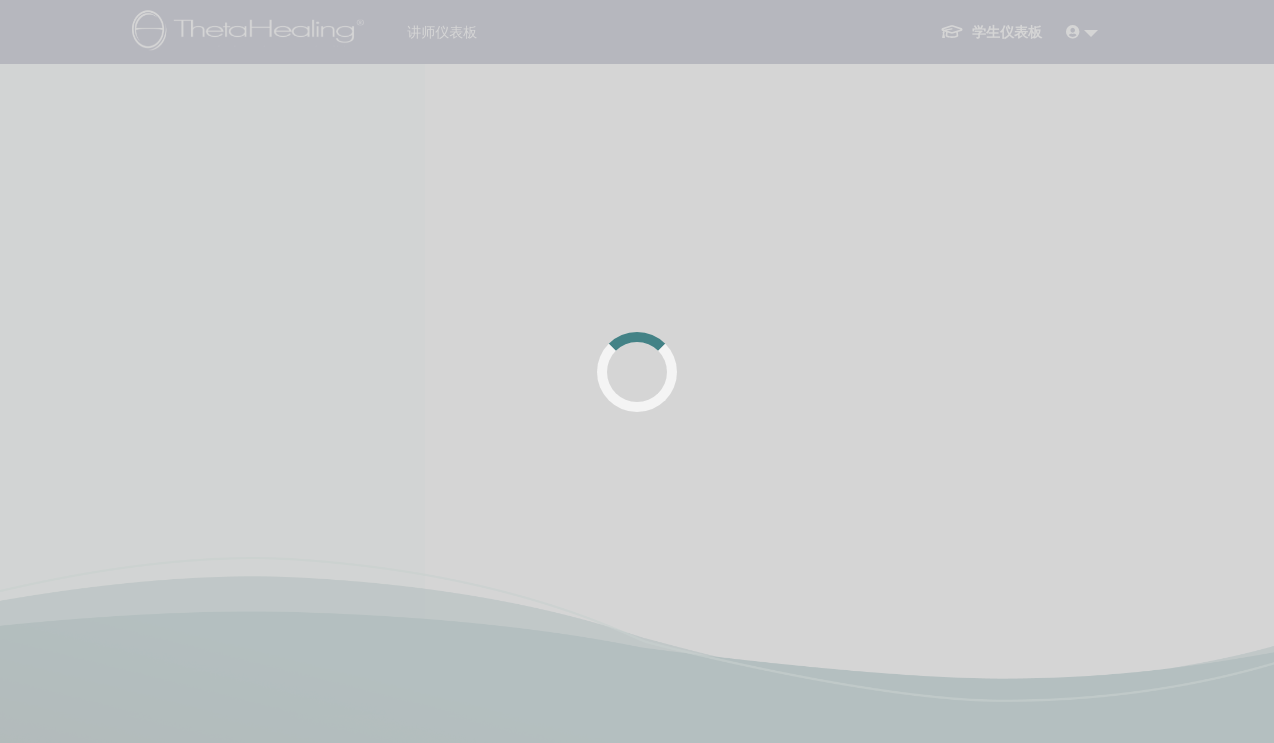 scroll, scrollTop: 0, scrollLeft: 0, axis: both 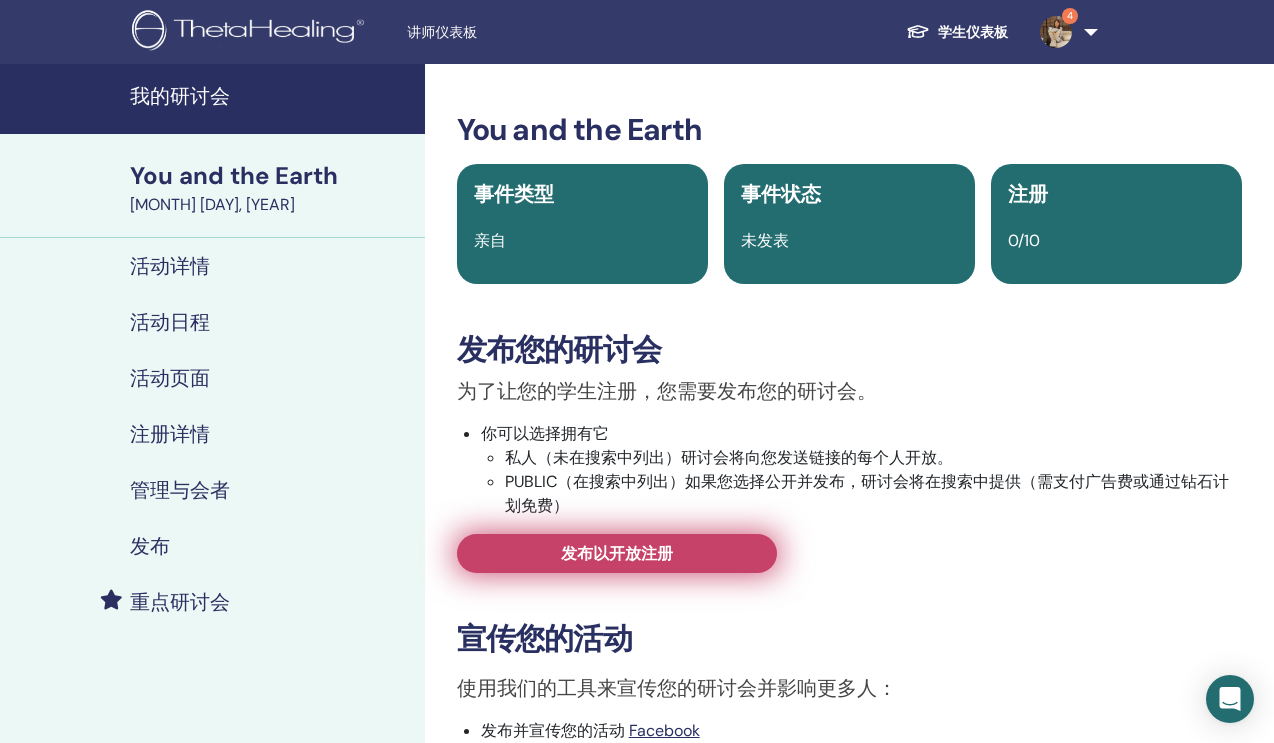 click on "发布以开放注册" at bounding box center (617, 553) 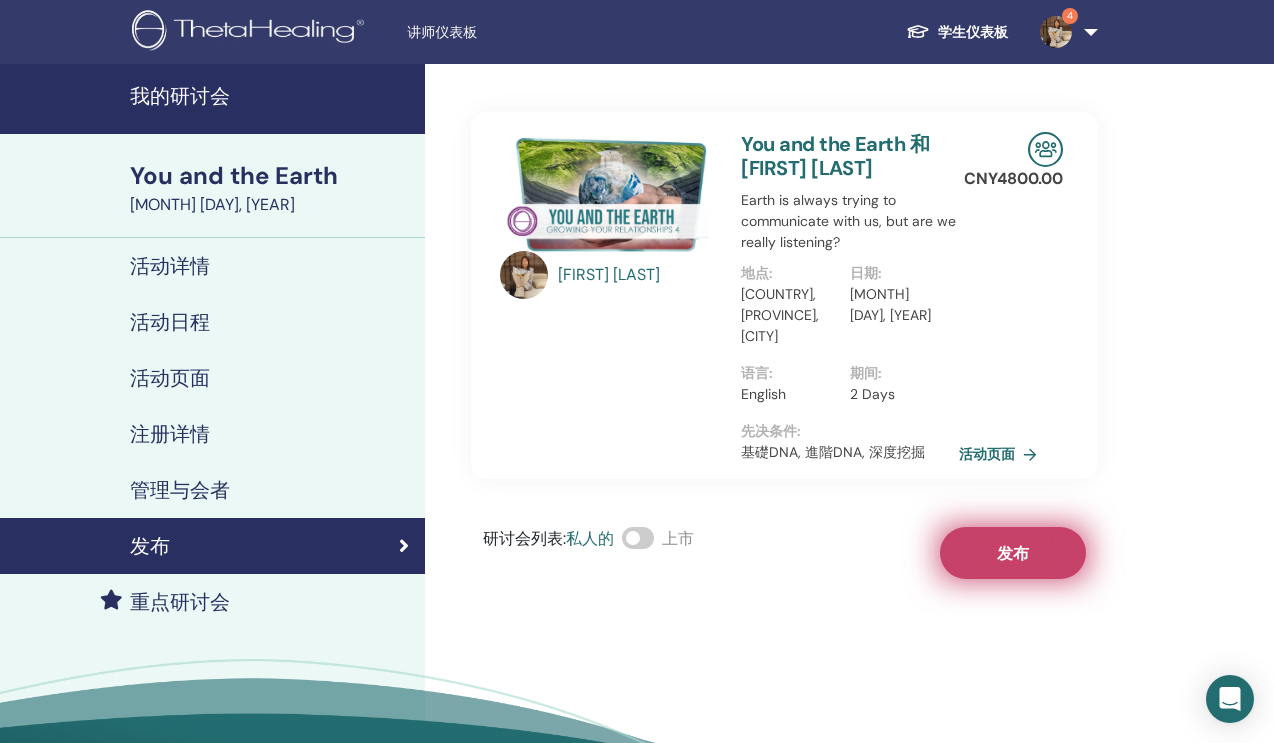 click on "发布" at bounding box center [1013, 553] 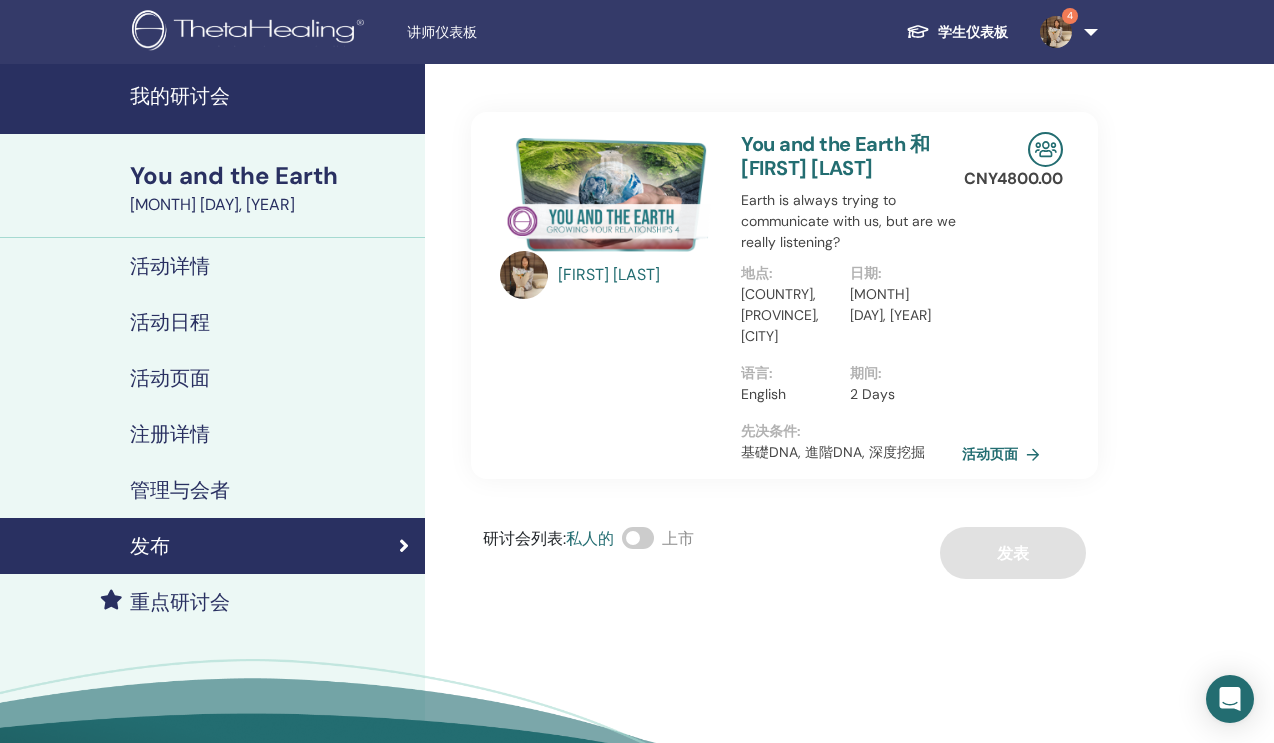 click on "活动页面" at bounding box center [1005, 454] 